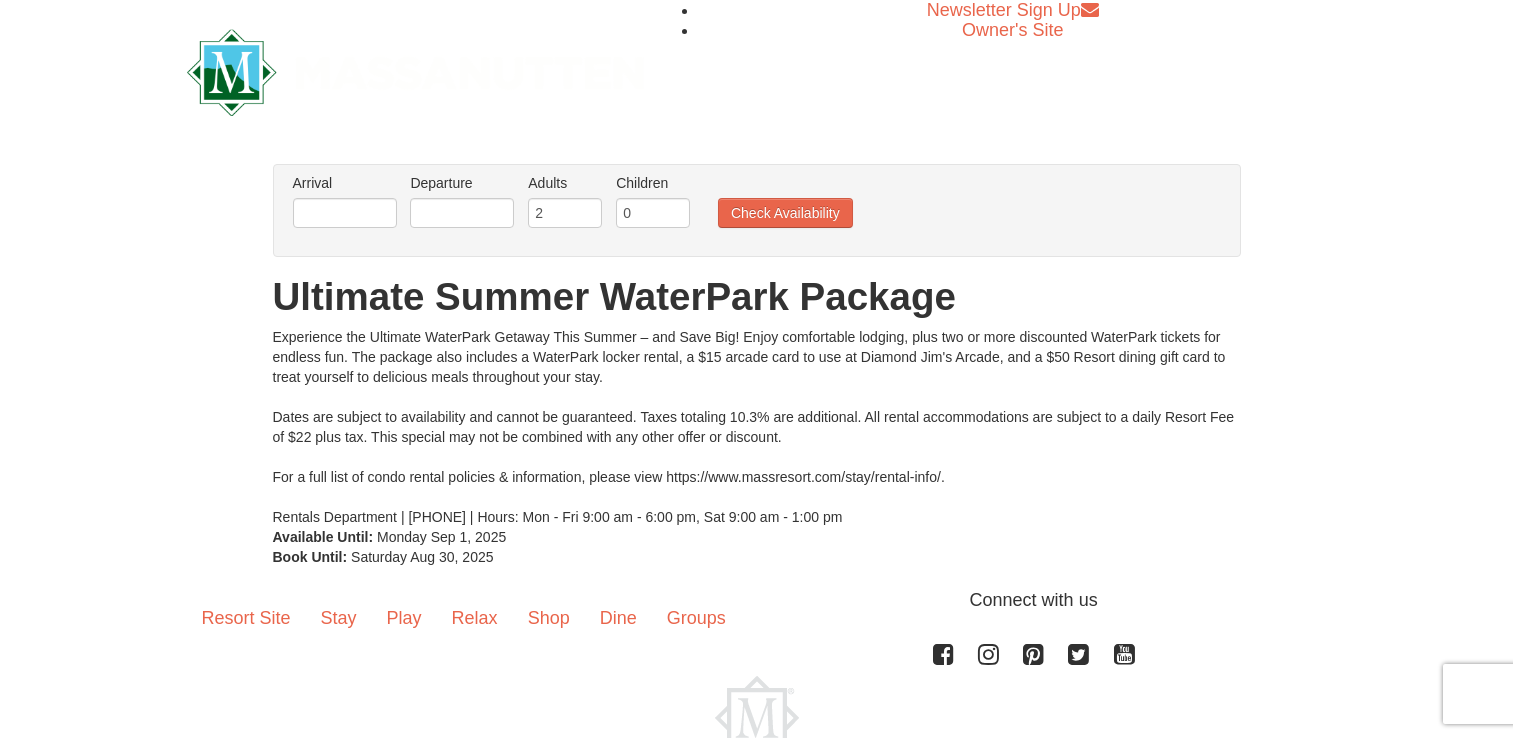 scroll, scrollTop: 0, scrollLeft: 0, axis: both 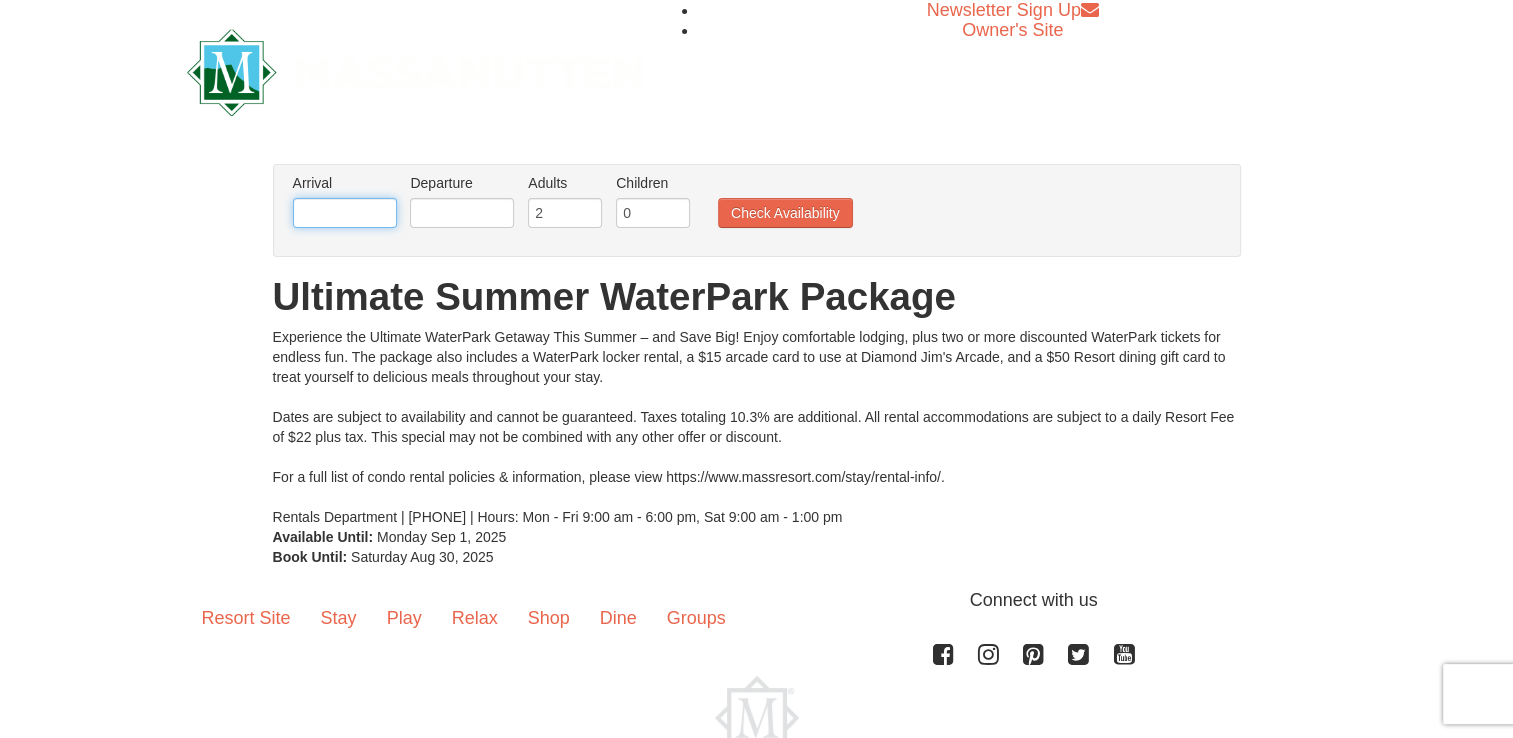click at bounding box center (345, 213) 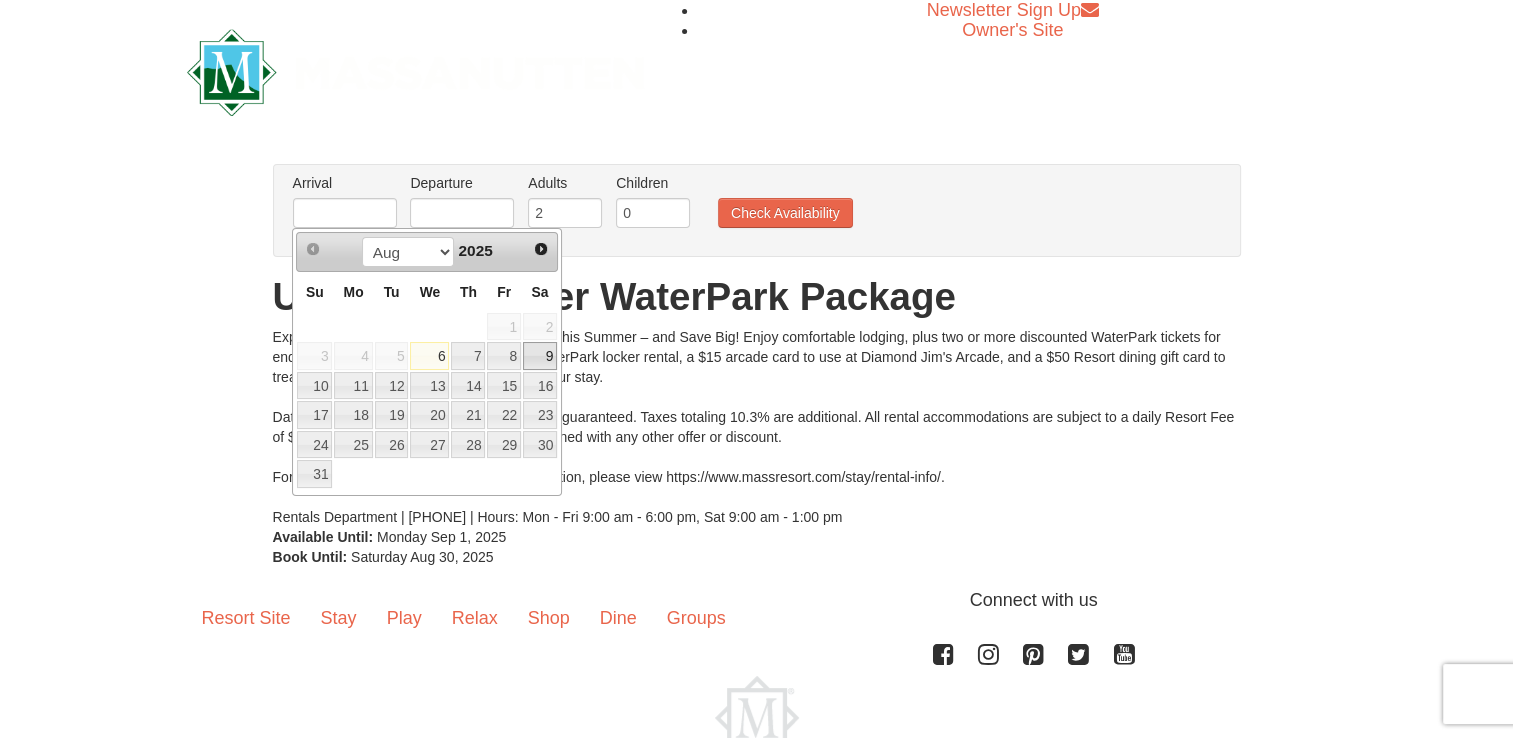 click on "9" at bounding box center [540, 356] 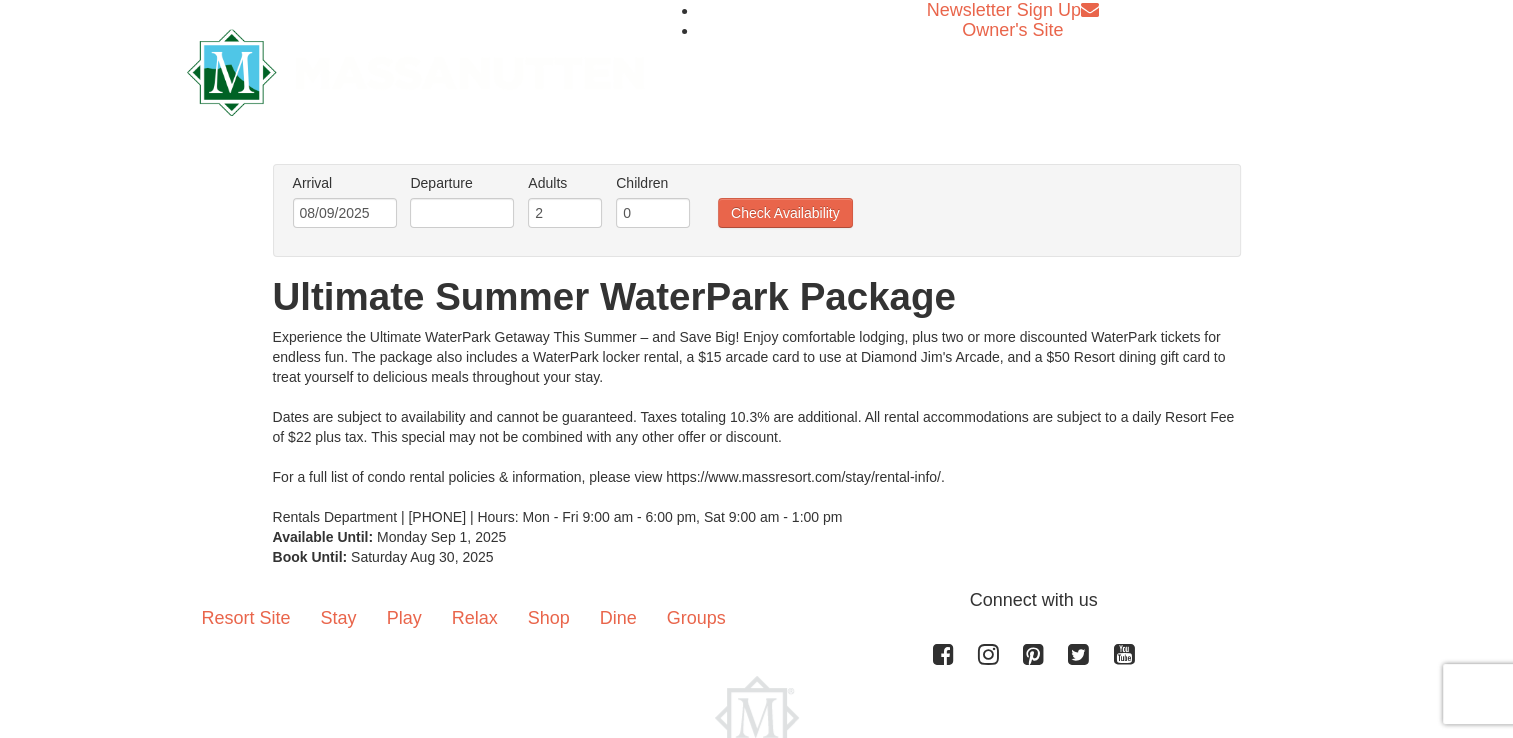 click on "Departure Please format dates MM/DD/YYYY Please format dates MM/DD/YYYY" at bounding box center [462, 183] 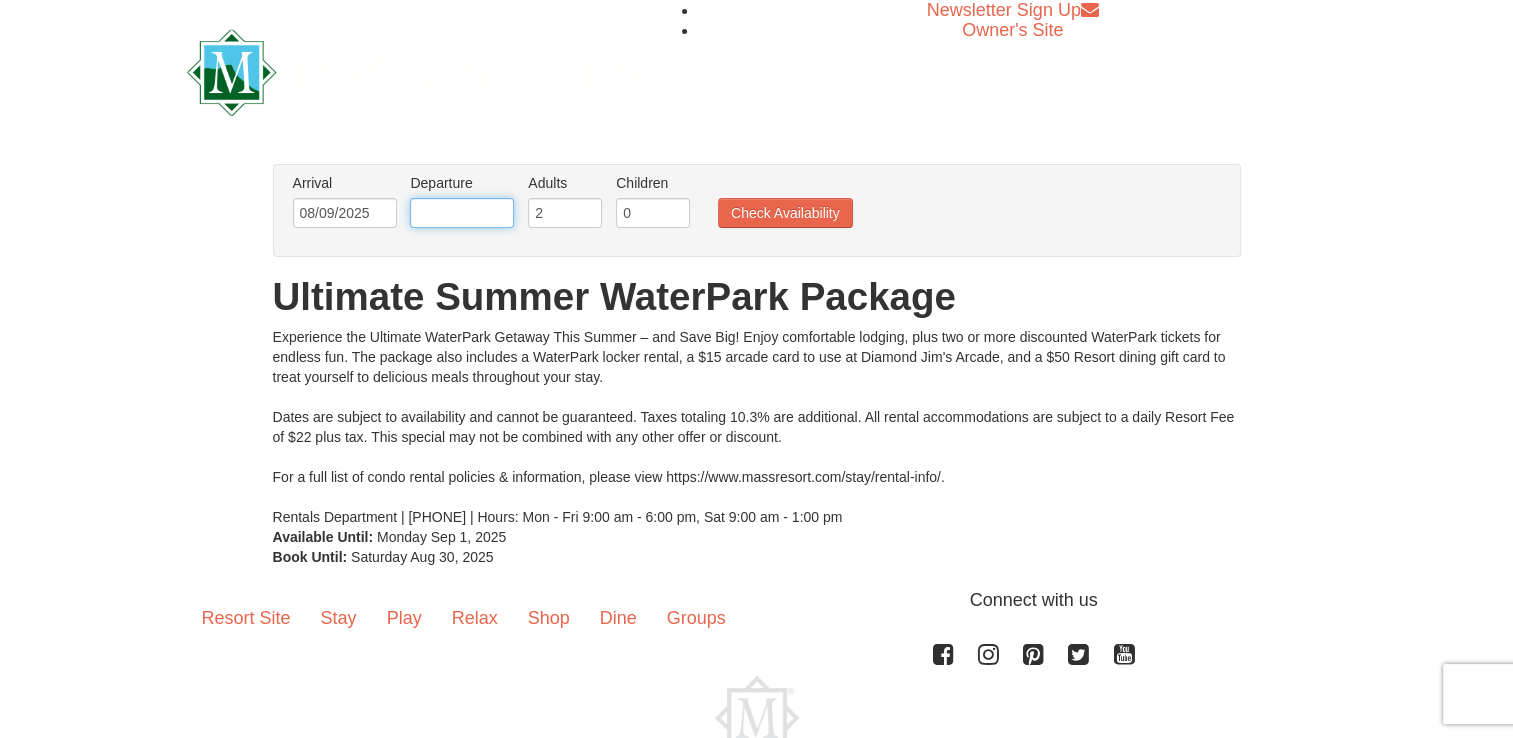 click at bounding box center (462, 213) 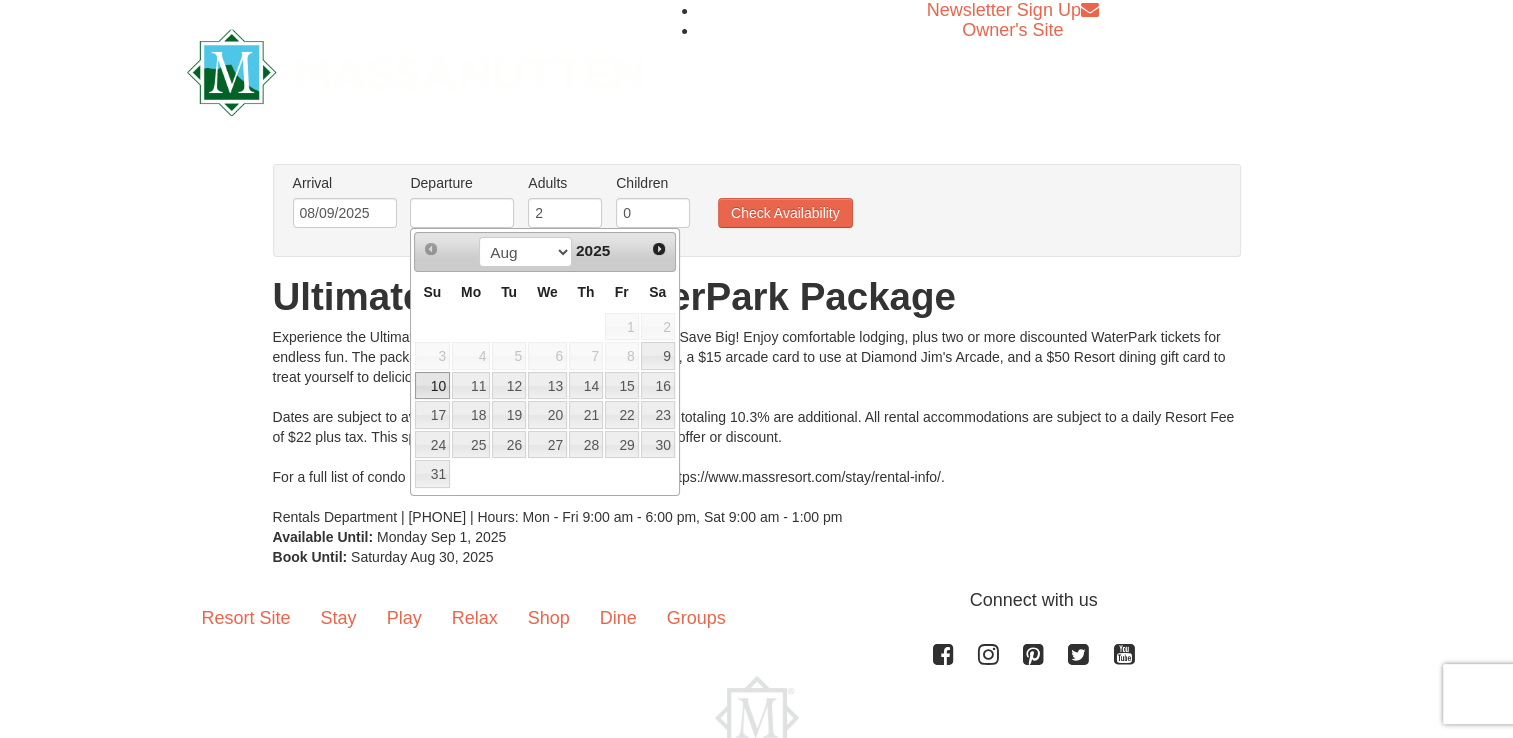 click on "10" at bounding box center [432, 386] 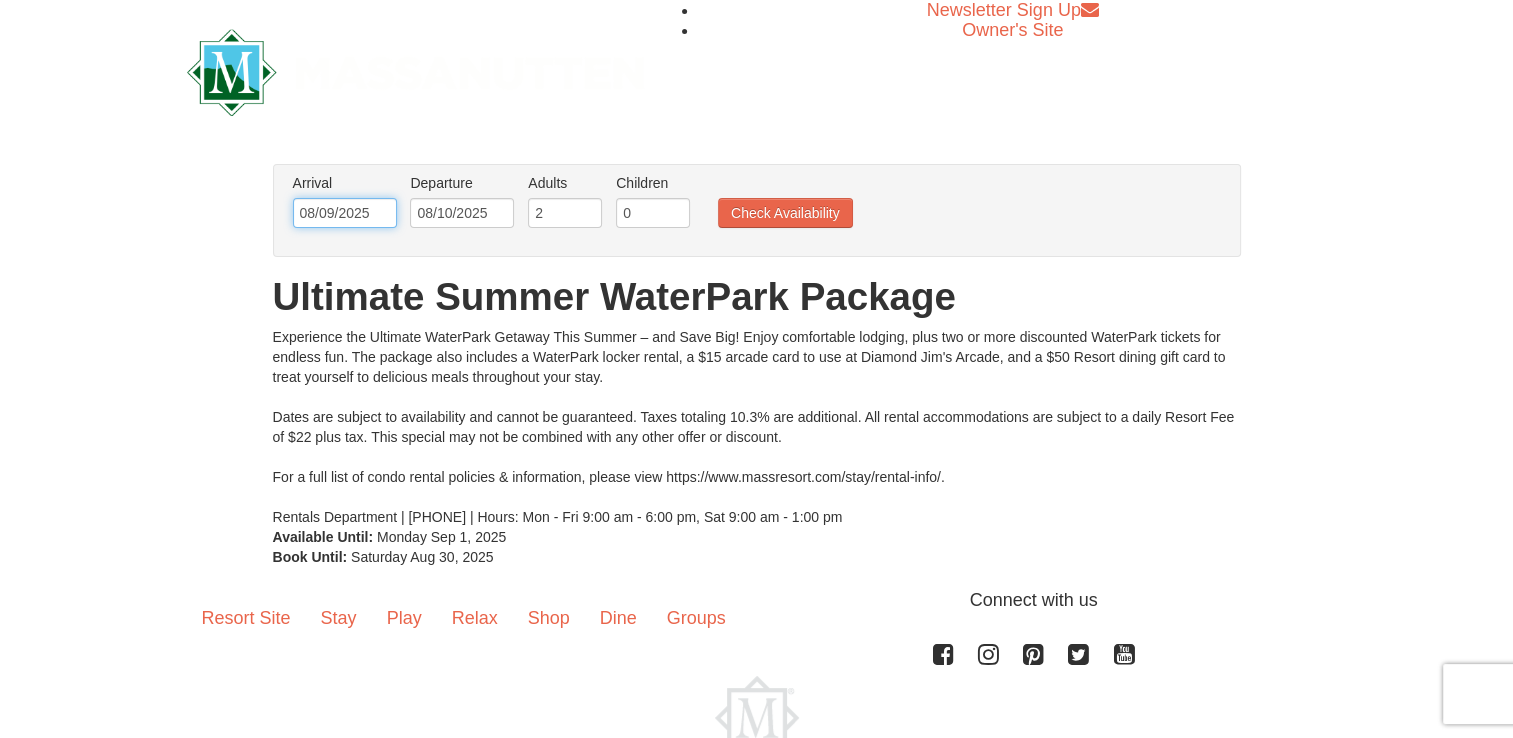 click on "08/09/2025" at bounding box center (345, 213) 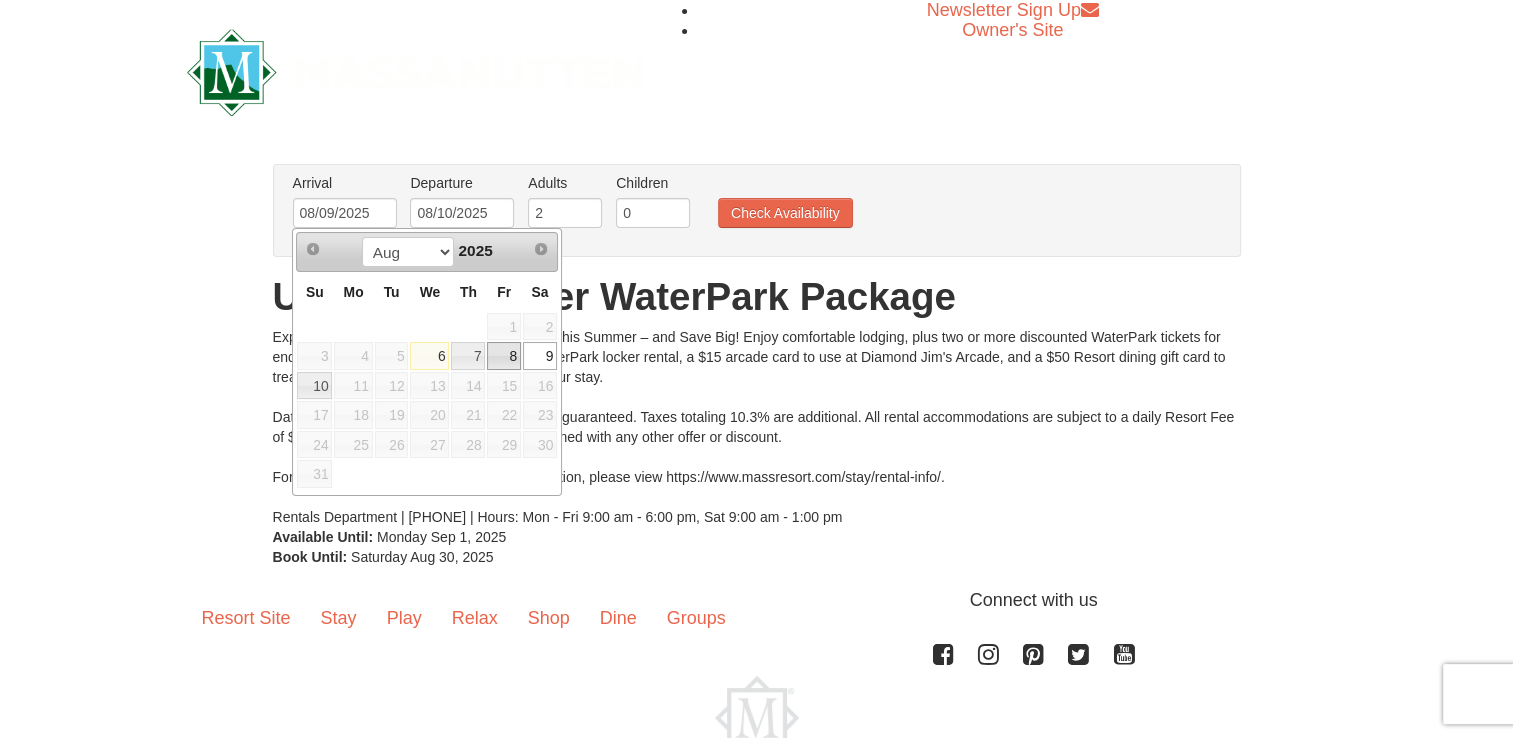 click on "8" at bounding box center [504, 356] 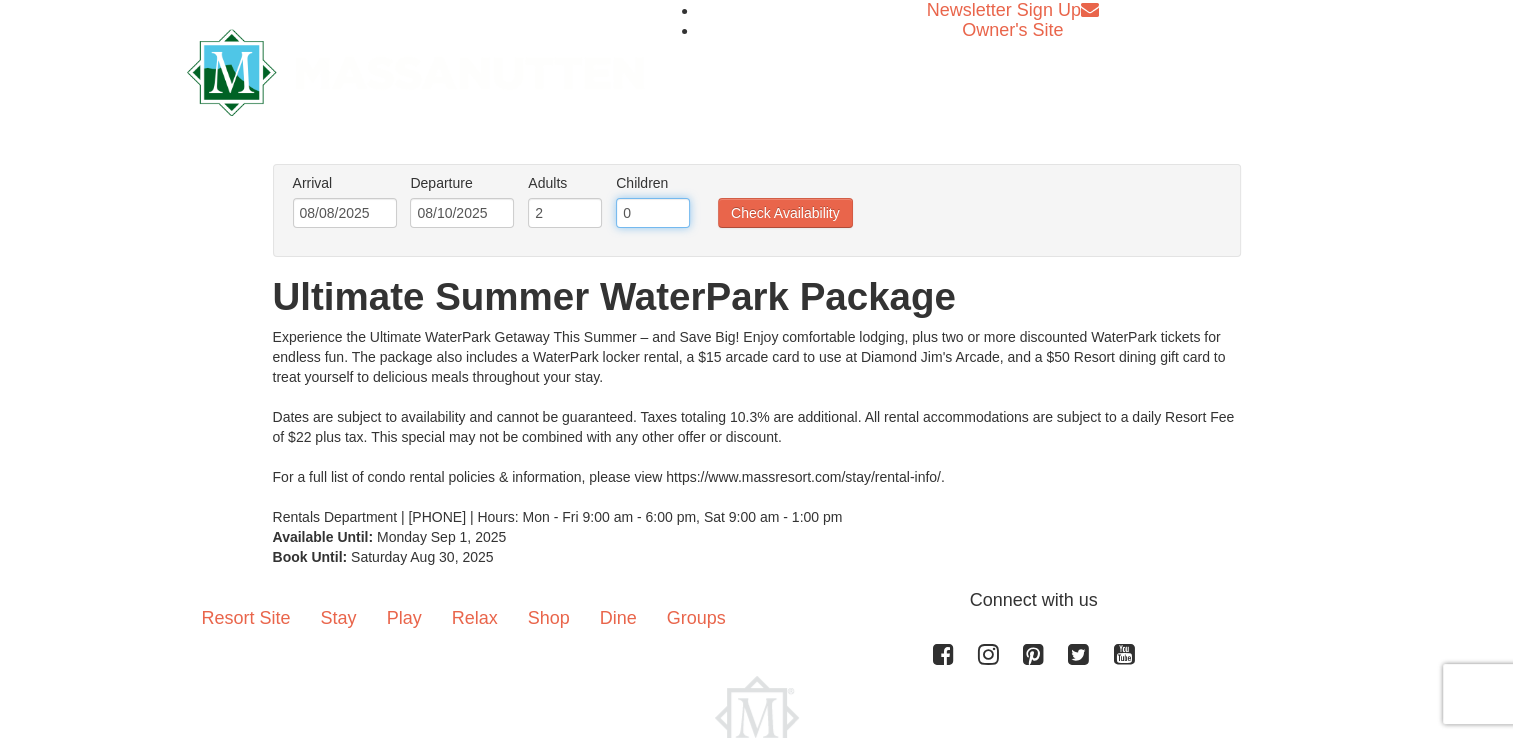 click on "0" at bounding box center [653, 213] 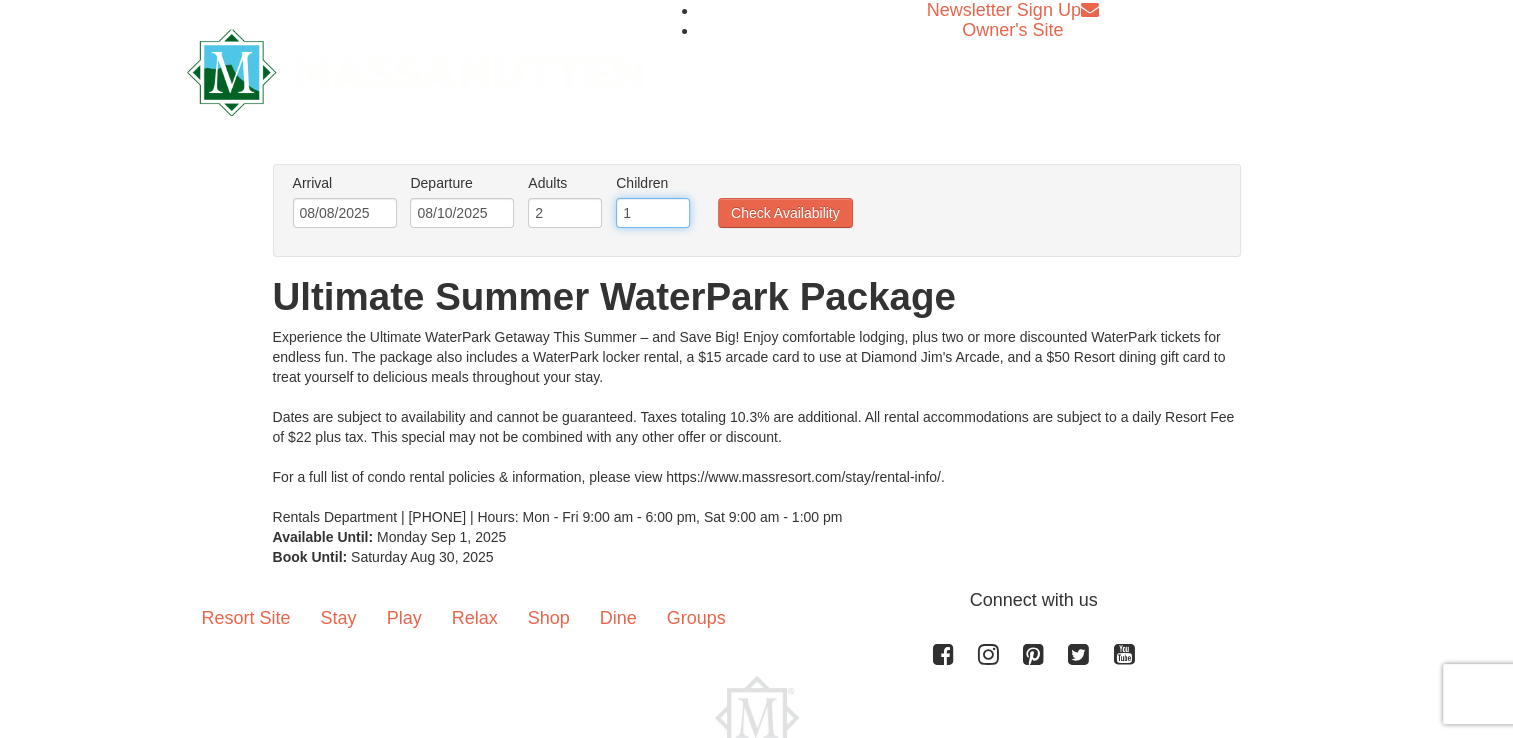 click on "1" at bounding box center (653, 213) 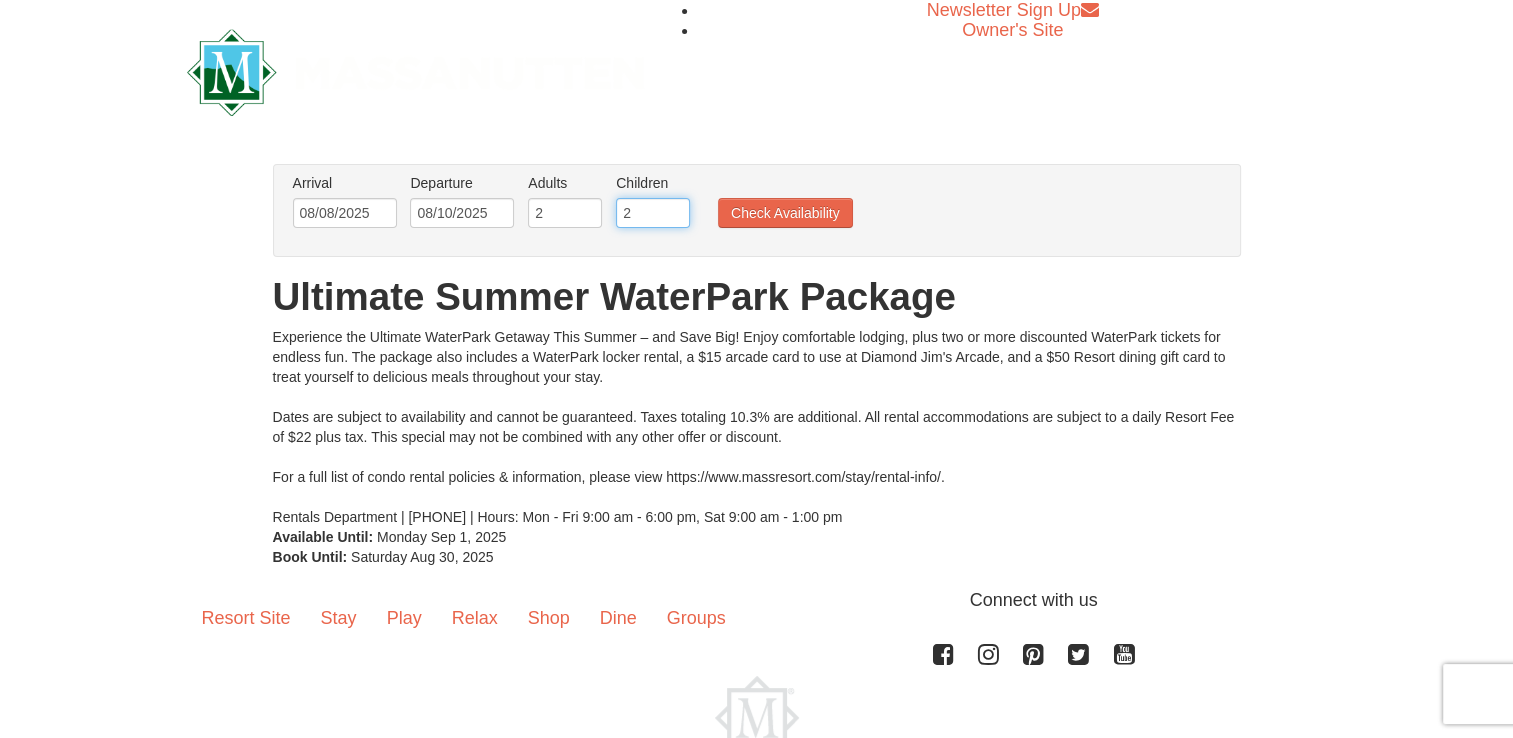 type on "2" 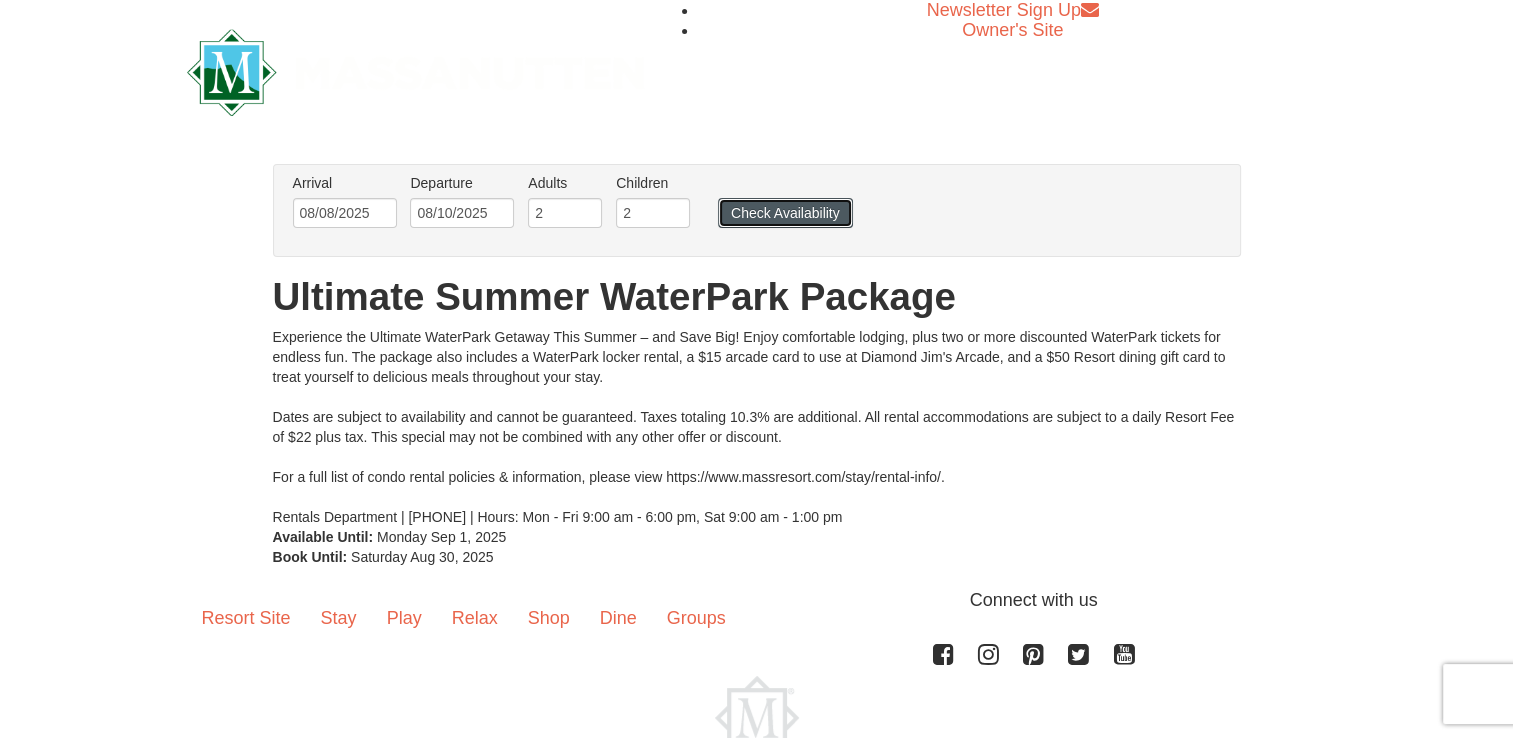 click on "Check Availability" at bounding box center [785, 213] 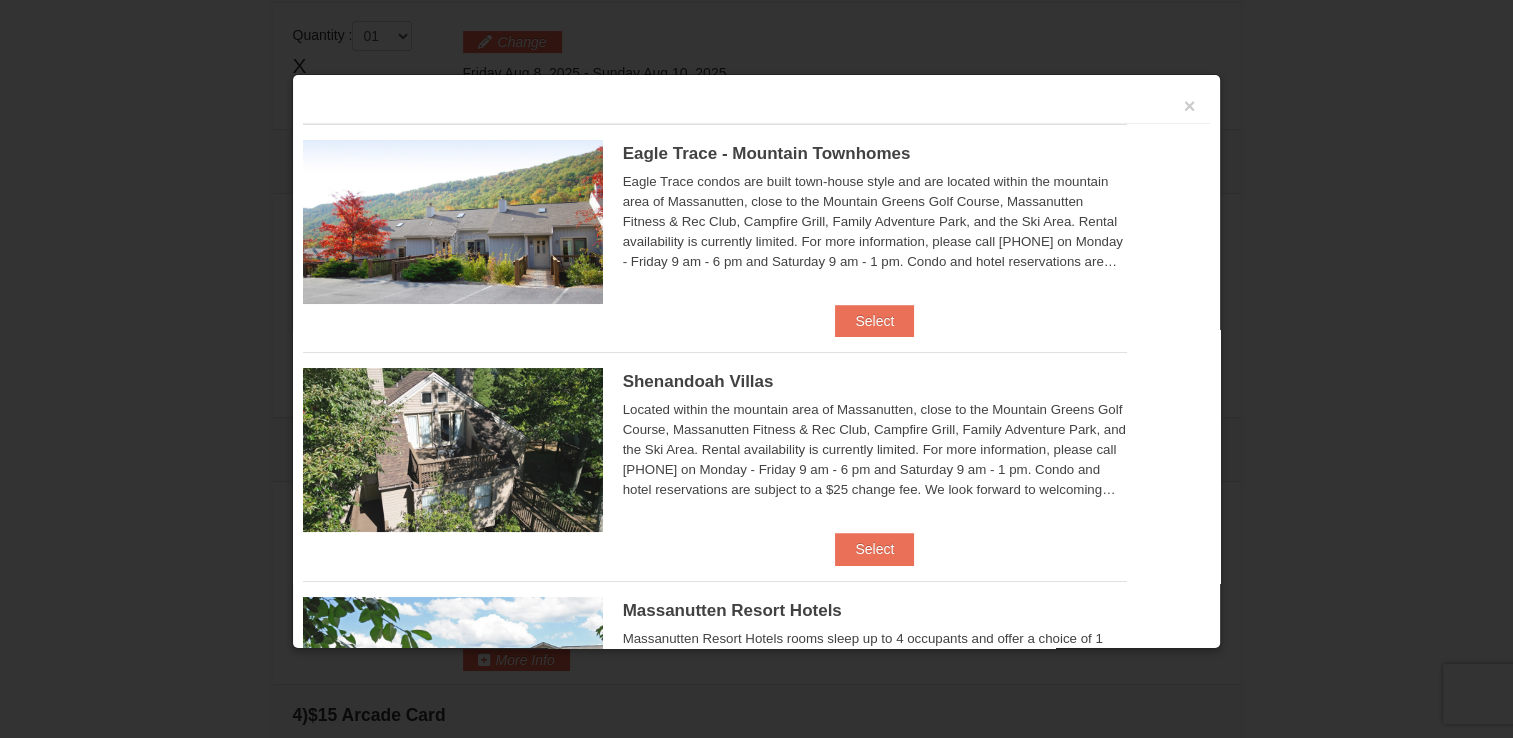 scroll, scrollTop: 629, scrollLeft: 0, axis: vertical 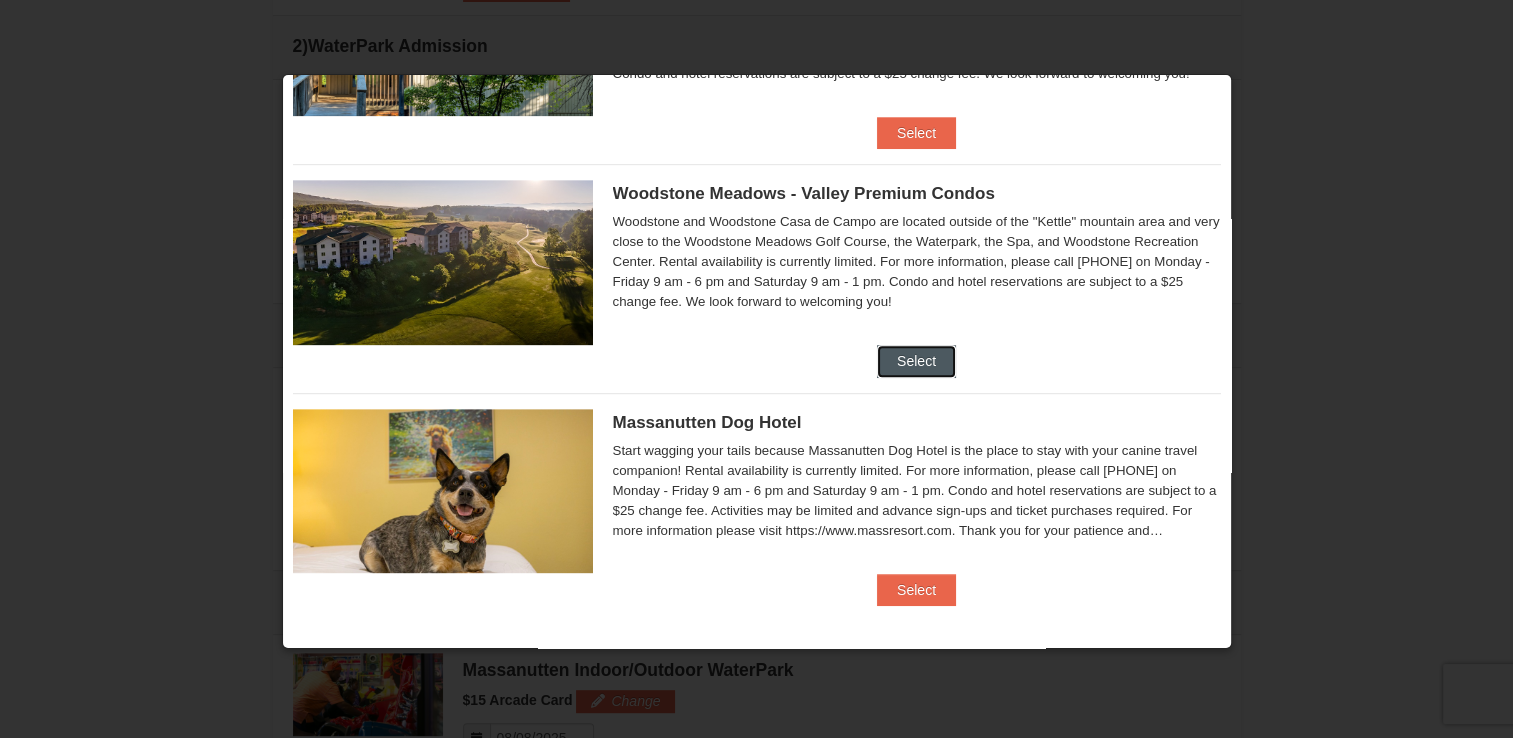 click on "Select" at bounding box center (916, 361) 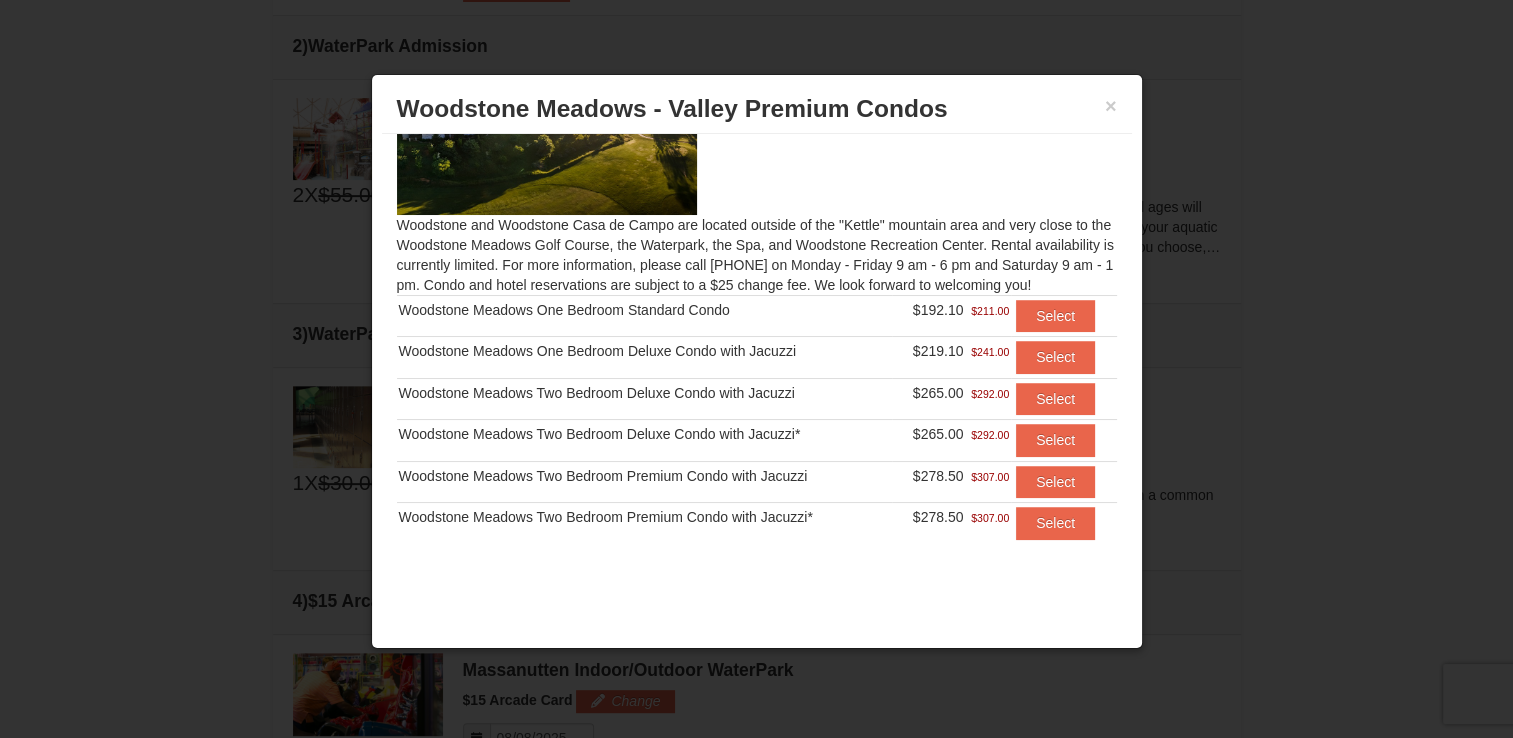 scroll, scrollTop: 116, scrollLeft: 0, axis: vertical 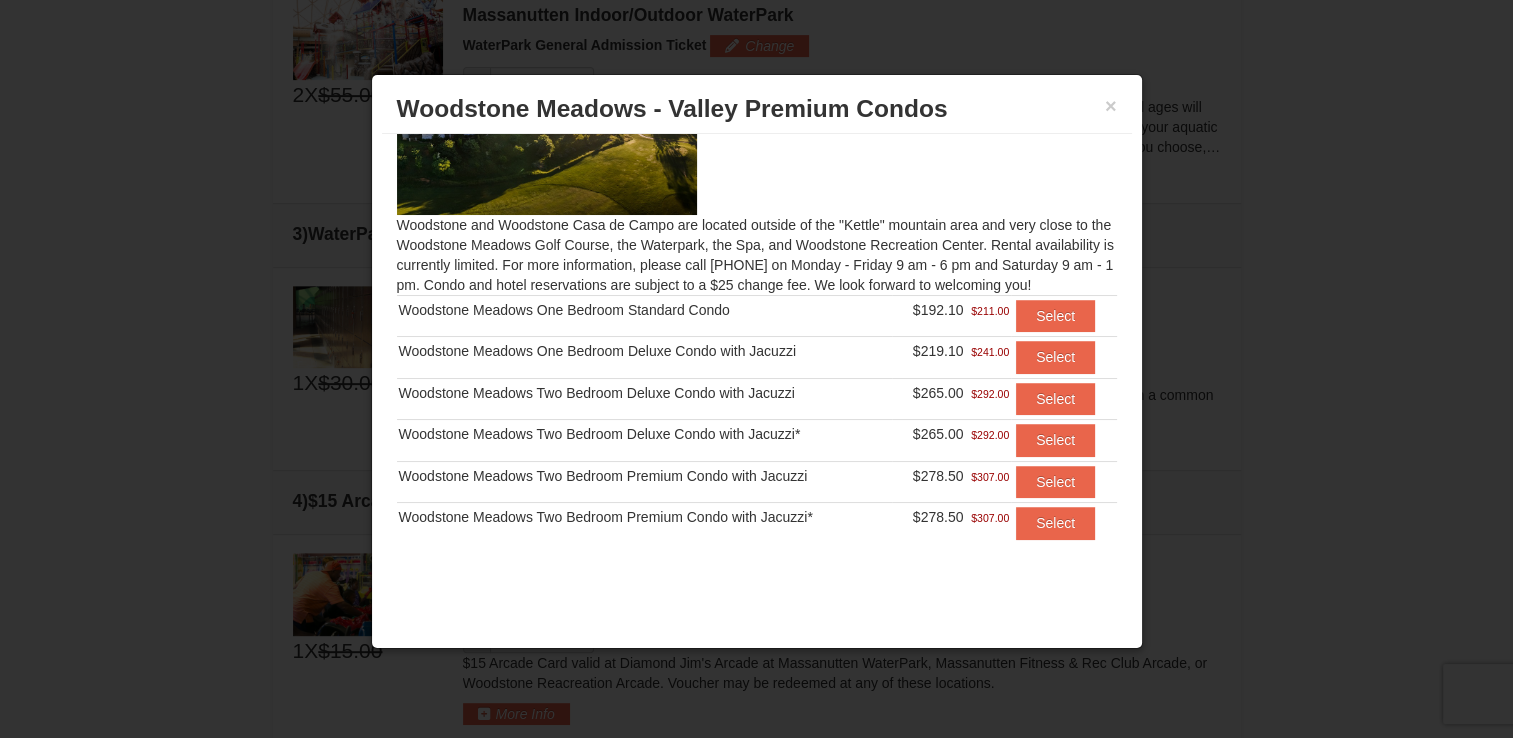 click on "Woodstone Meadows Two Bedroom Deluxe Condo with Jacuzzi*" at bounding box center (645, 434) 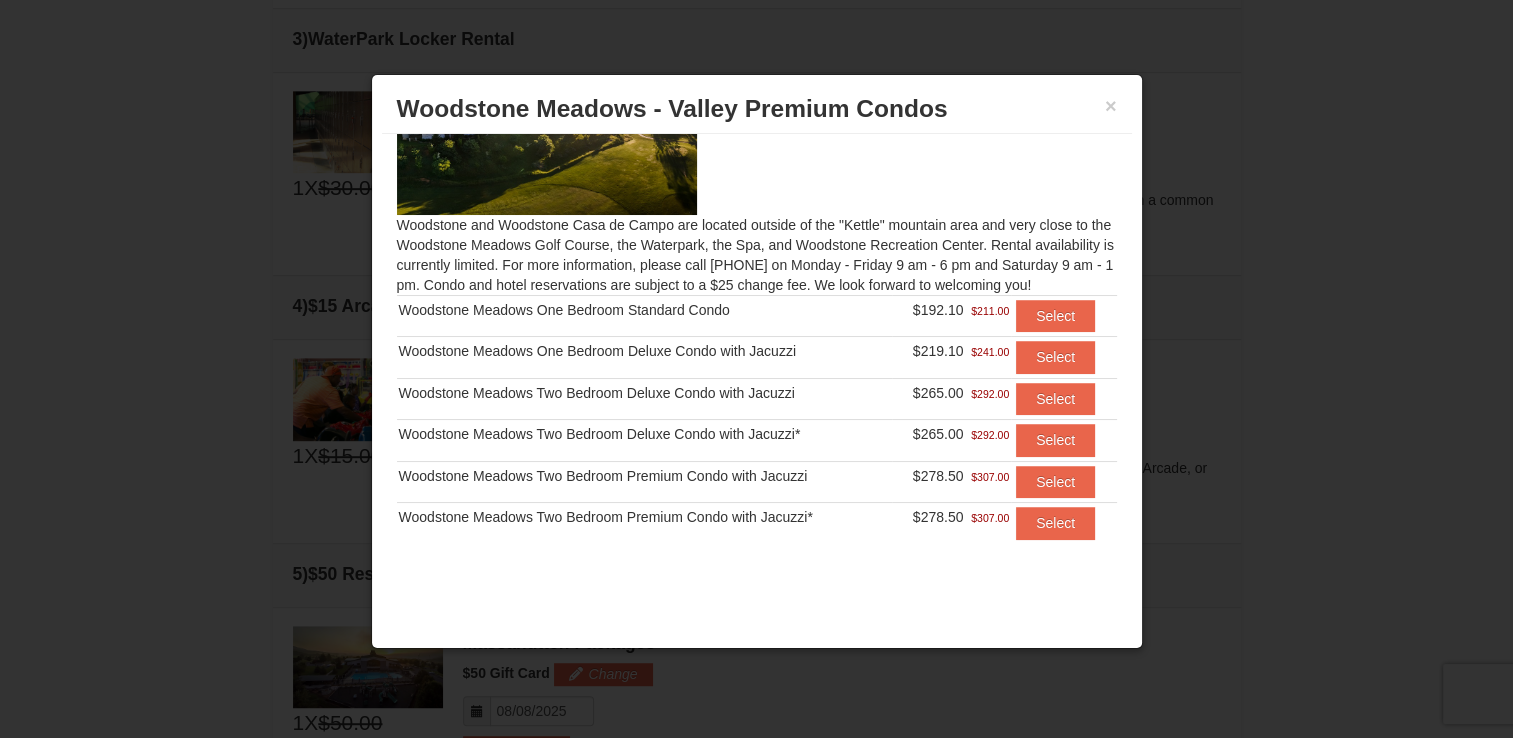 scroll, scrollTop: 1029, scrollLeft: 0, axis: vertical 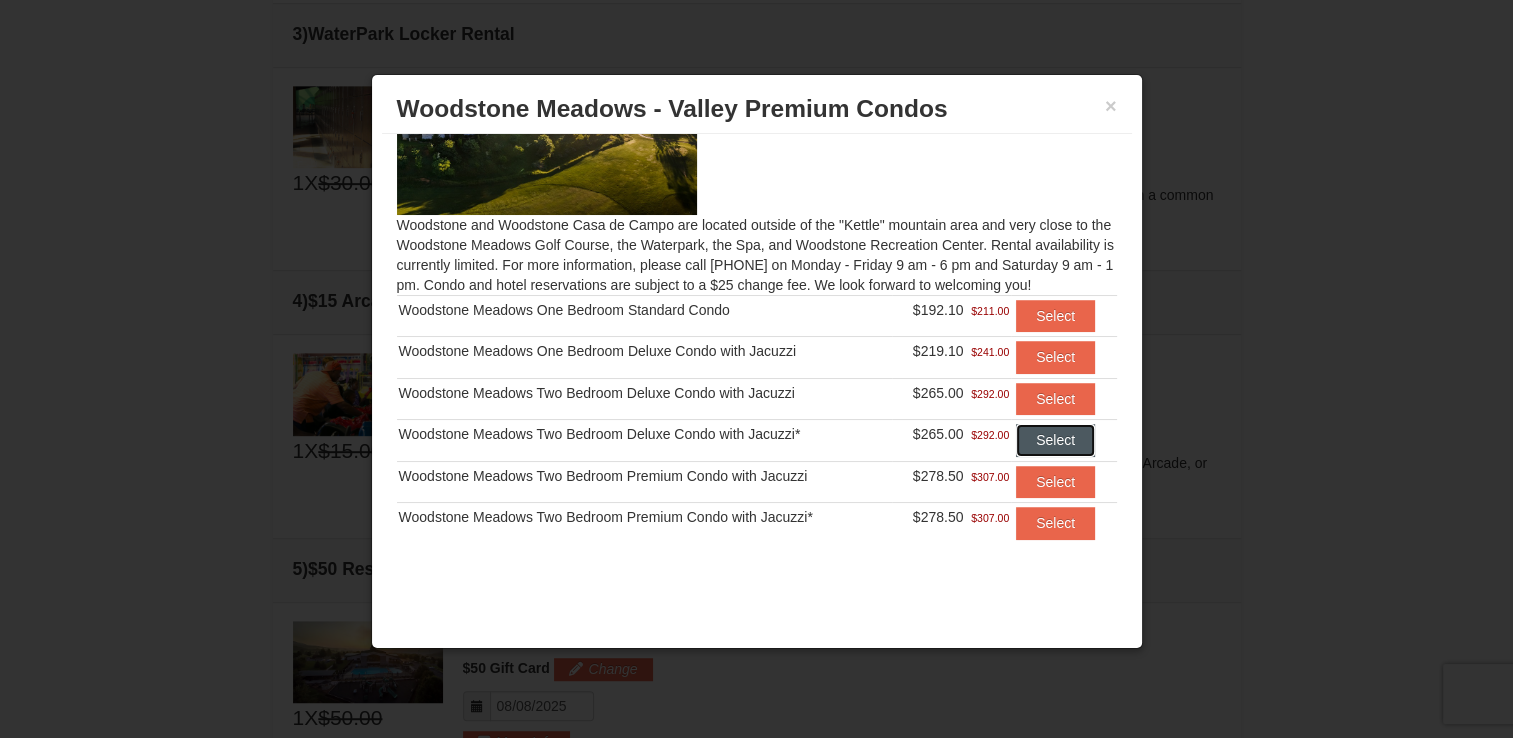 click on "Select" at bounding box center (1055, 440) 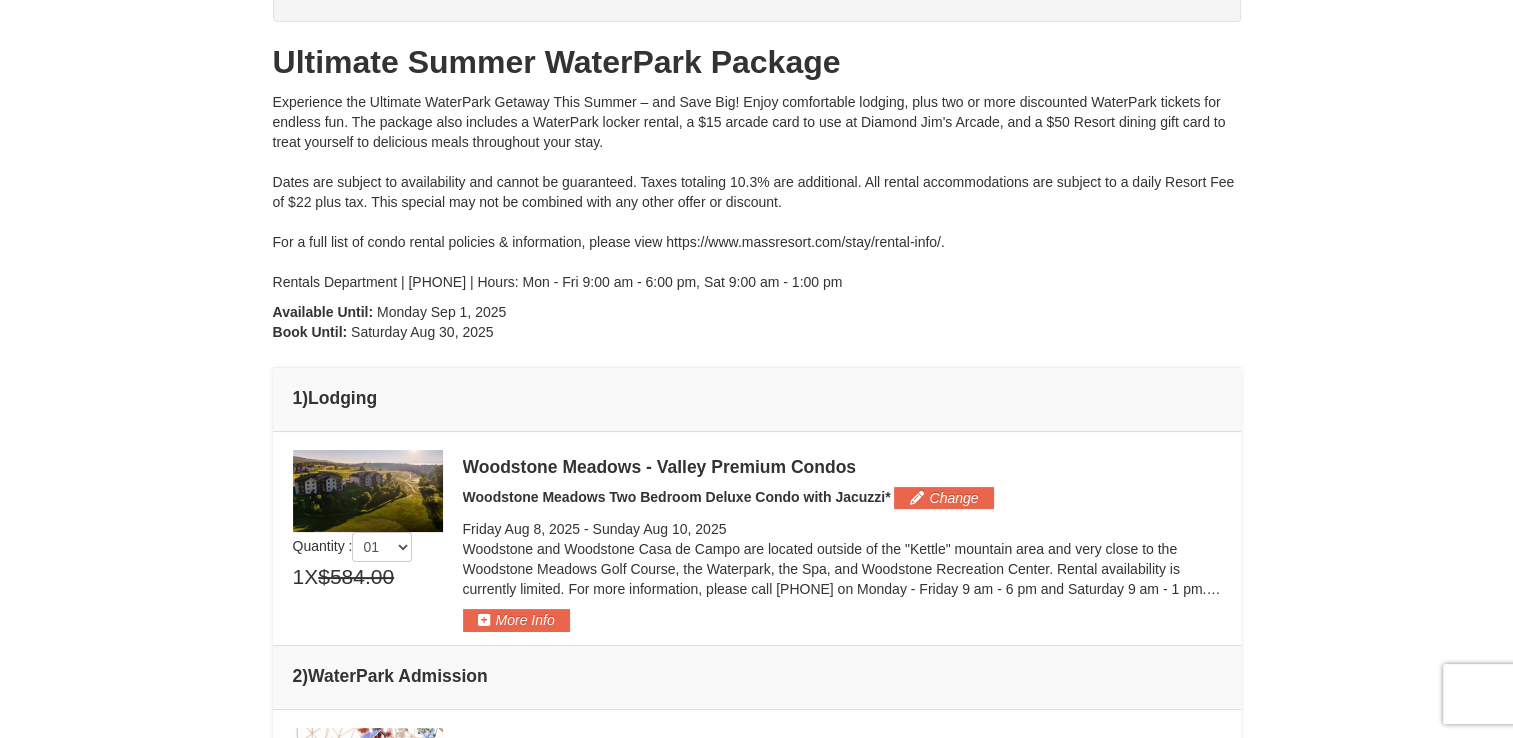 scroll, scrollTop: 216, scrollLeft: 0, axis: vertical 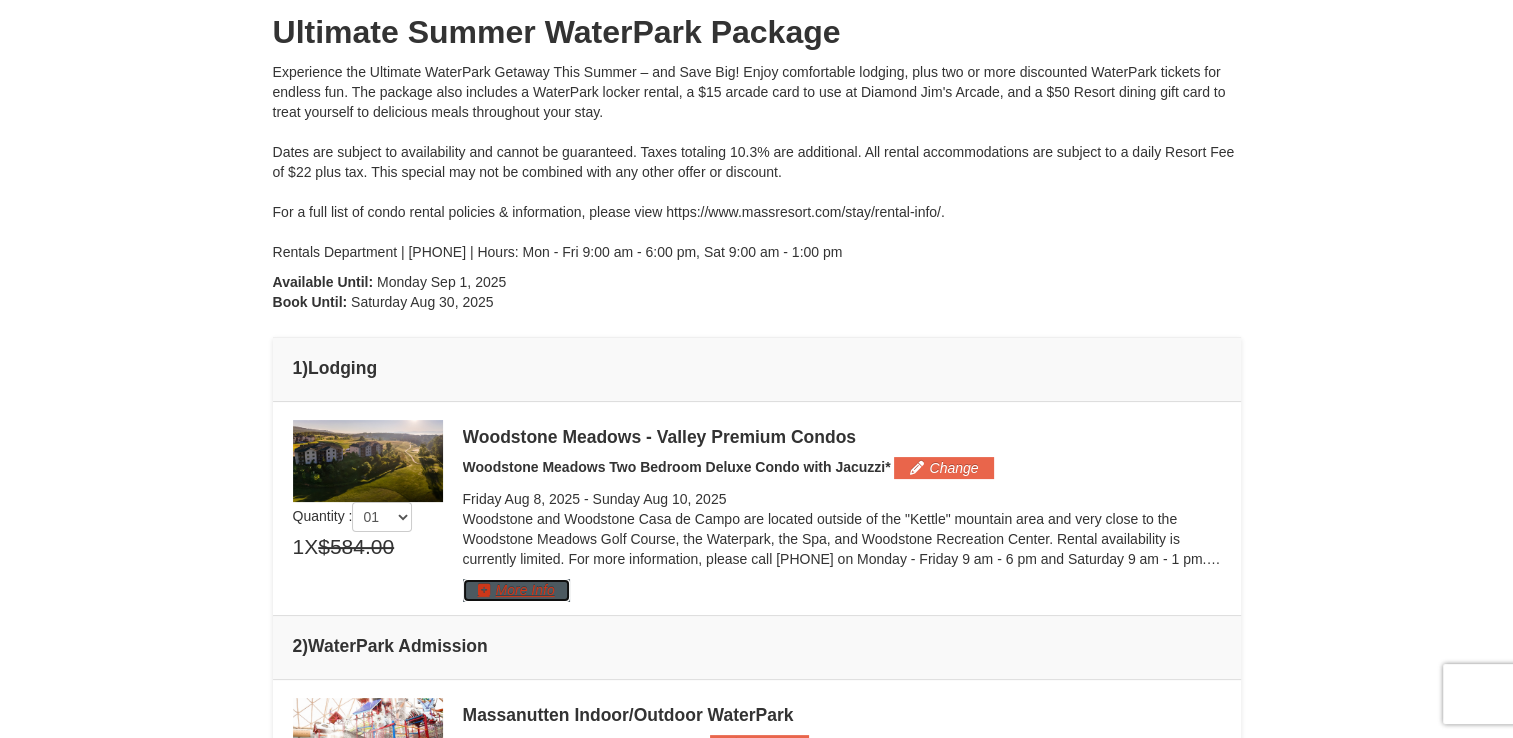 click on "More Info" at bounding box center (516, 590) 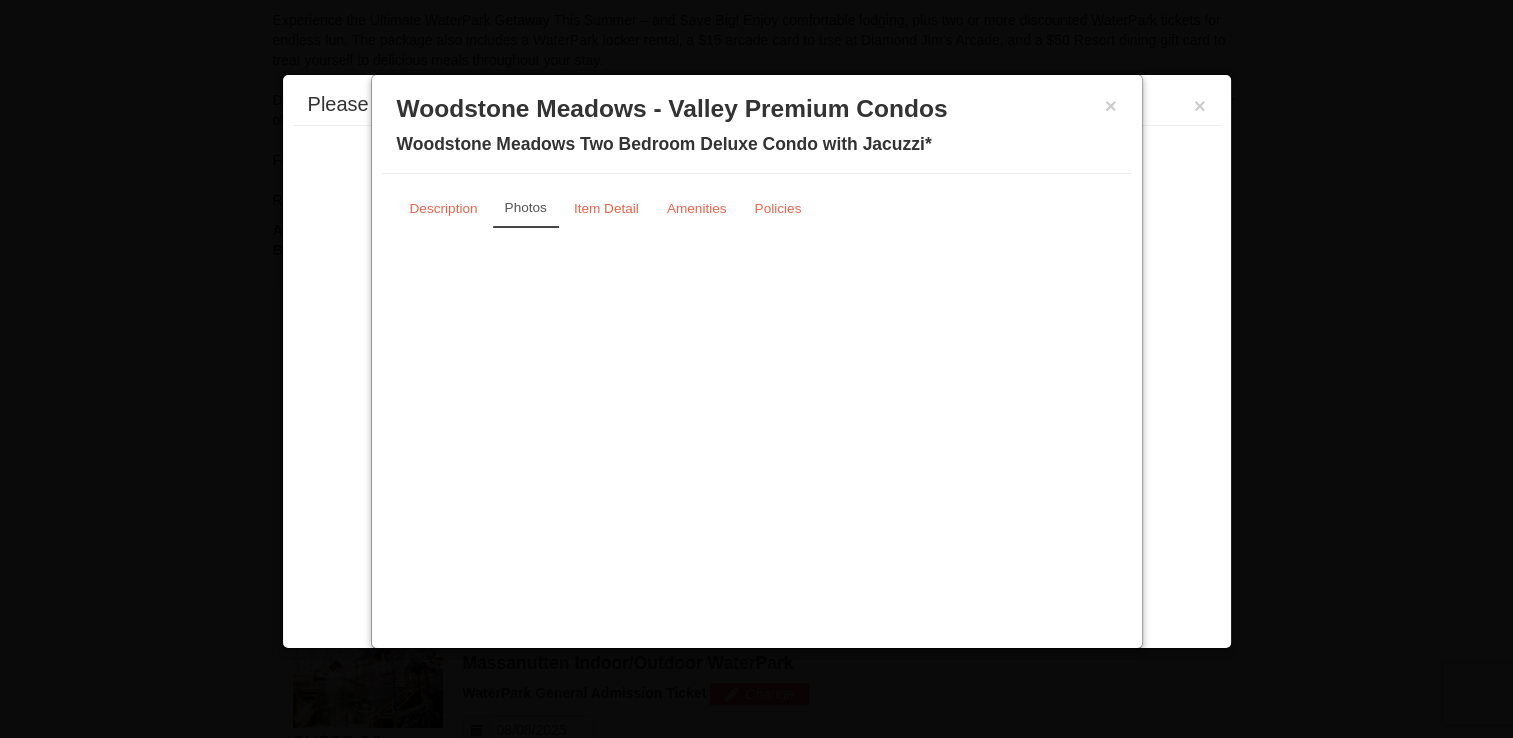 scroll, scrollTop: 442, scrollLeft: 0, axis: vertical 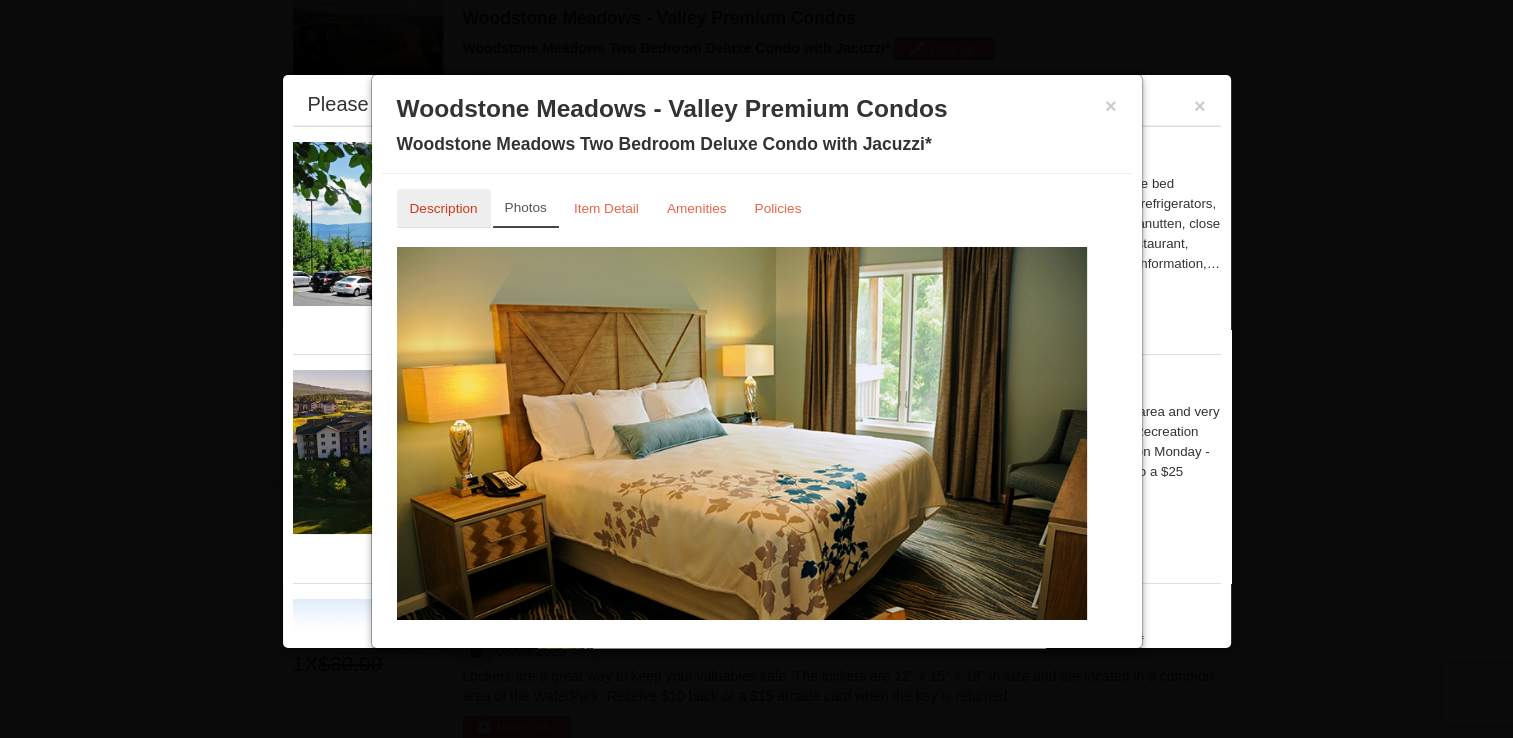 click on "Description" at bounding box center [444, 208] 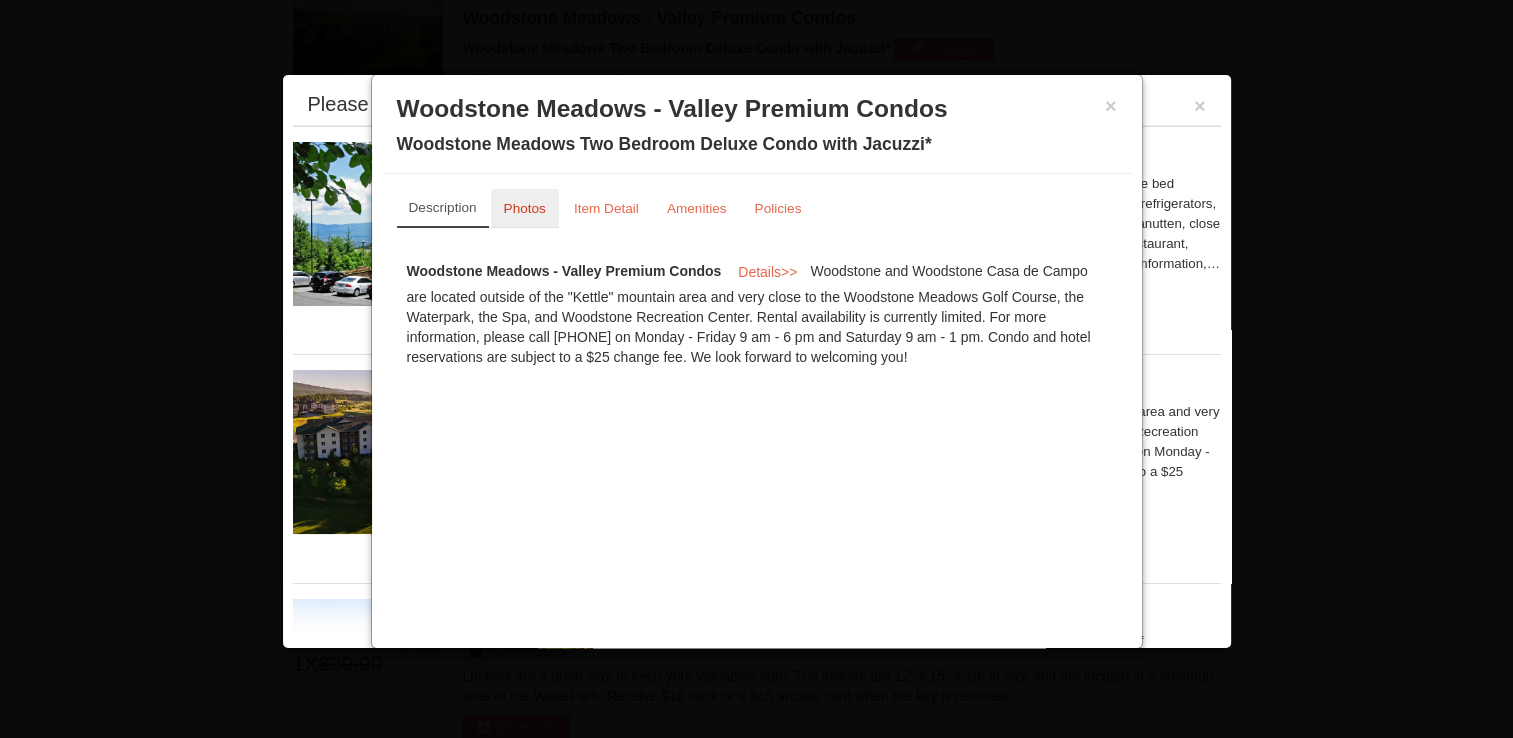 click on "Photos" at bounding box center [525, 208] 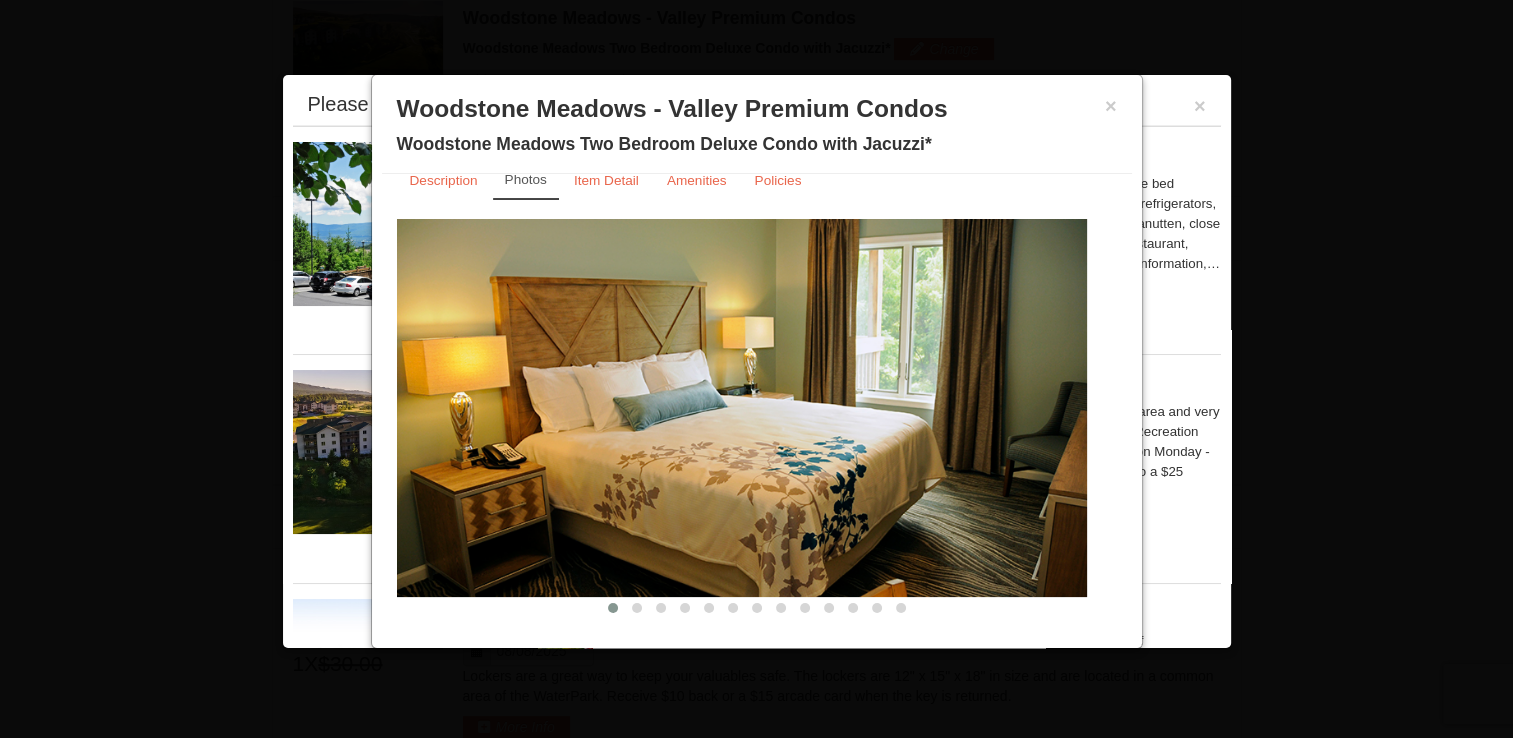 scroll, scrollTop: 40, scrollLeft: 0, axis: vertical 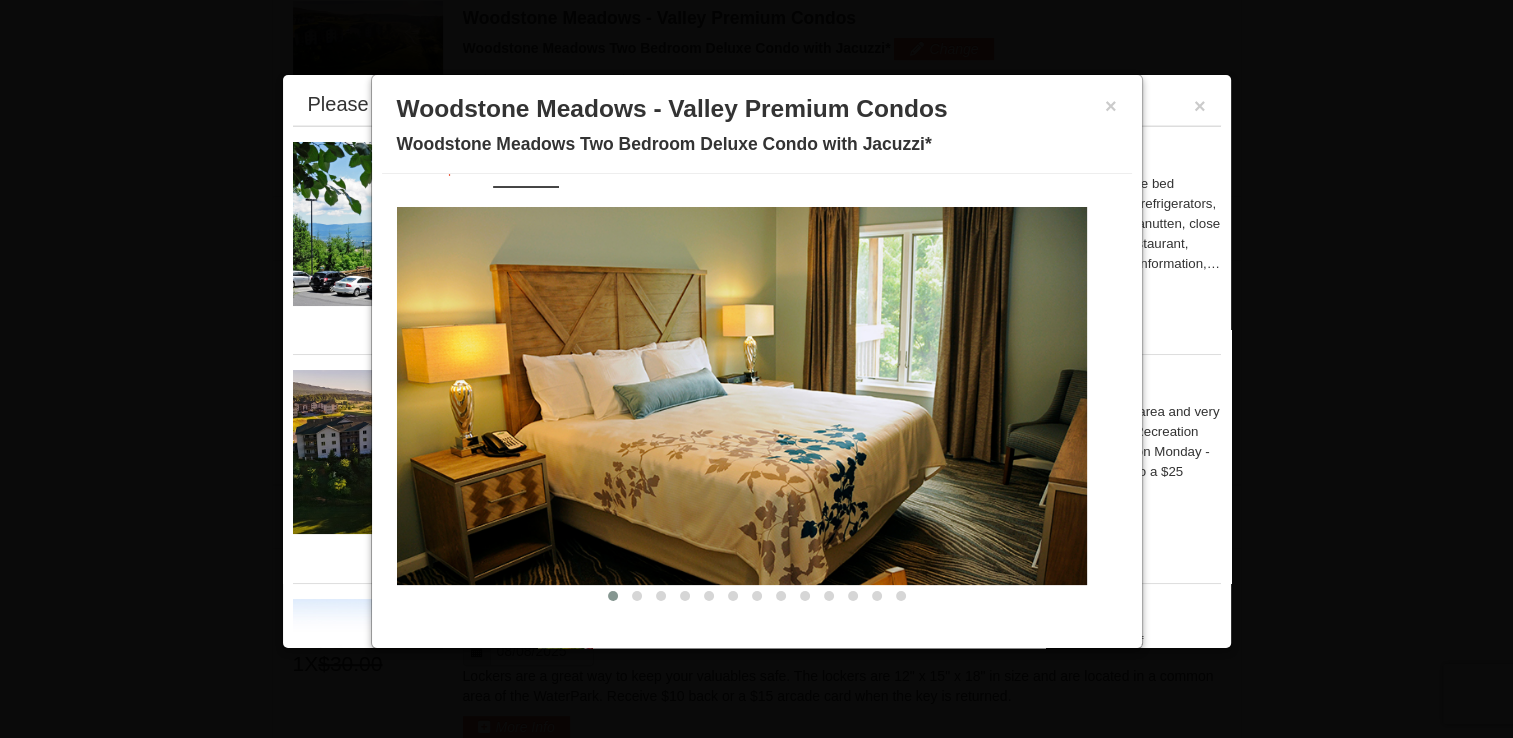 click at bounding box center (742, 396) 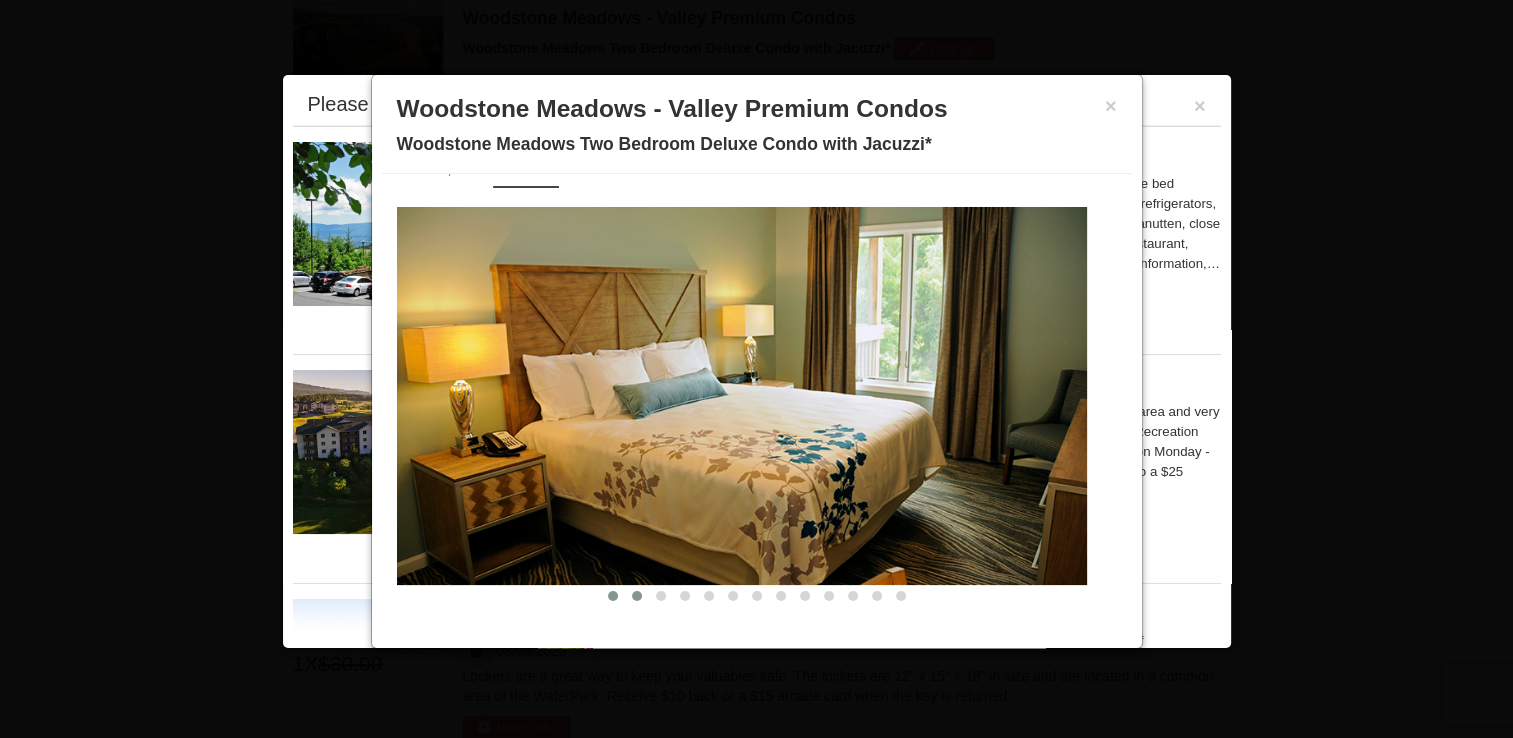 click at bounding box center [637, 596] 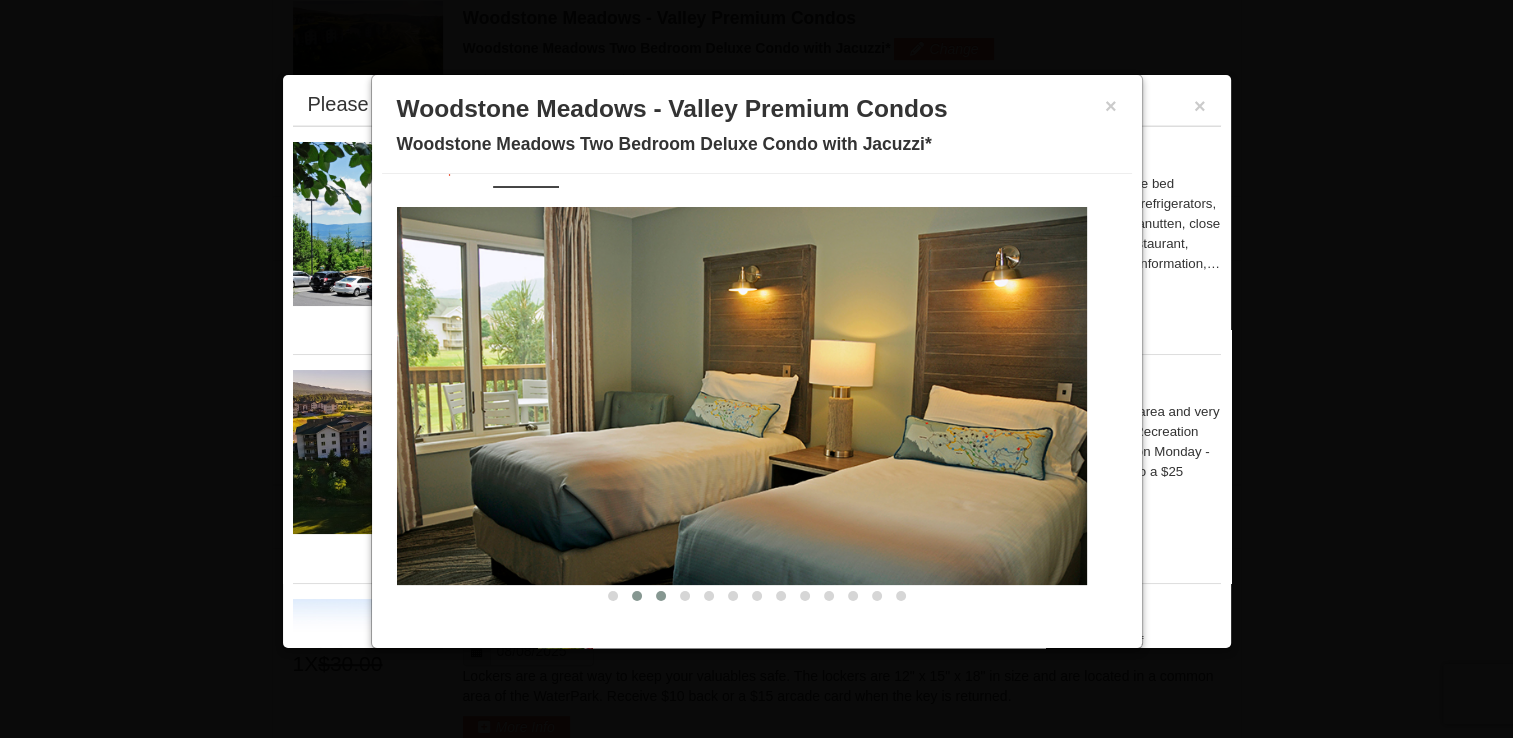 click at bounding box center (661, 596) 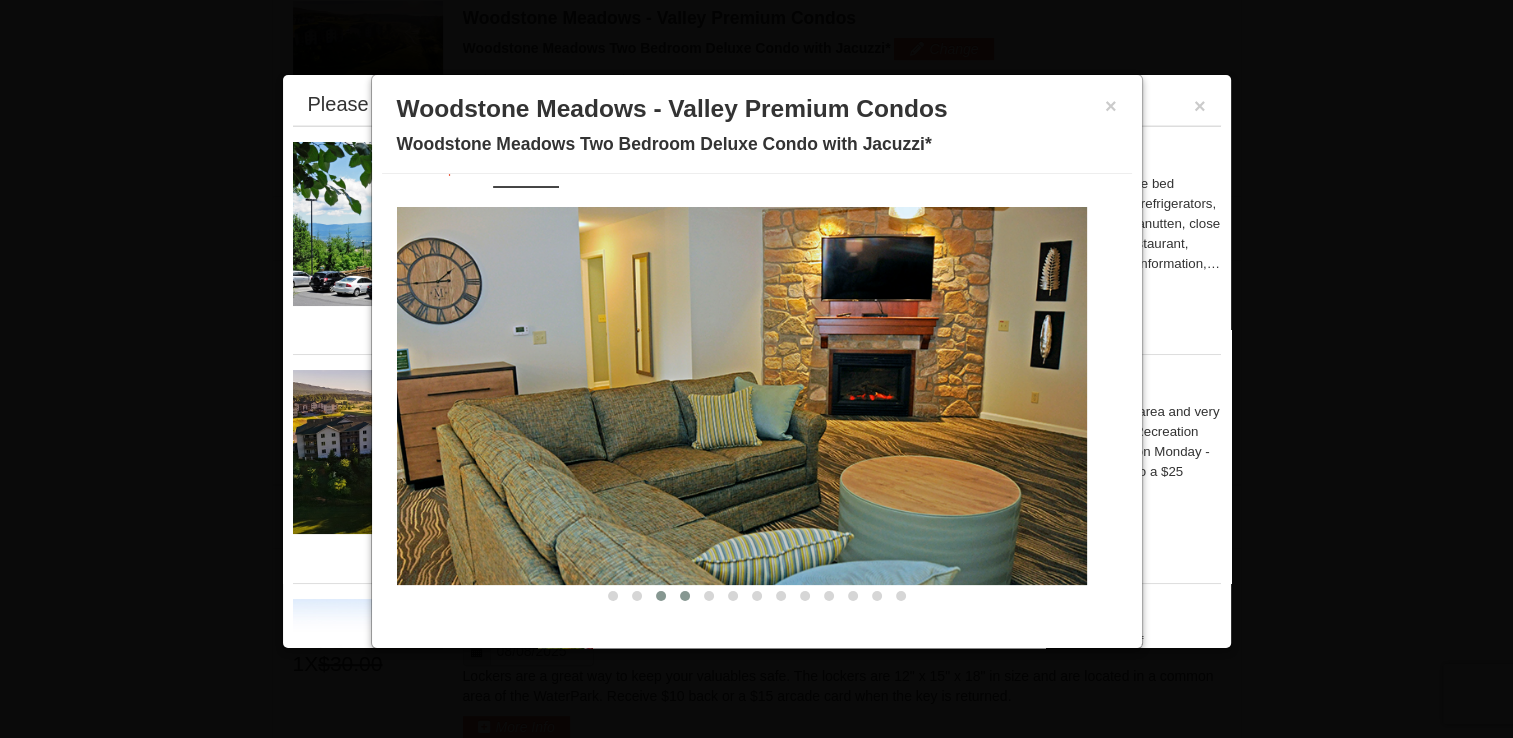 click at bounding box center [685, 596] 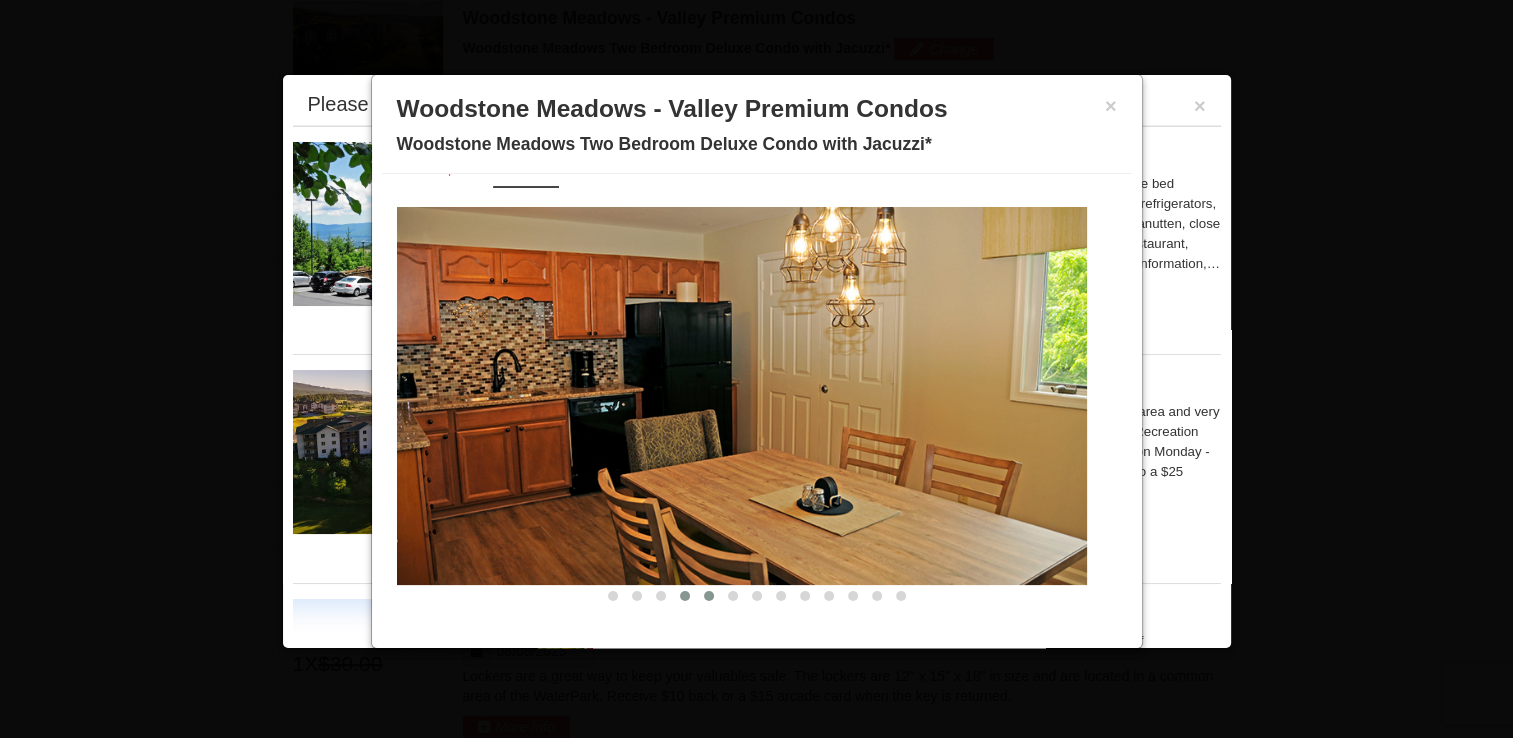 click at bounding box center [709, 596] 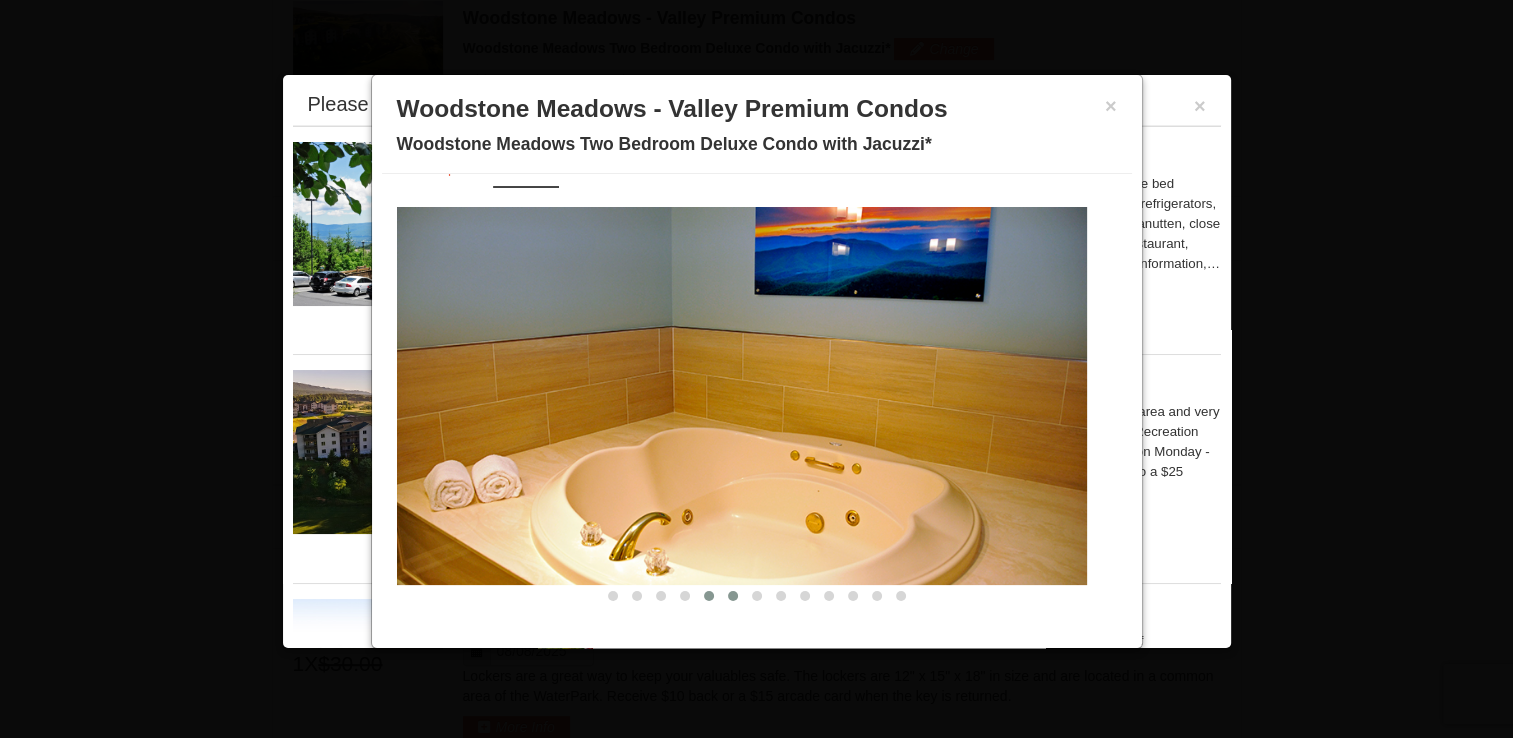 click at bounding box center [733, 596] 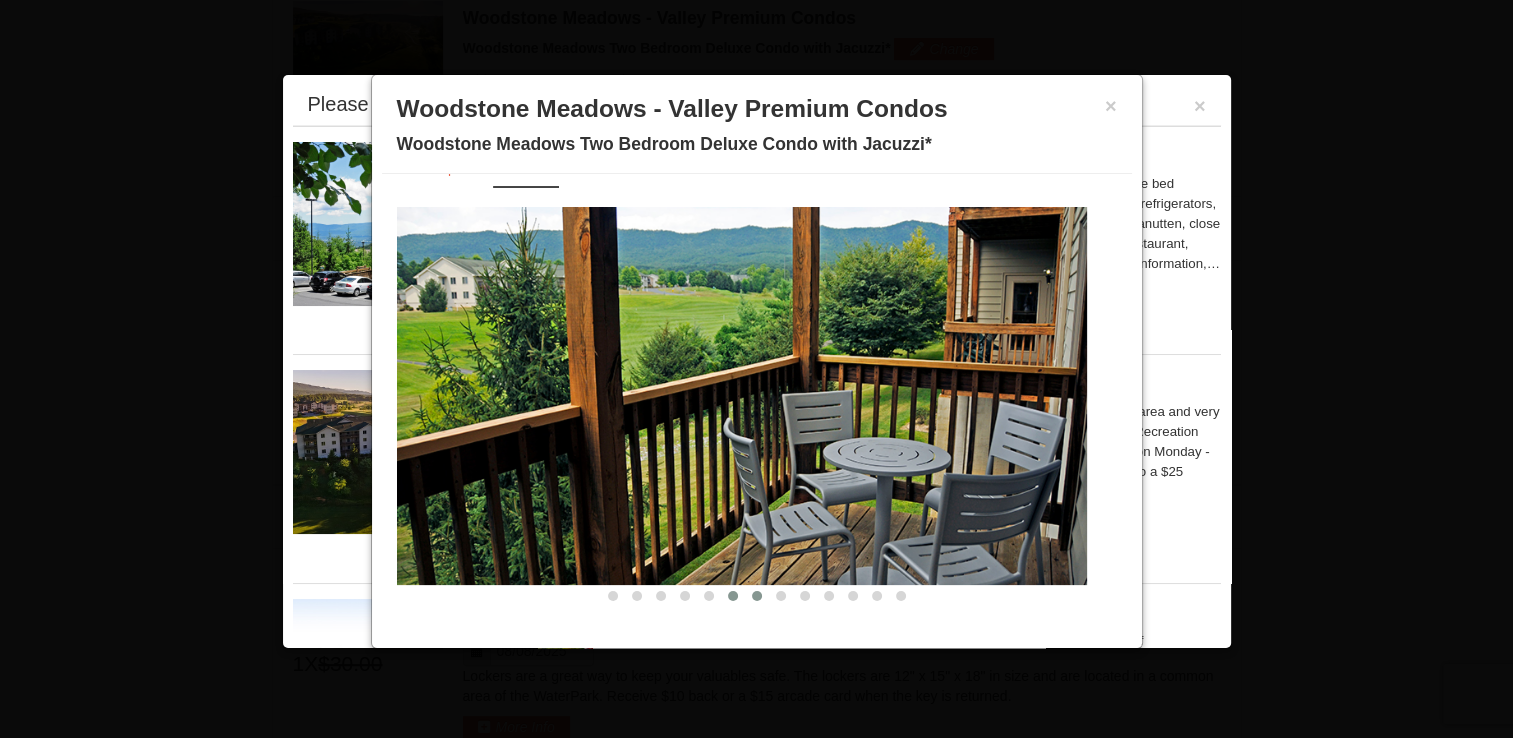 click at bounding box center (757, 596) 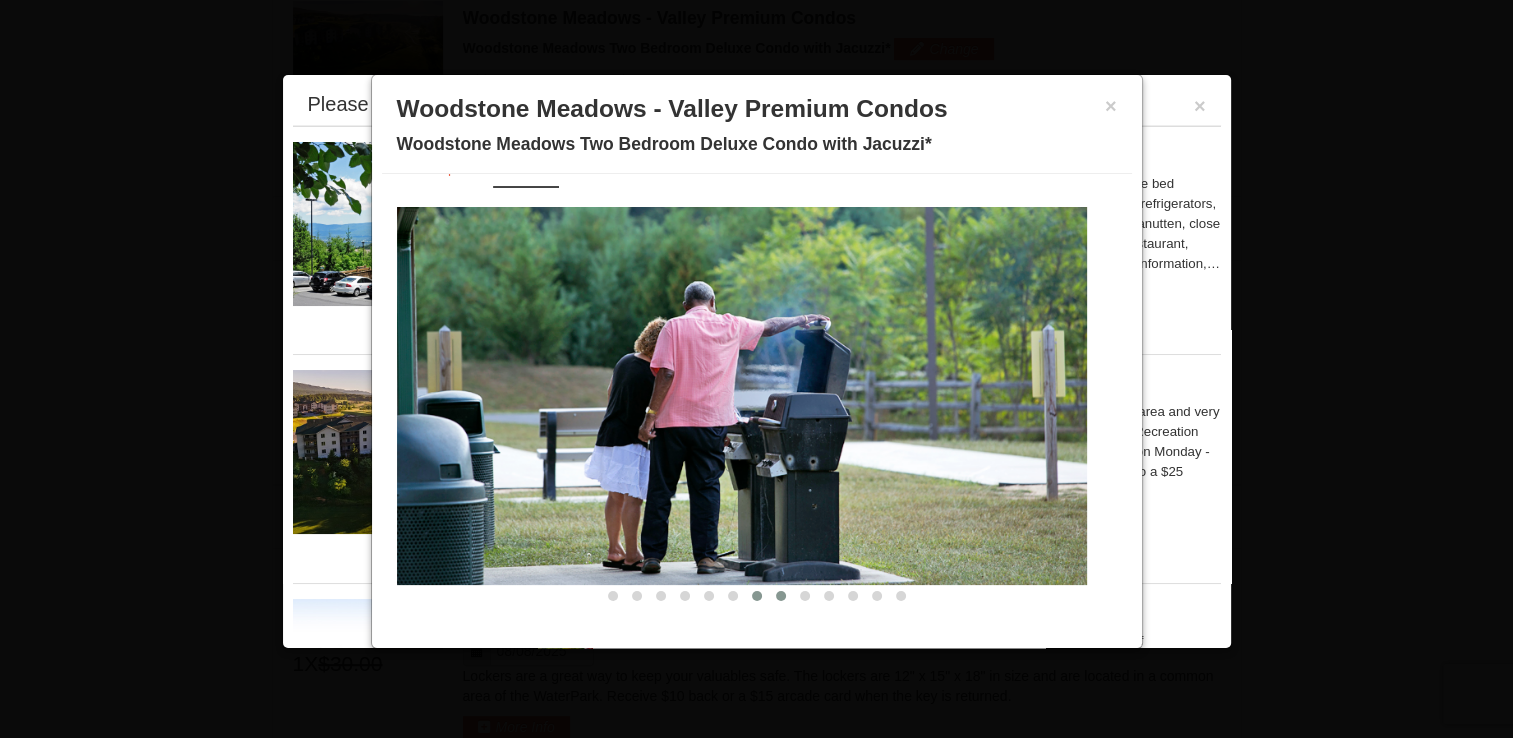 click at bounding box center [781, 596] 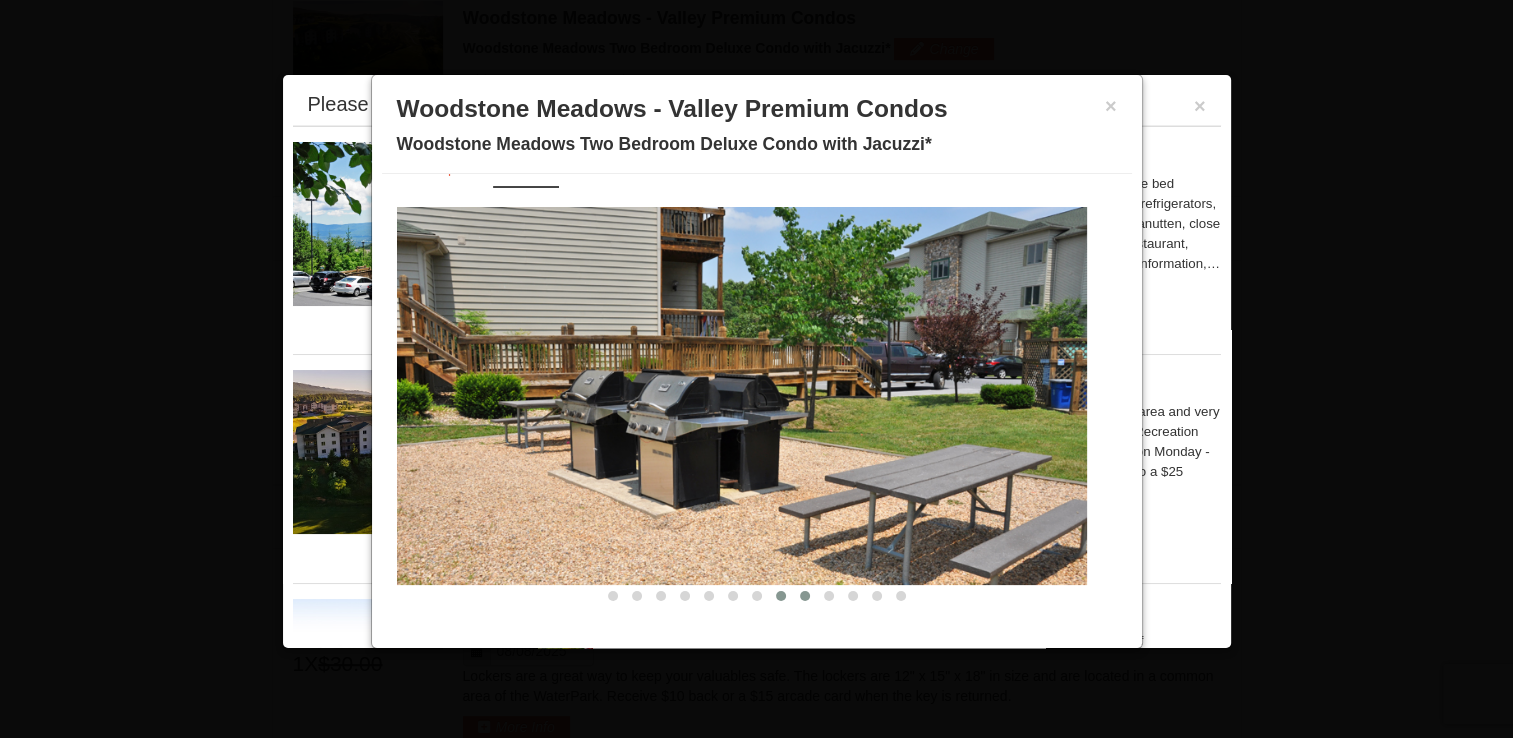 click at bounding box center (805, 596) 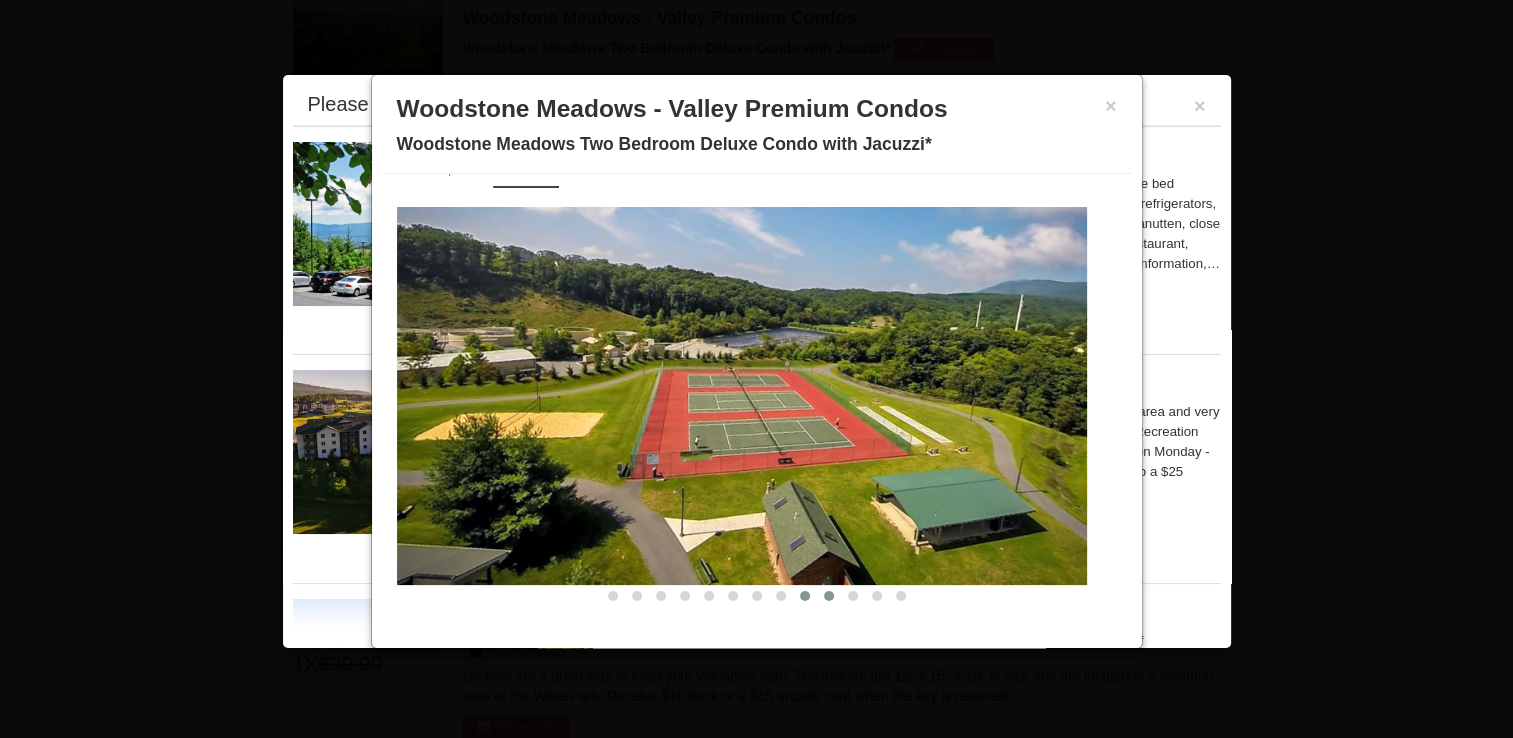 click at bounding box center [829, 596] 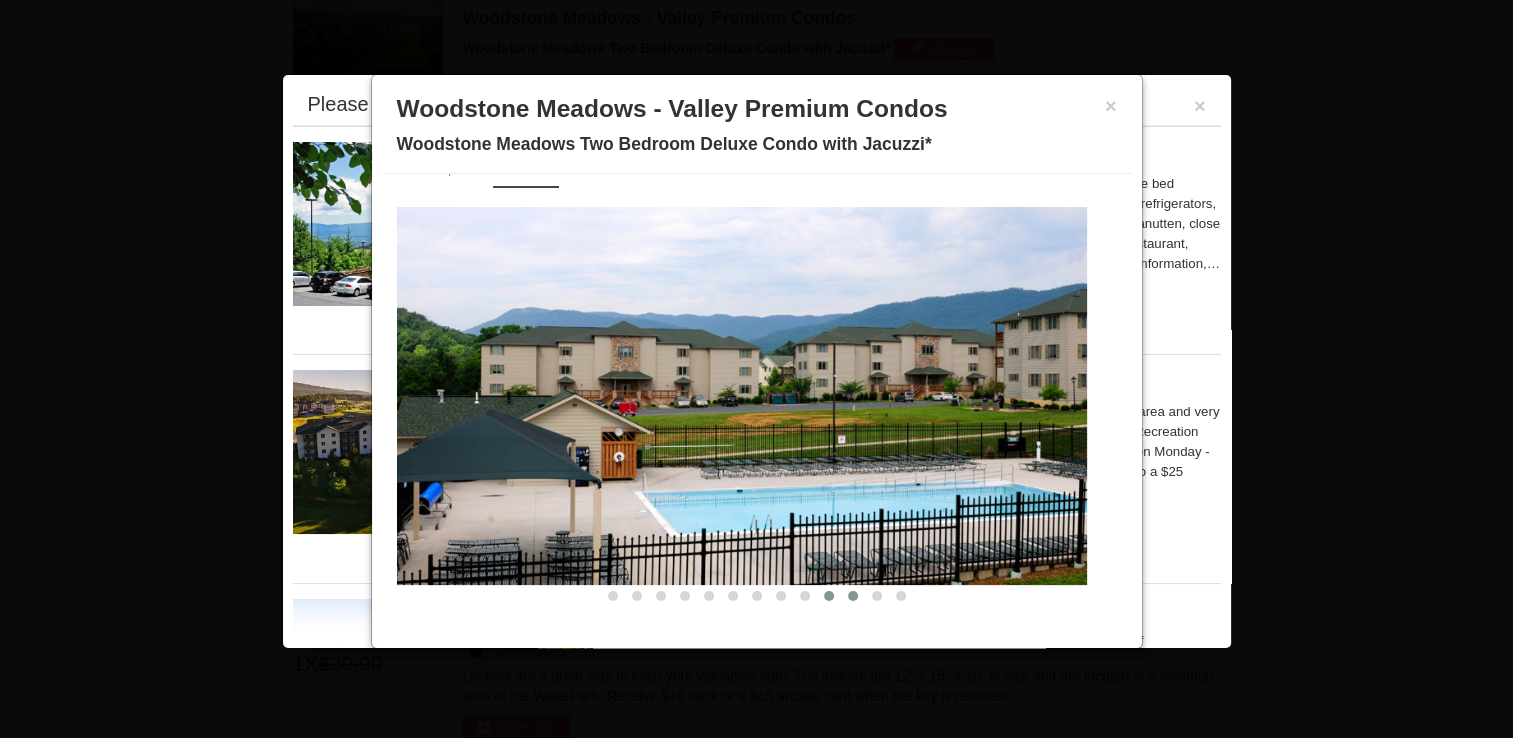 click at bounding box center (853, 596) 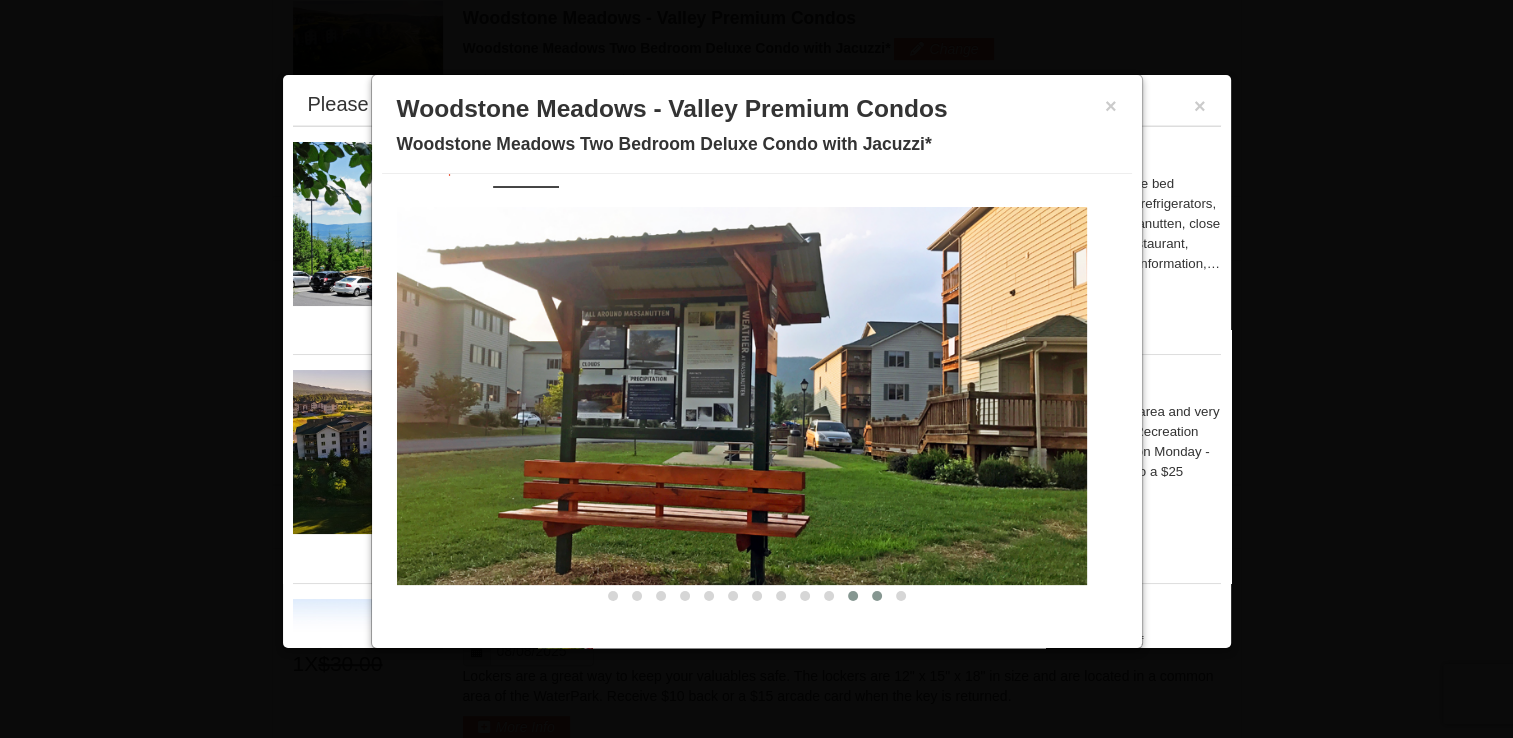 click at bounding box center [877, 596] 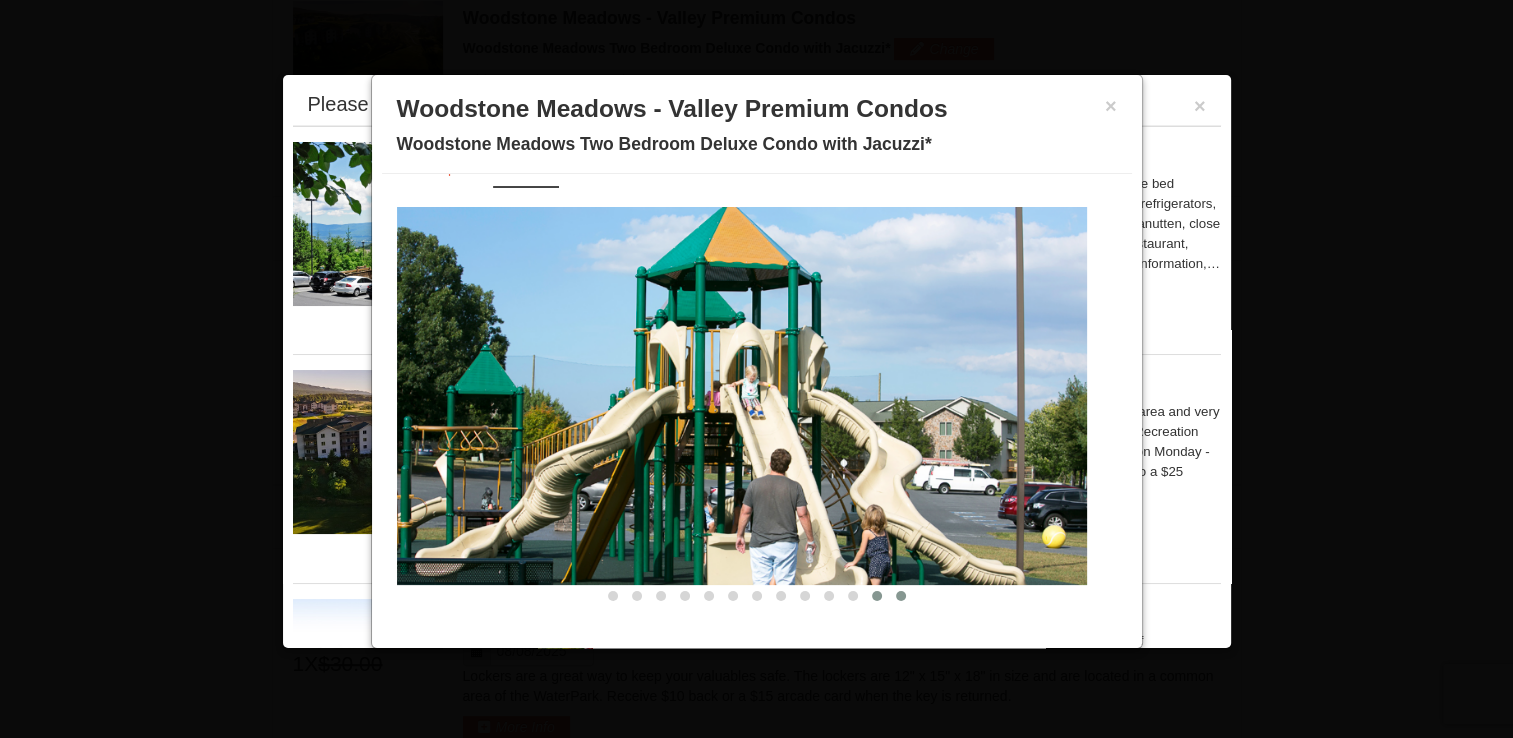 click at bounding box center [901, 596] 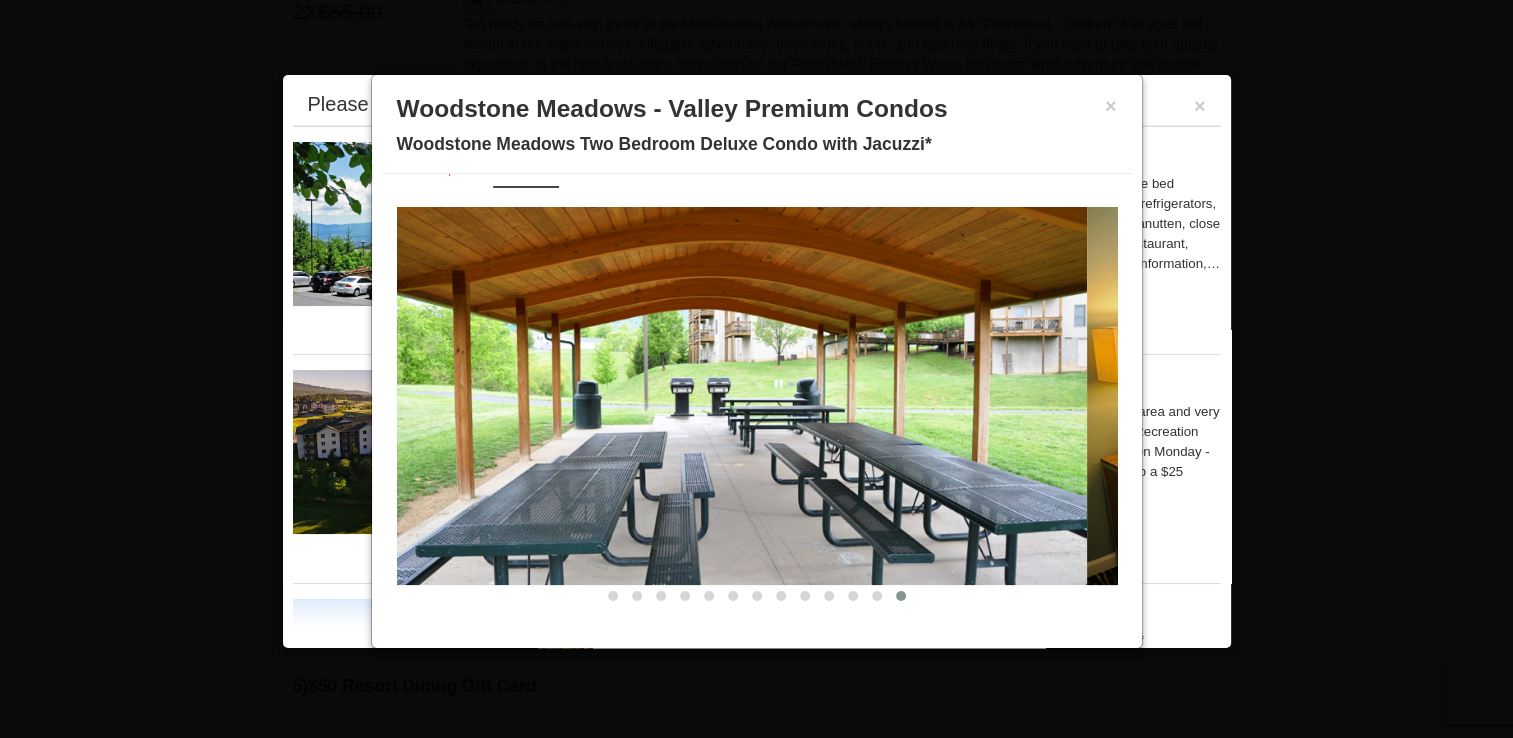 scroll, scrollTop: 735, scrollLeft: 0, axis: vertical 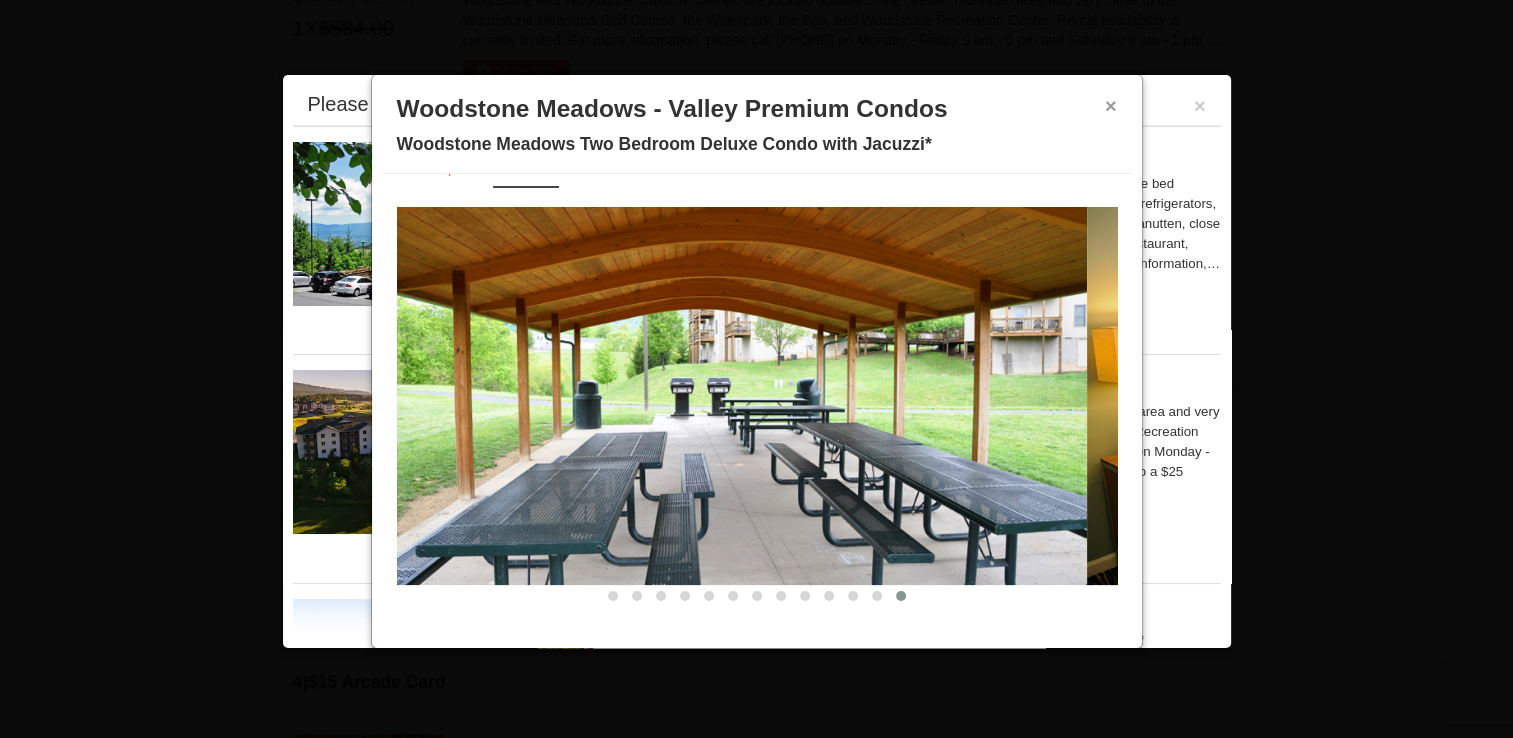 click on "×" at bounding box center (1111, 106) 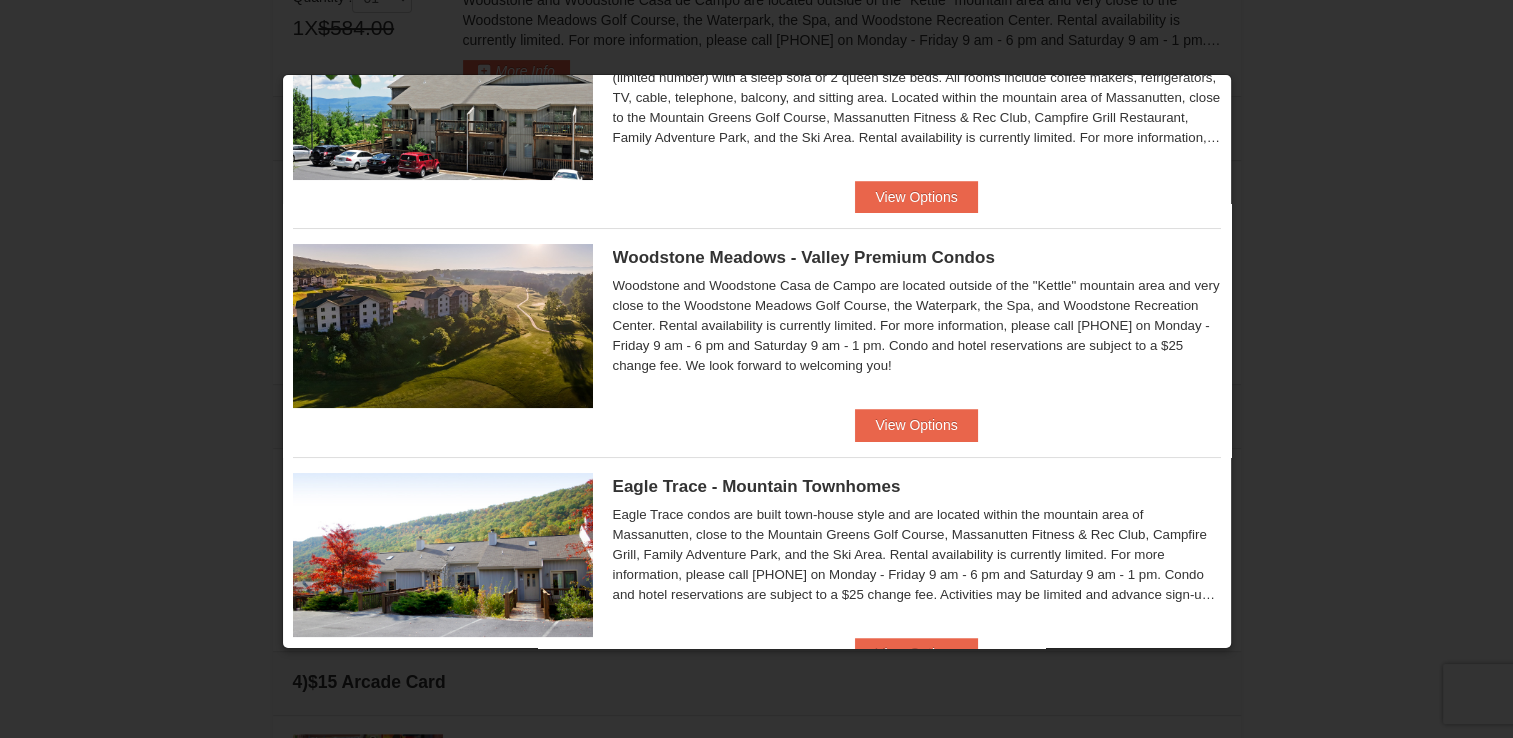 scroll, scrollTop: 0, scrollLeft: 0, axis: both 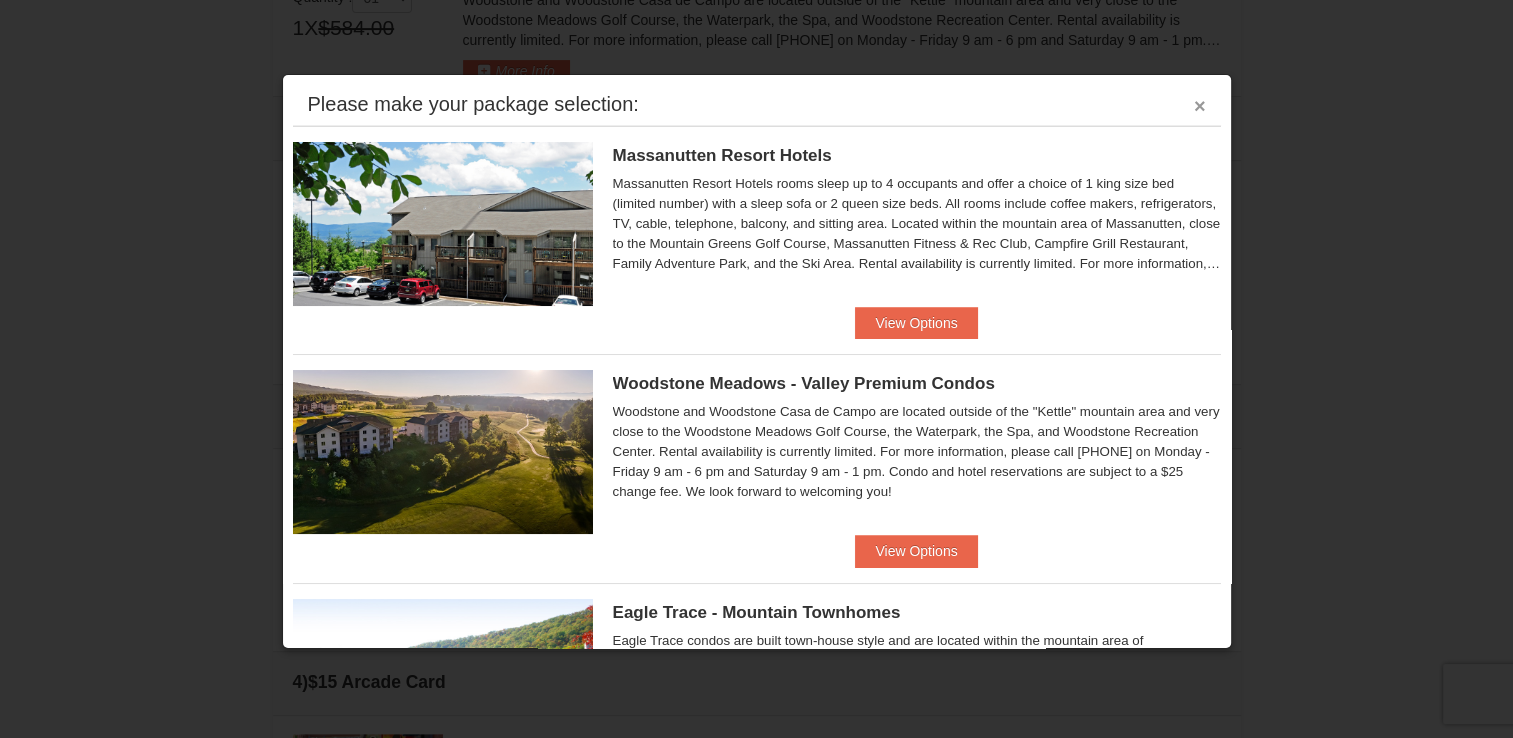 click on "×" at bounding box center [1200, 106] 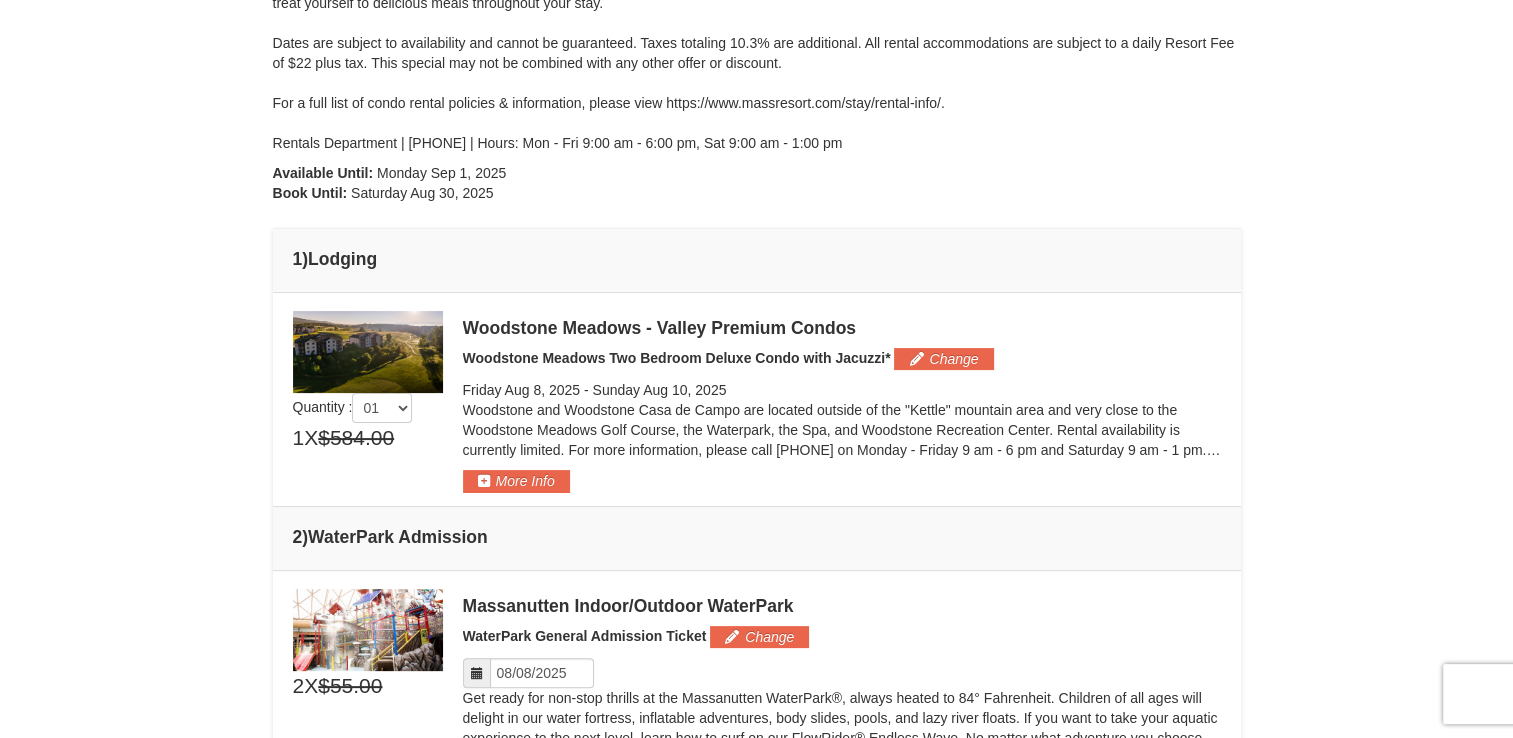 scroll, scrollTop: 335, scrollLeft: 0, axis: vertical 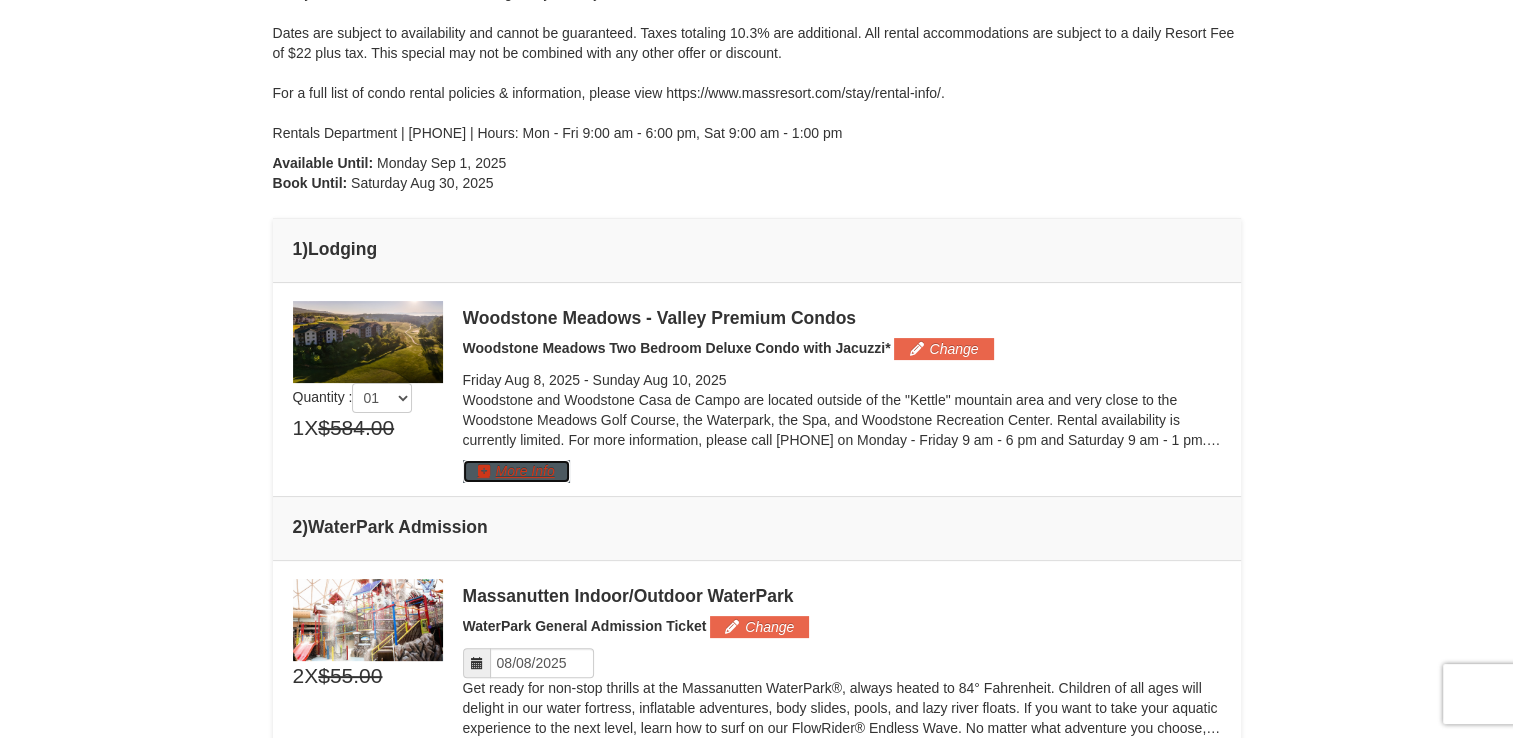 click on "More Info" at bounding box center [516, 471] 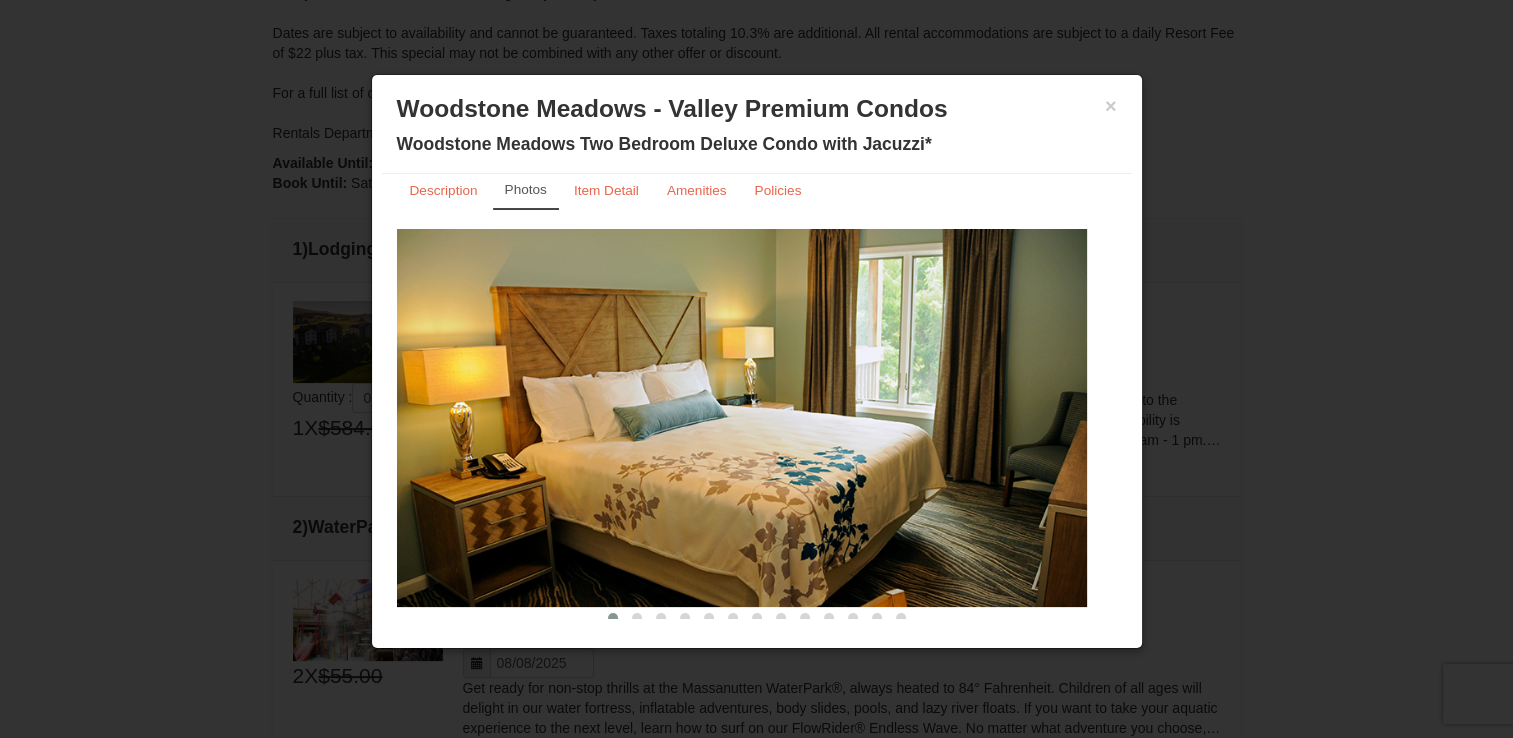 scroll, scrollTop: 0, scrollLeft: 0, axis: both 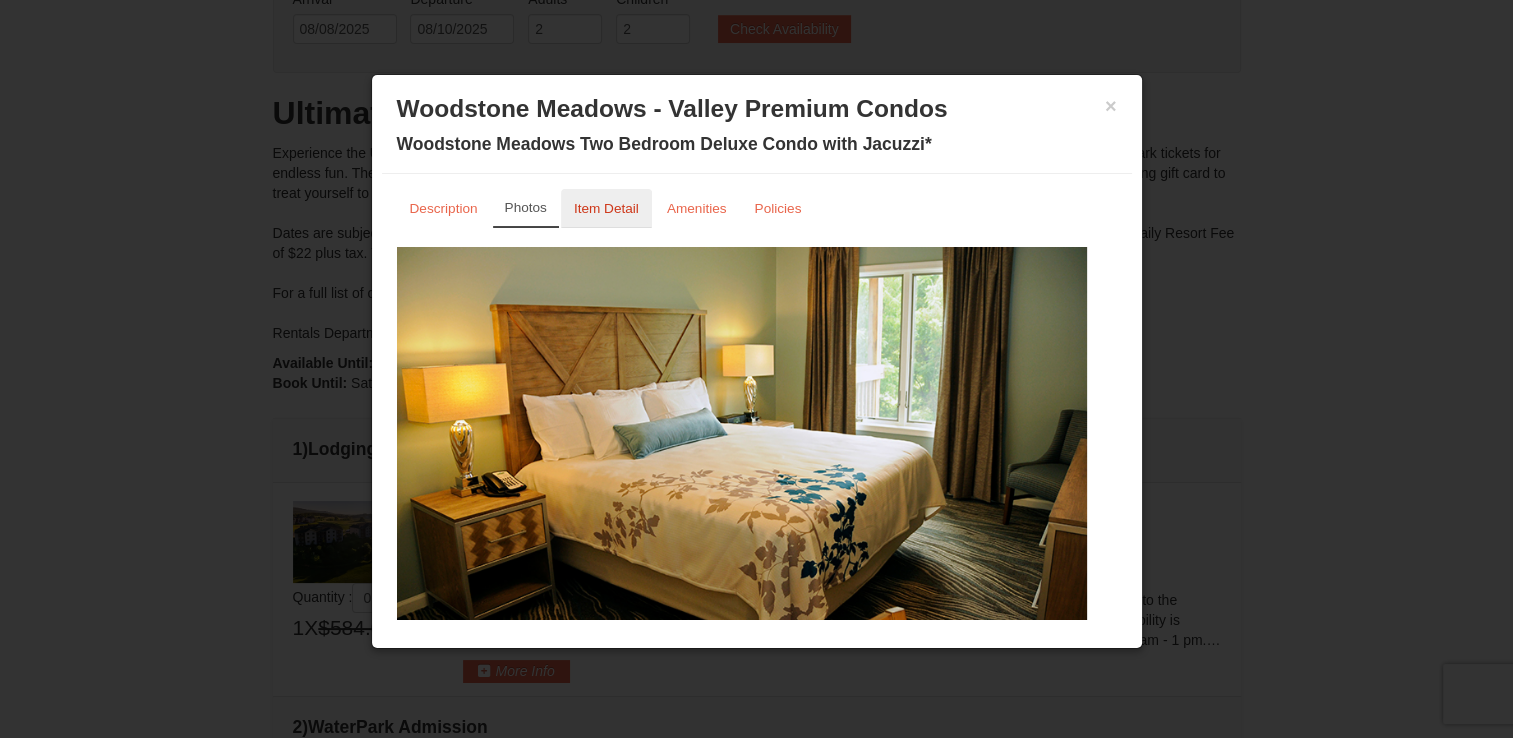 click on "Item Detail" at bounding box center [606, 208] 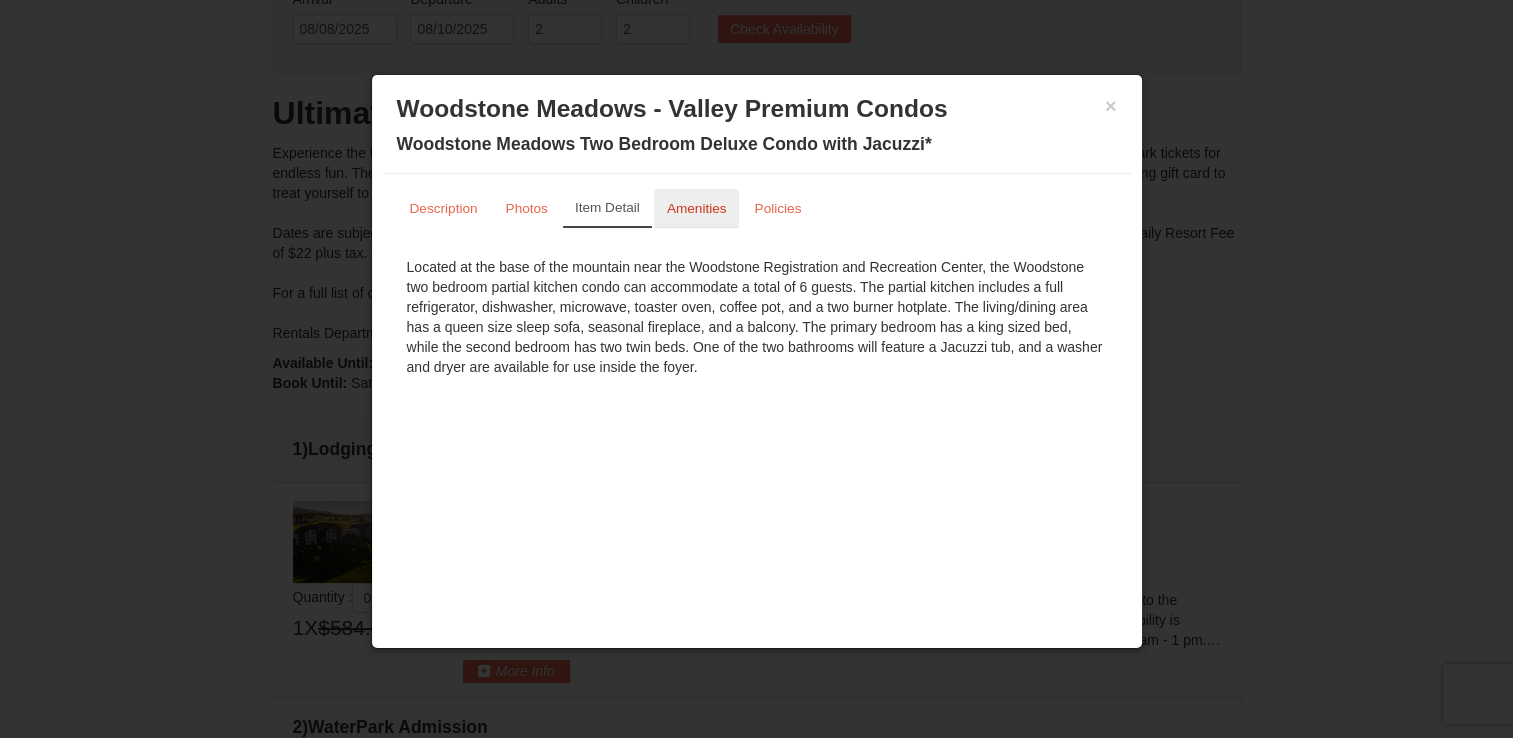 click on "Amenities" at bounding box center [697, 208] 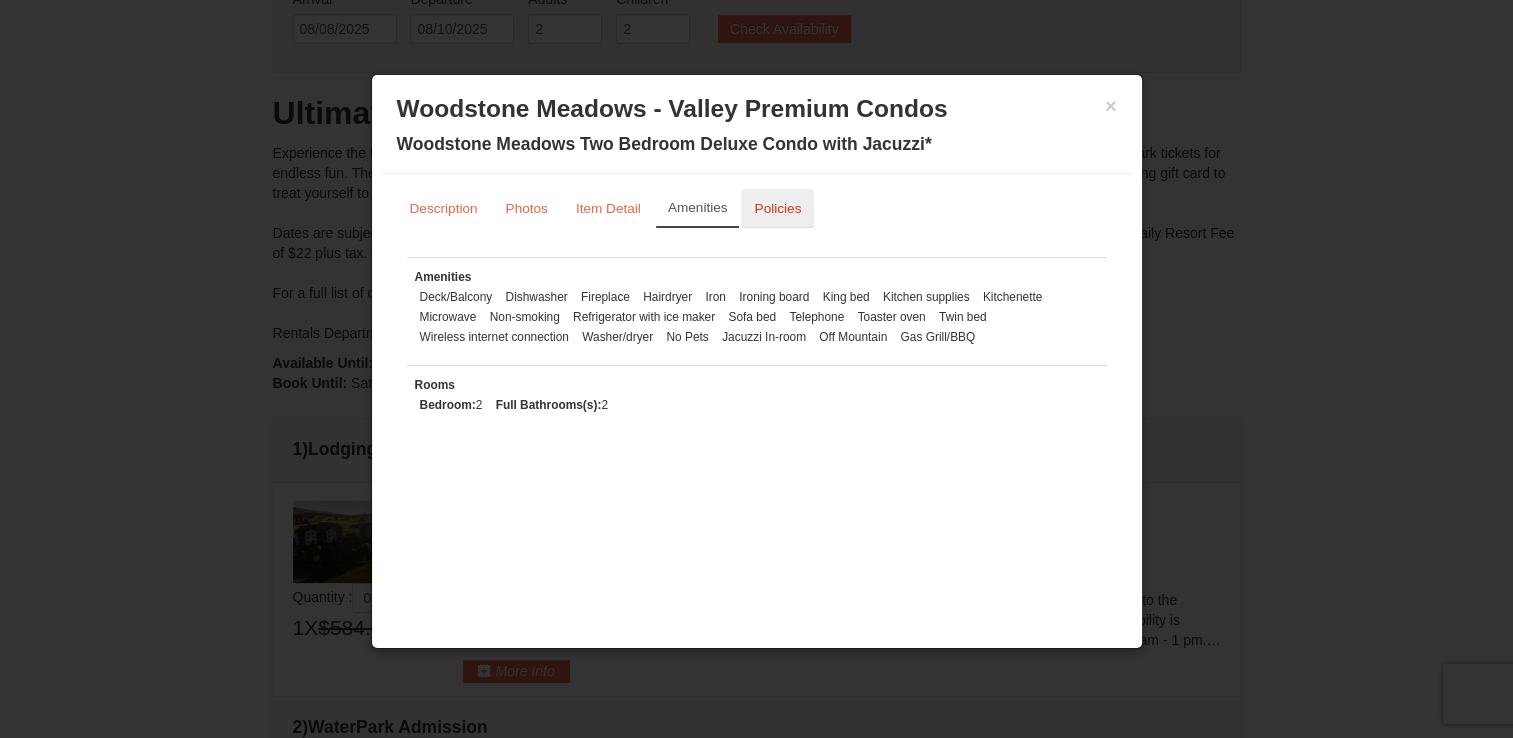 click on "Policies" at bounding box center (777, 208) 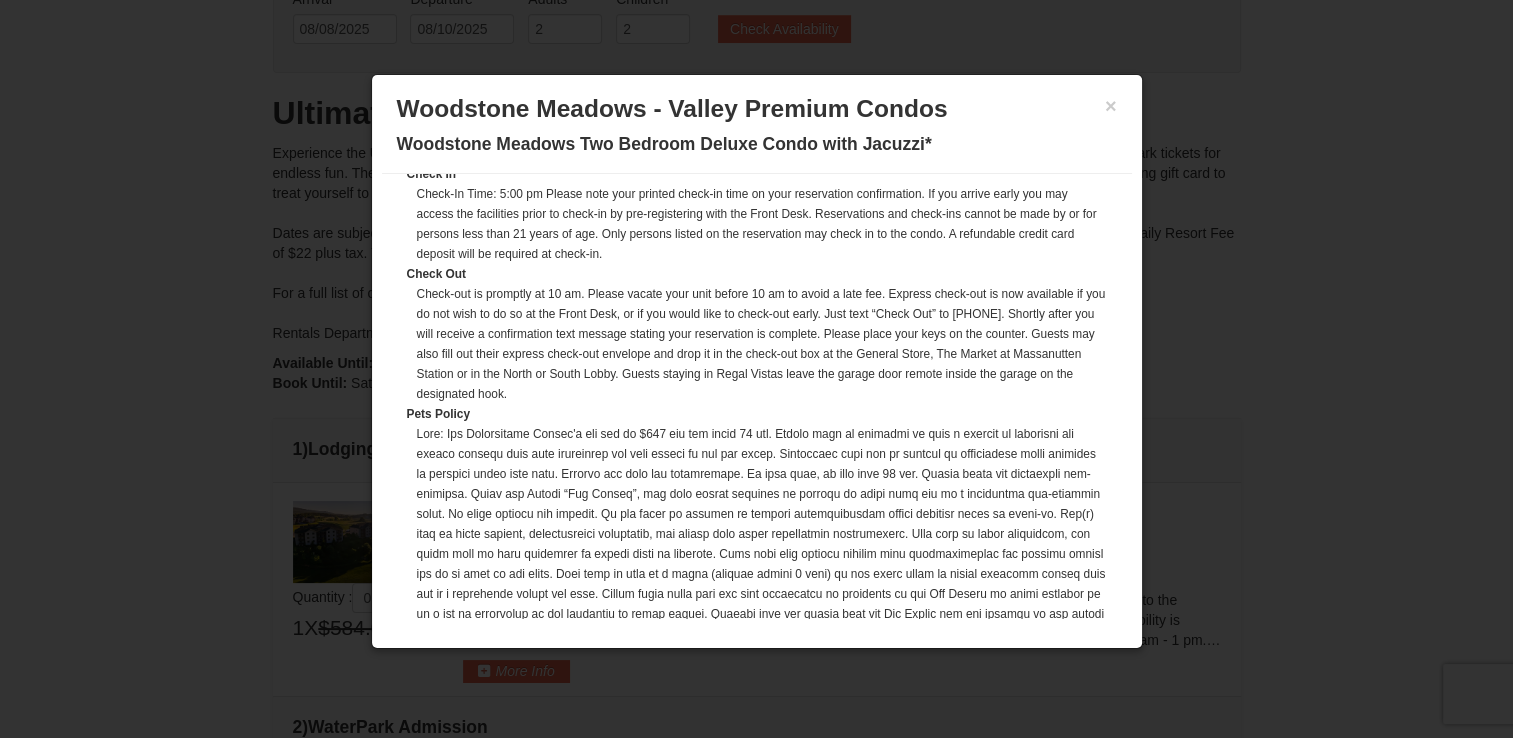 scroll, scrollTop: 300, scrollLeft: 0, axis: vertical 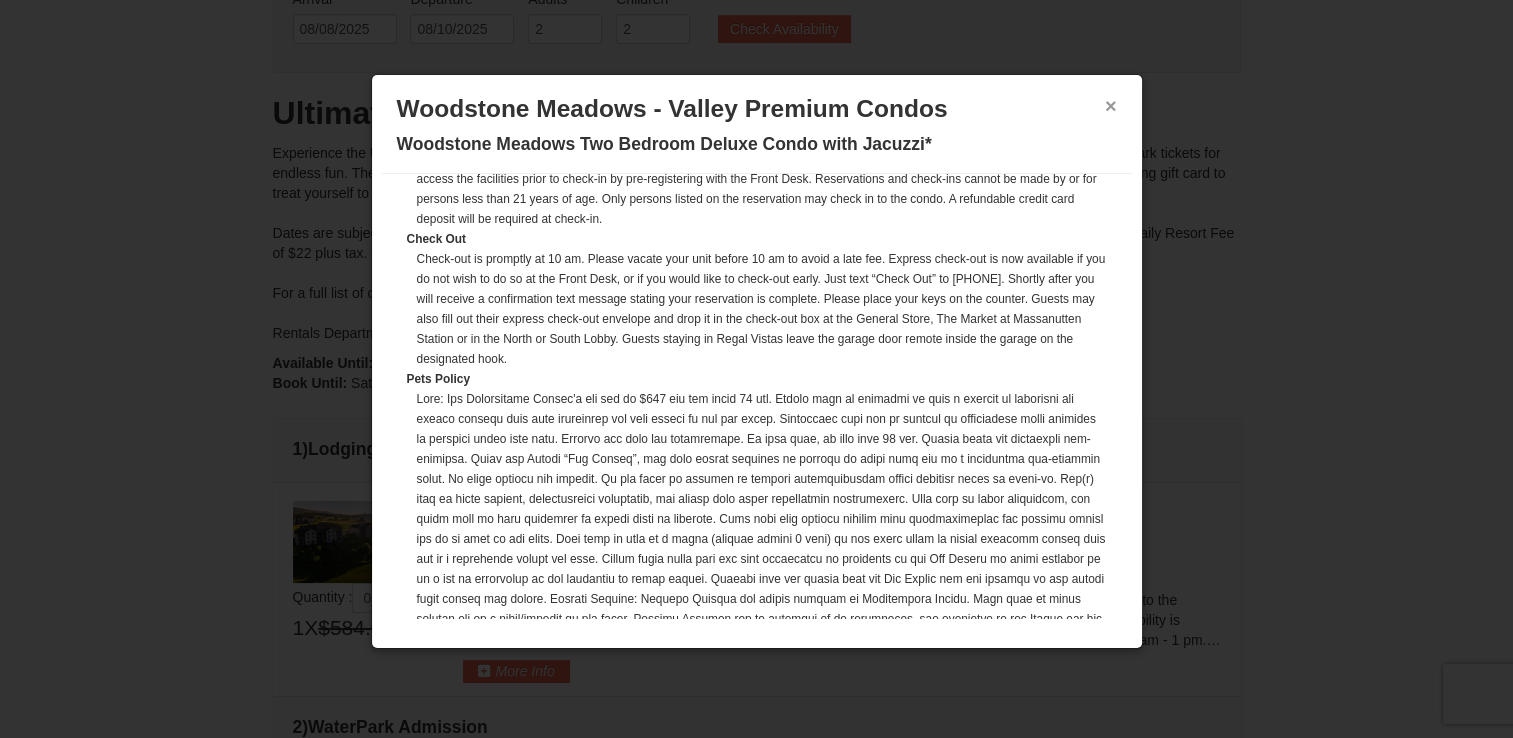 click on "×" at bounding box center [1111, 106] 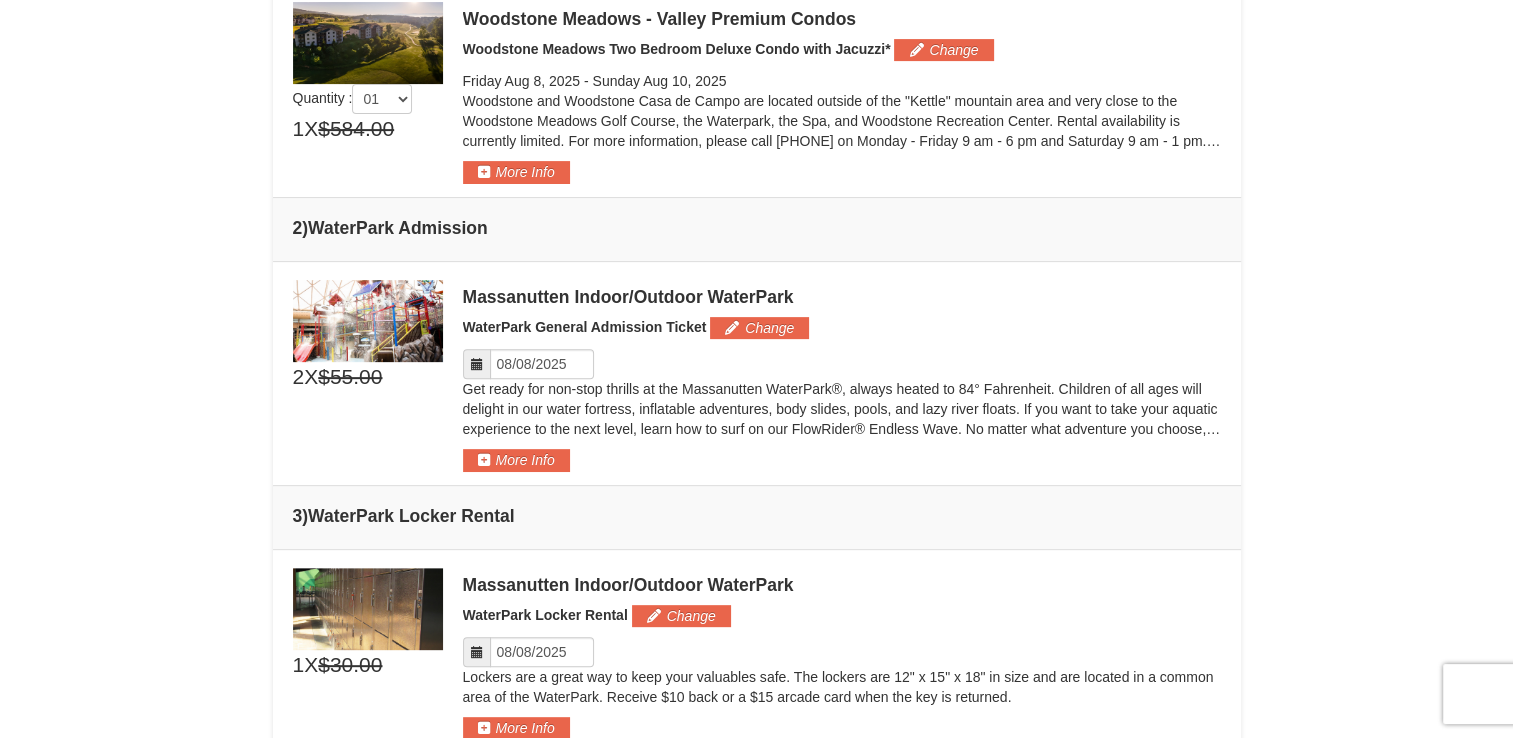 scroll, scrollTop: 635, scrollLeft: 0, axis: vertical 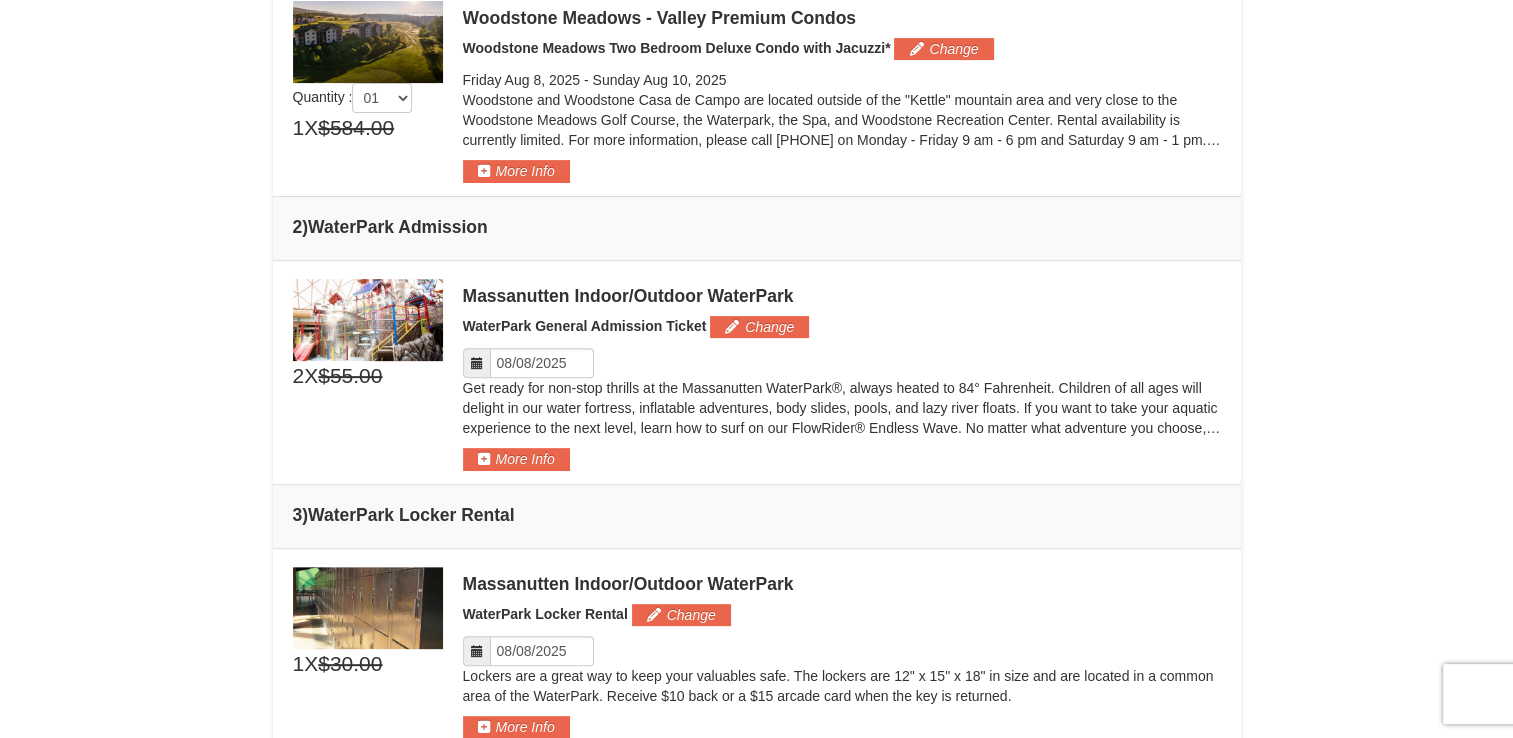click at bounding box center [477, 363] 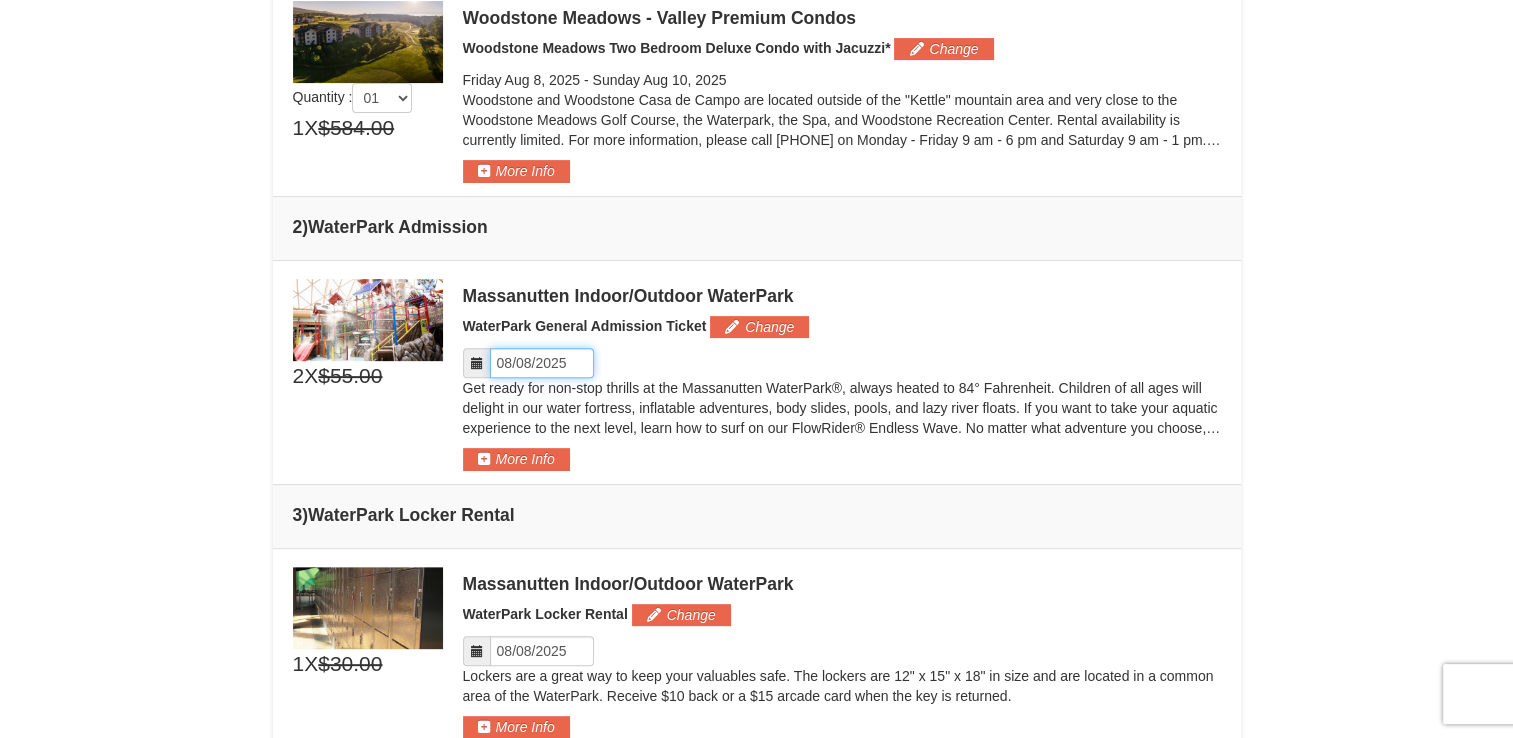 click on "Please format dates MM/DD/YYYY" at bounding box center [542, 363] 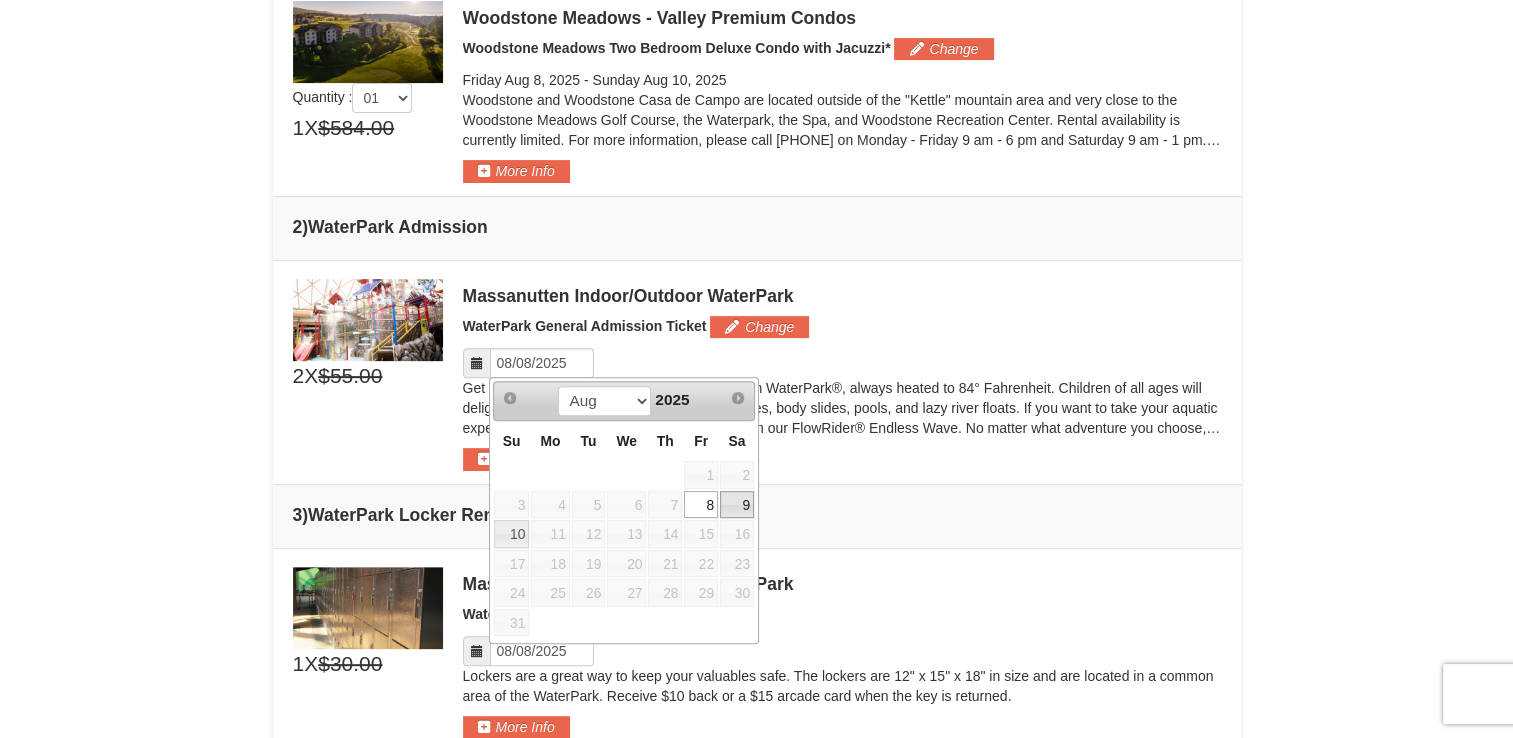 click on "9" at bounding box center (737, 505) 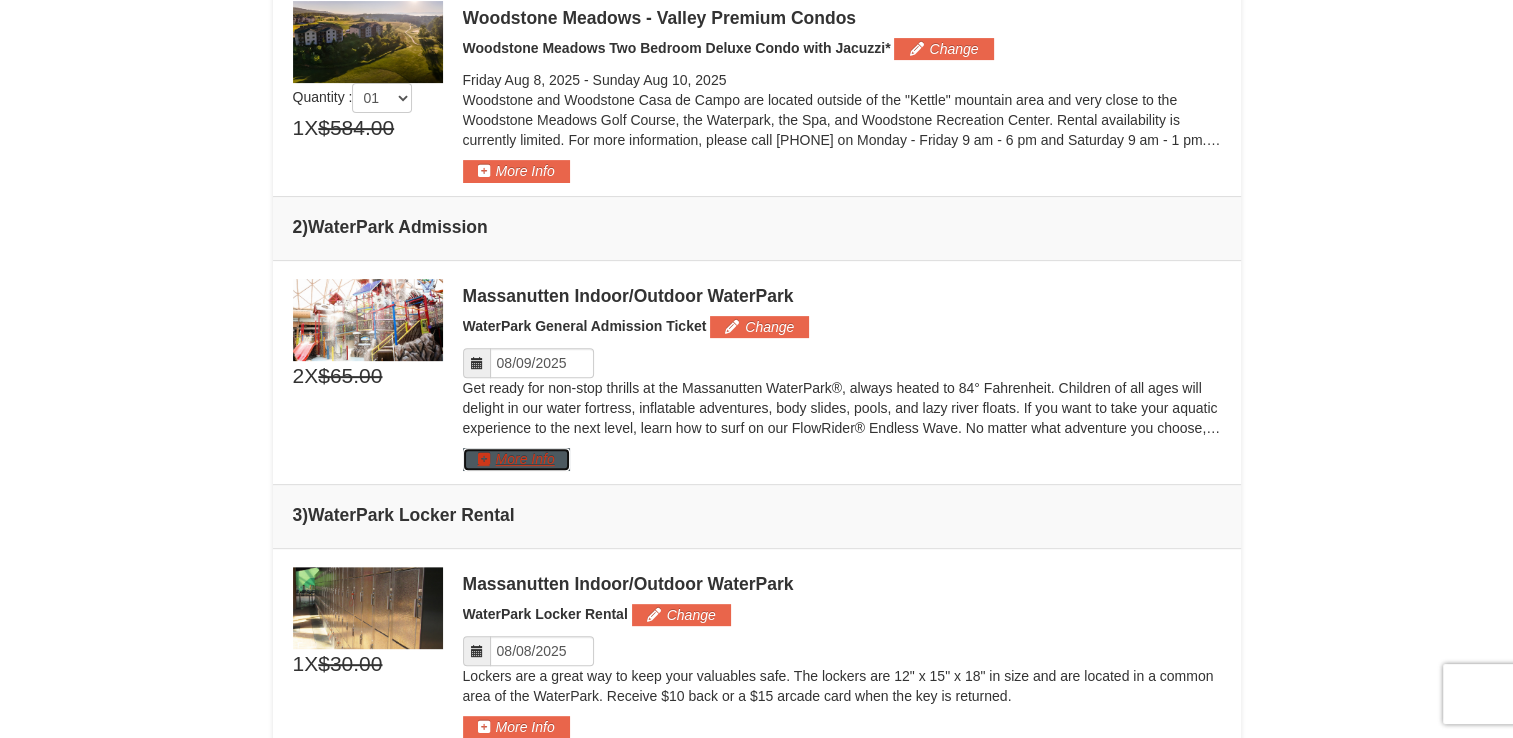 click on "More Info" at bounding box center [516, 459] 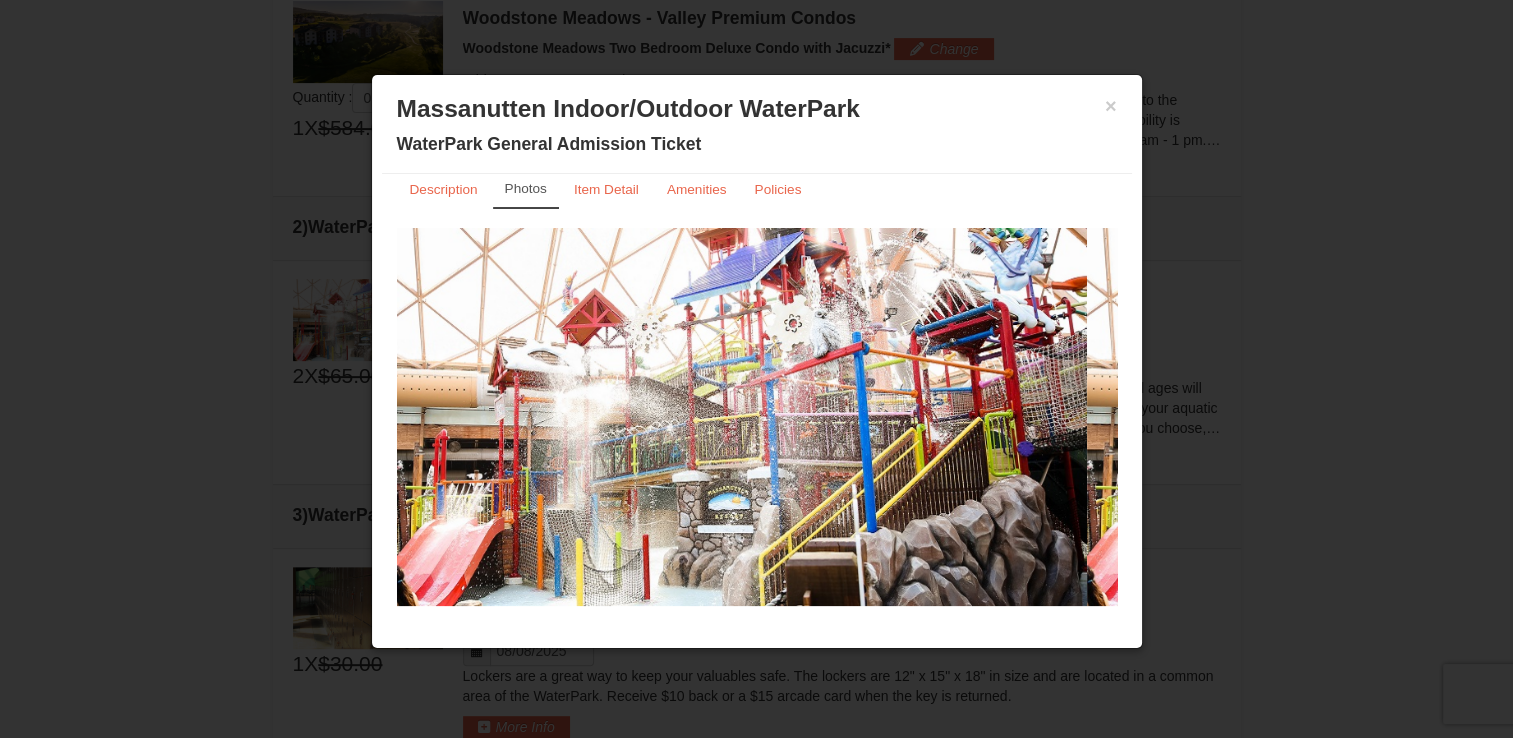 scroll, scrollTop: 20, scrollLeft: 0, axis: vertical 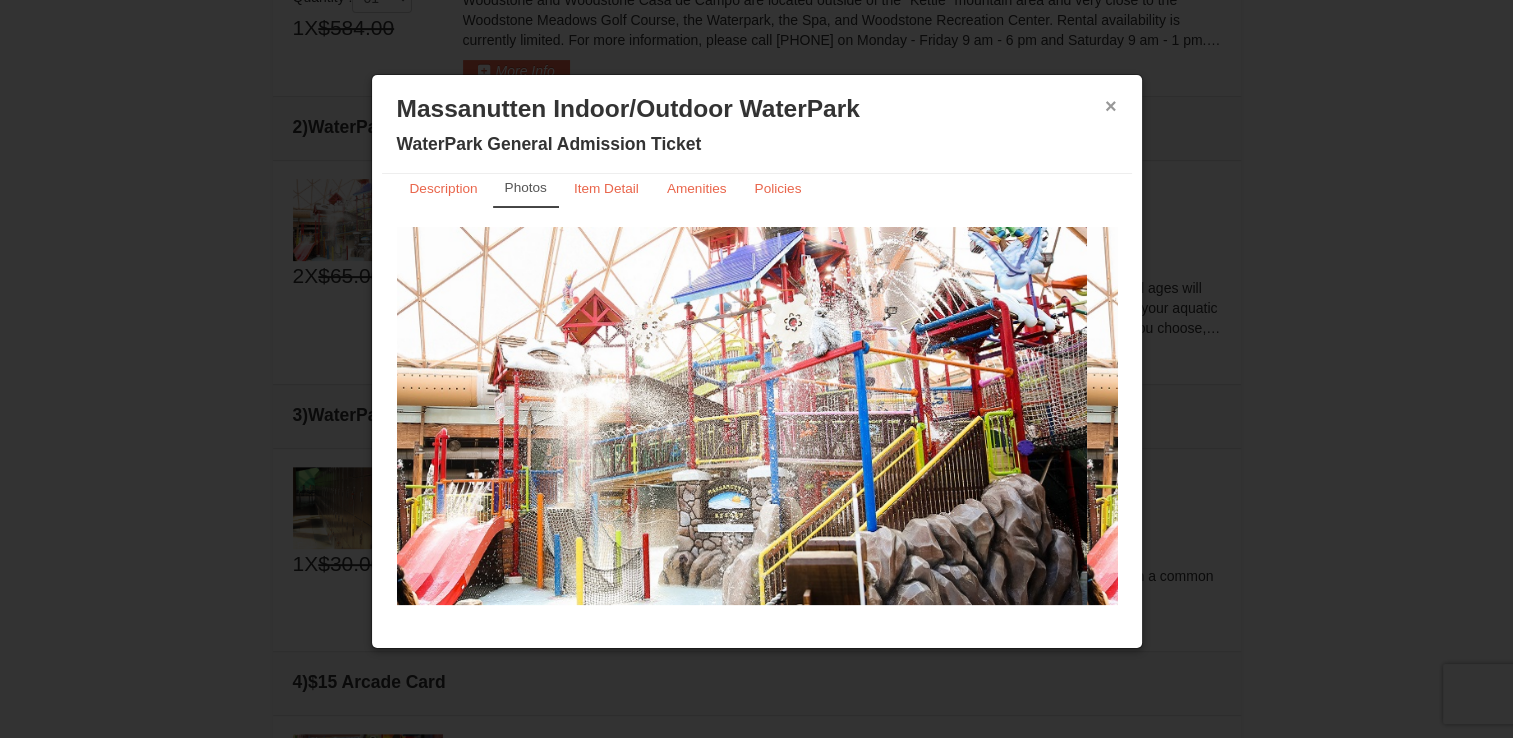 click on "×" at bounding box center (1111, 106) 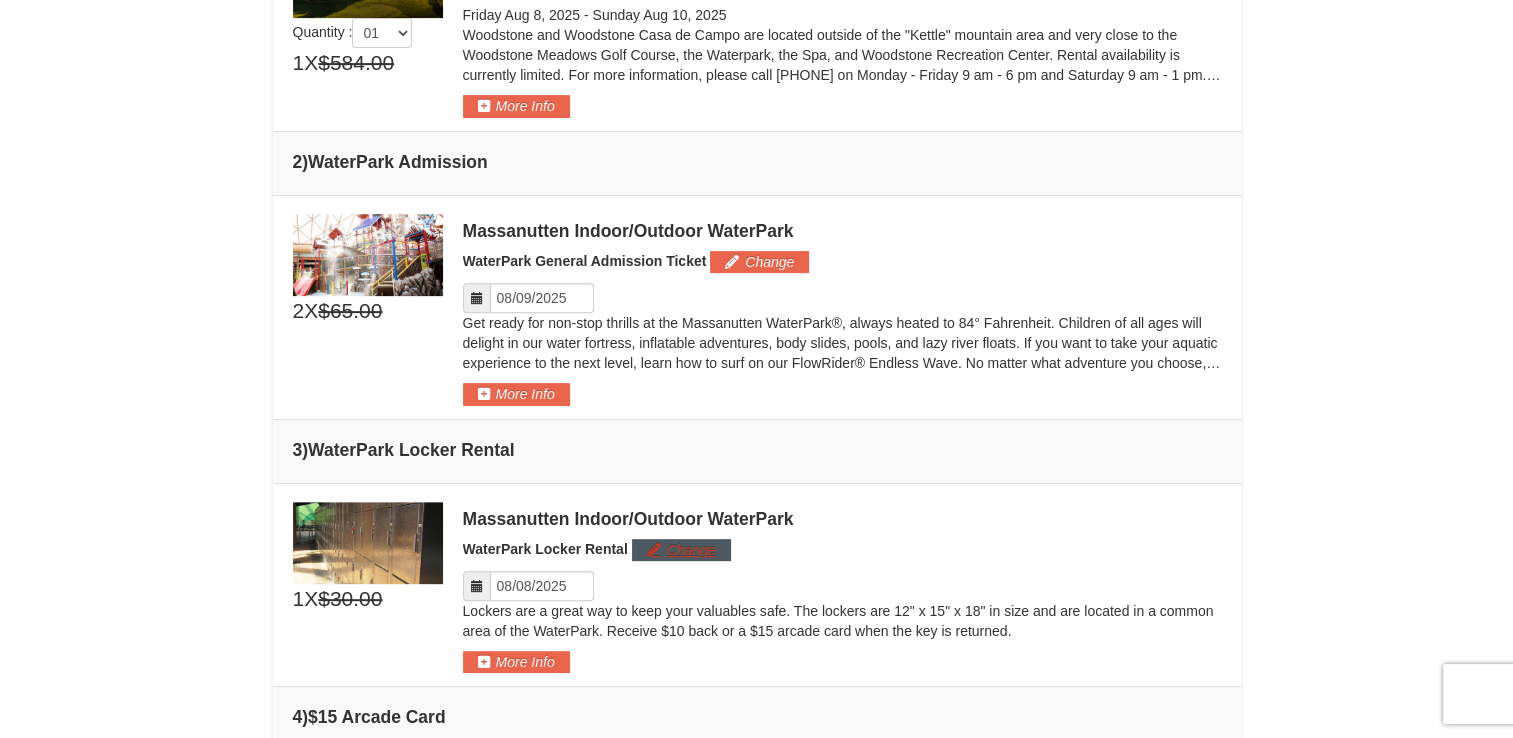 scroll, scrollTop: 835, scrollLeft: 0, axis: vertical 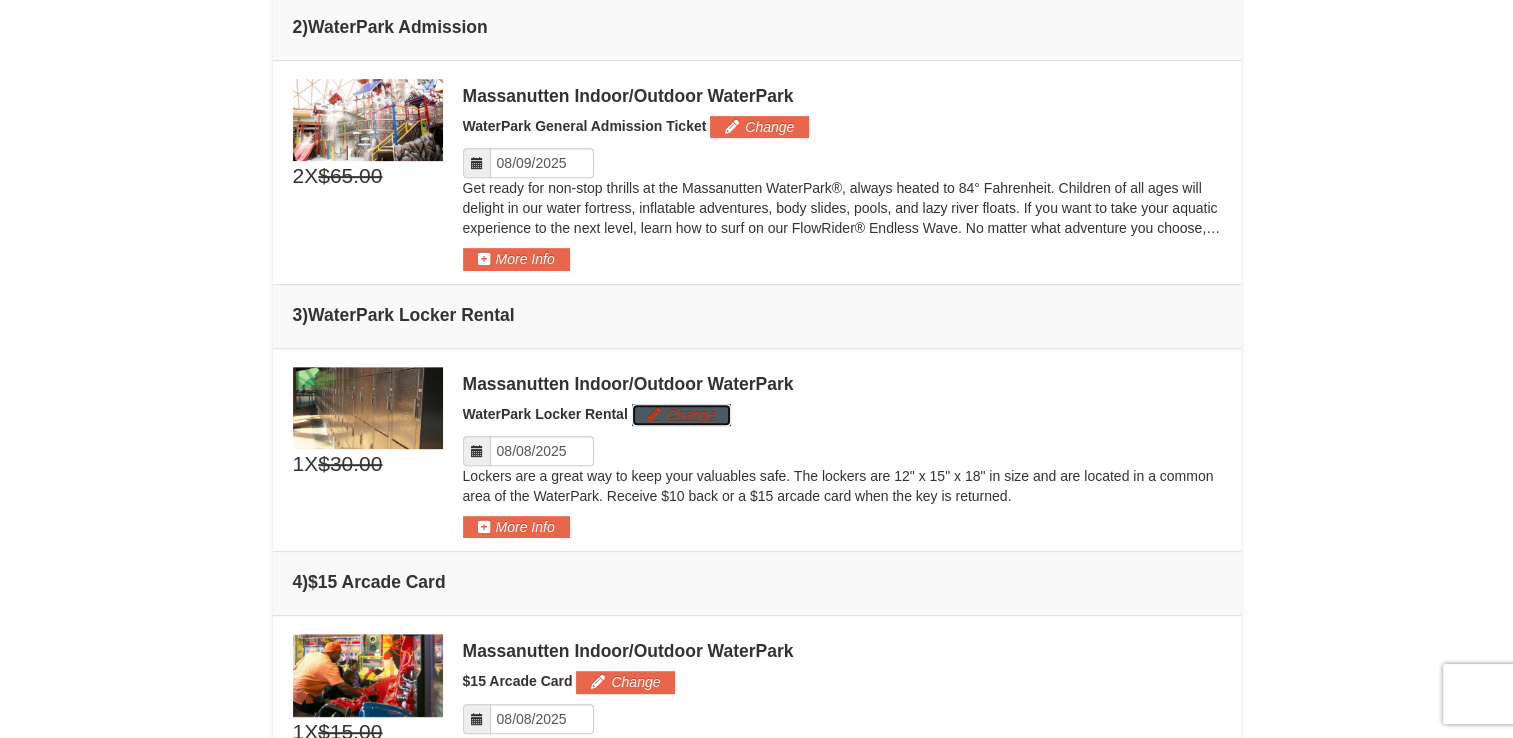 click on "Change" at bounding box center (681, 415) 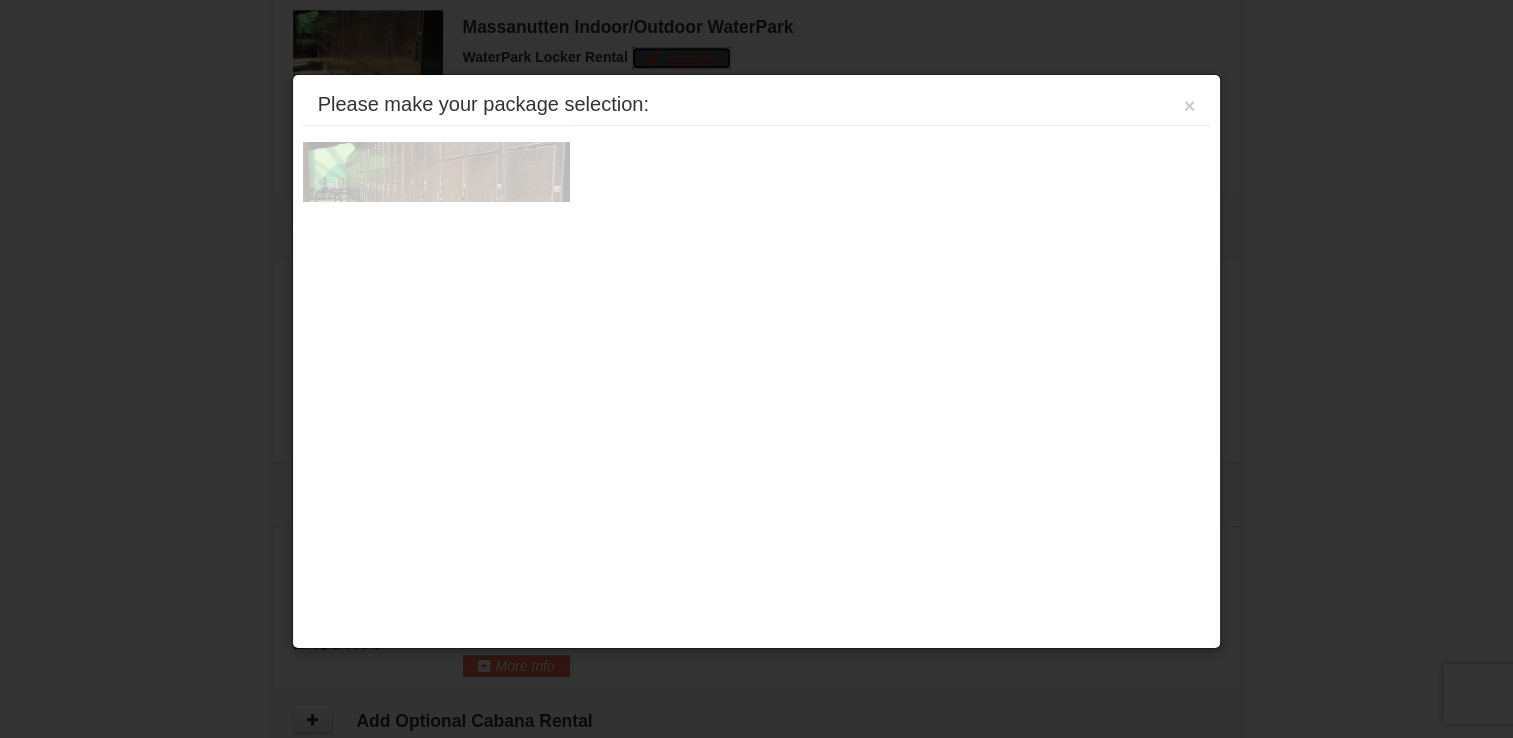 scroll, scrollTop: 1199, scrollLeft: 0, axis: vertical 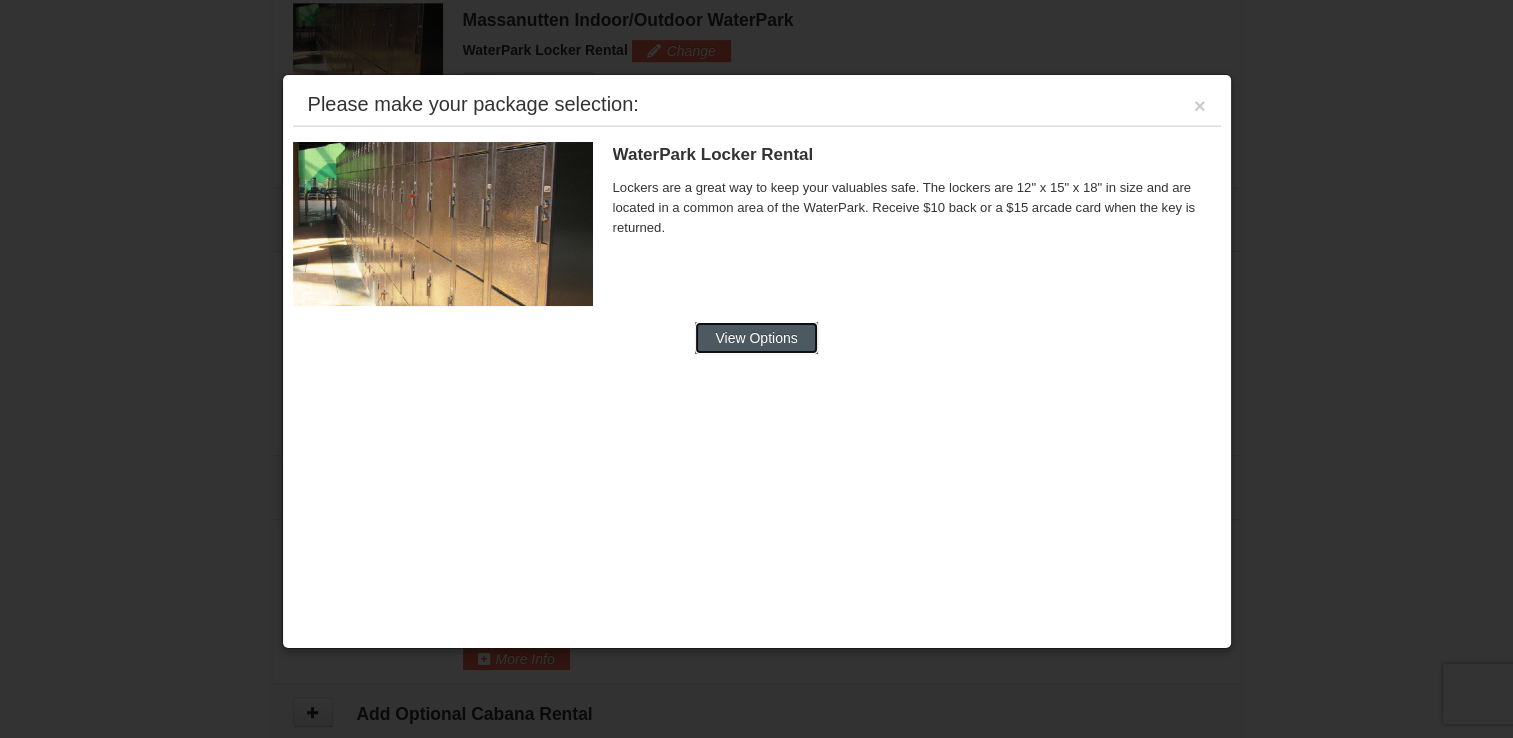 click on "View Options" at bounding box center [756, 338] 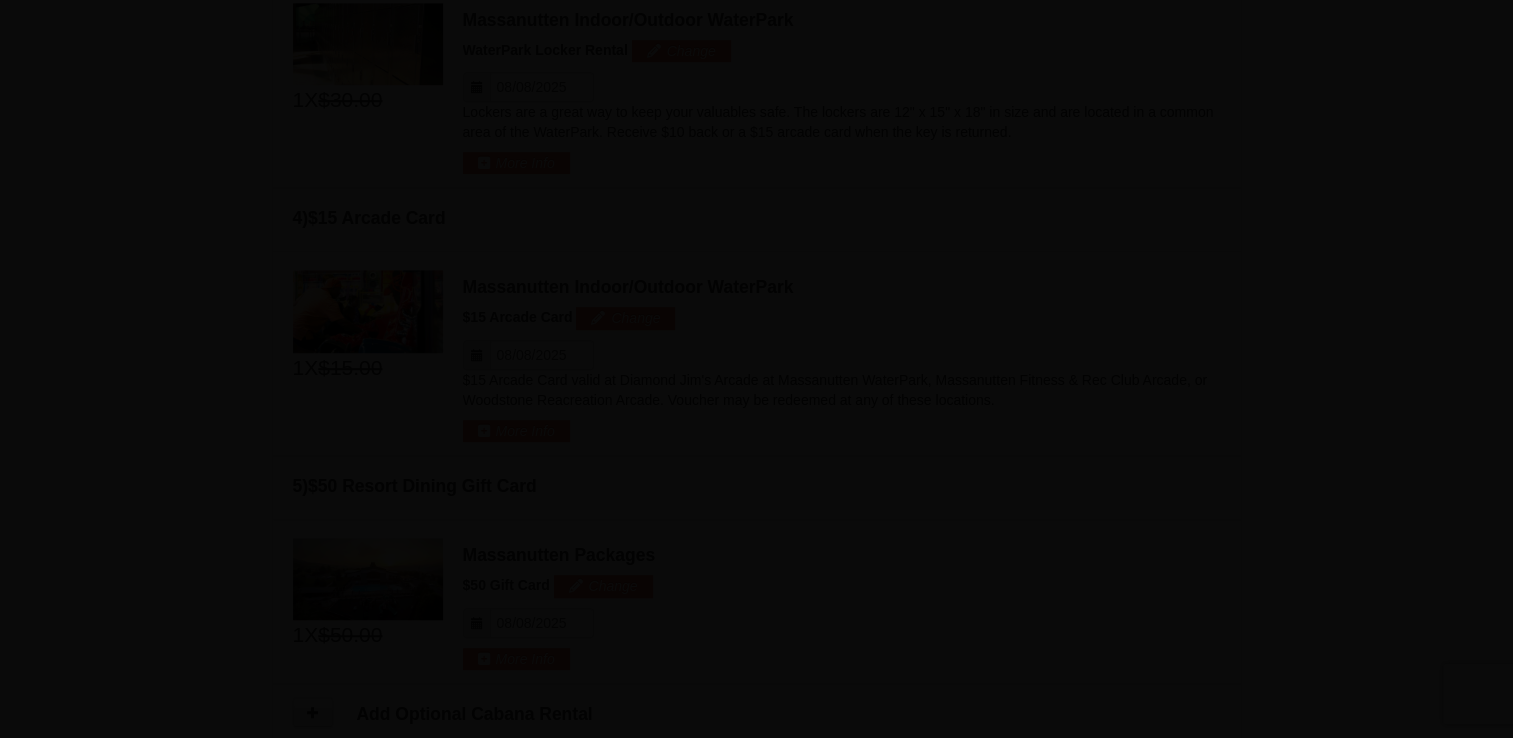scroll, scrollTop: 0, scrollLeft: 0, axis: both 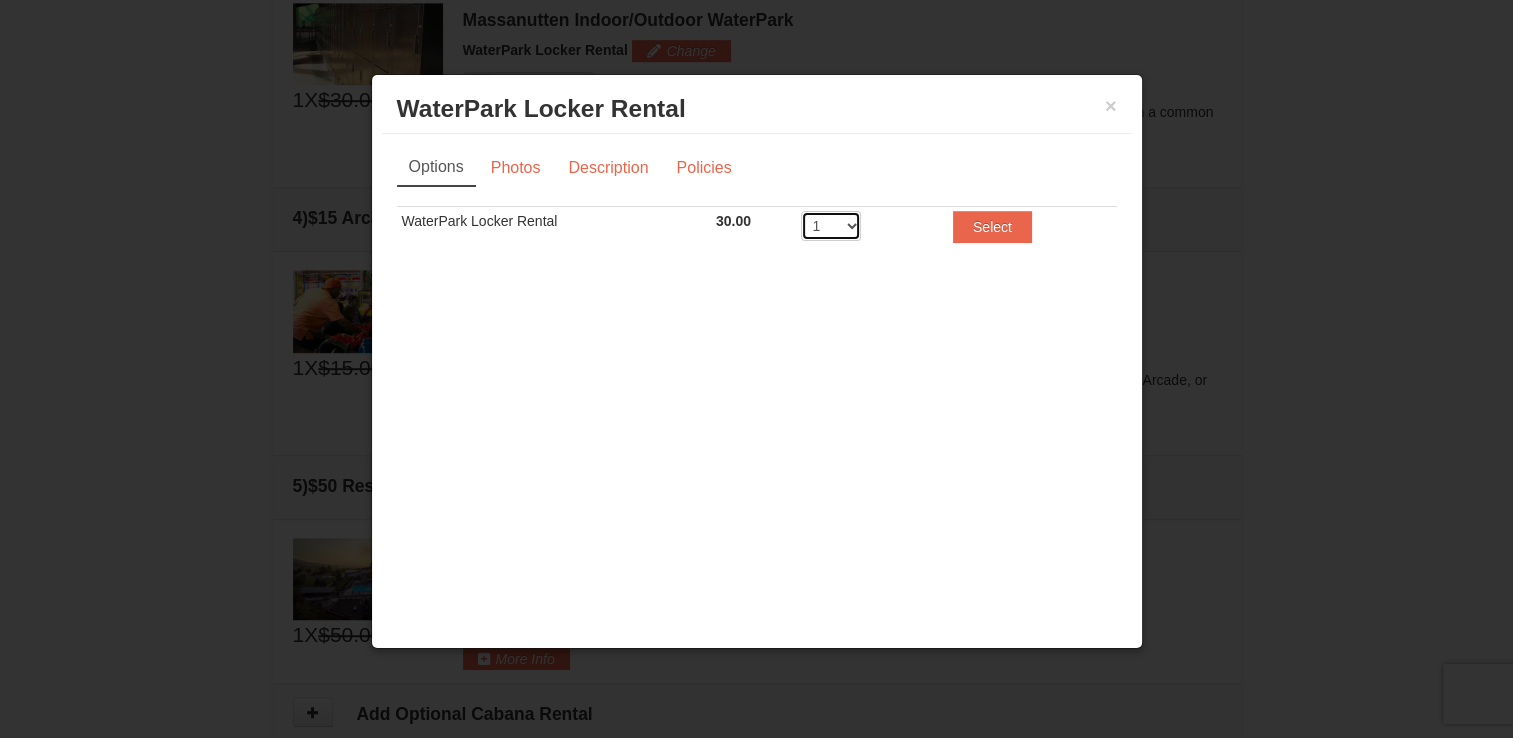 click on "1 2 3 4 5 6 7 8 9 10 11 12 13 14 15 16 17 18 19 20" at bounding box center [831, 226] 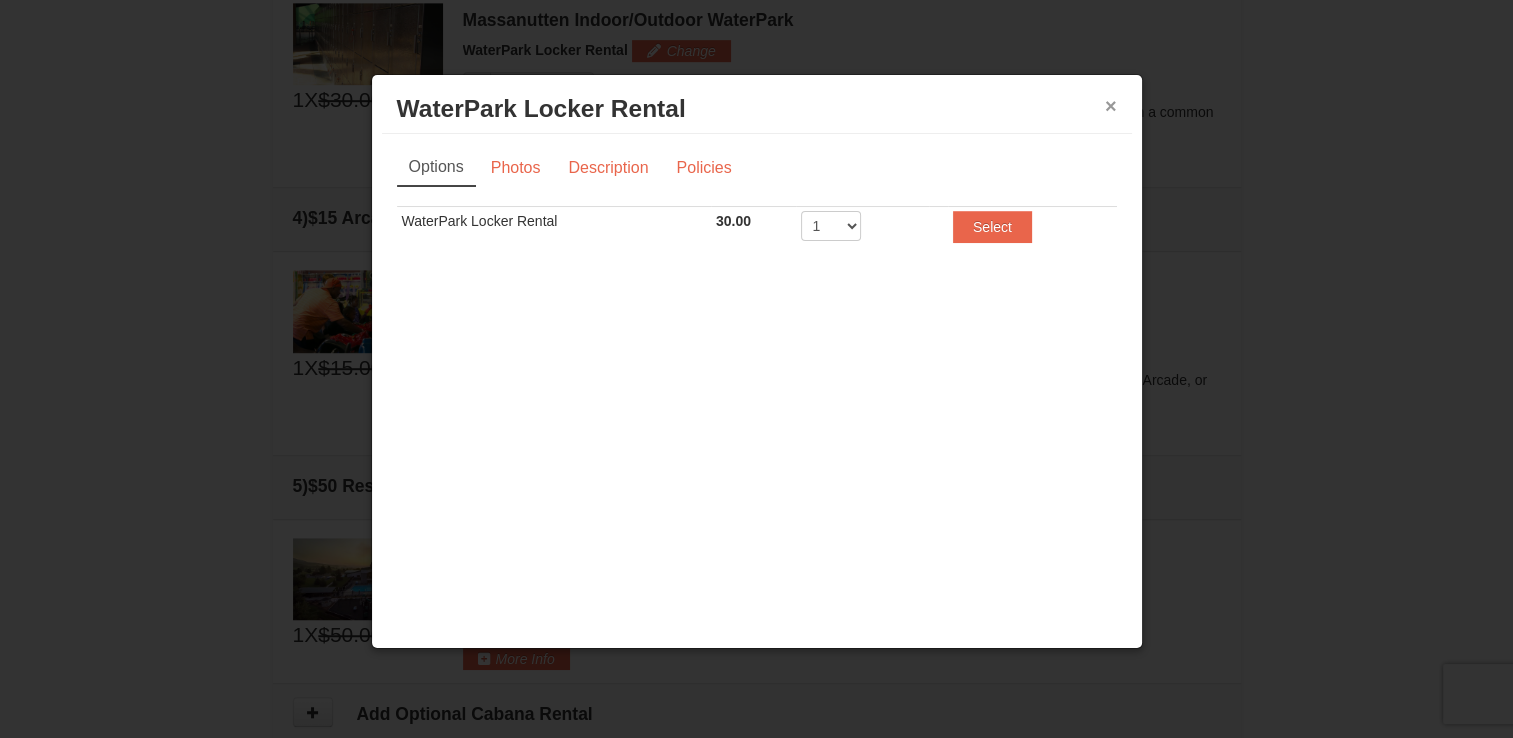 drag, startPoint x: 1111, startPoint y: 108, endPoint x: 1094, endPoint y: 119, distance: 20.248457 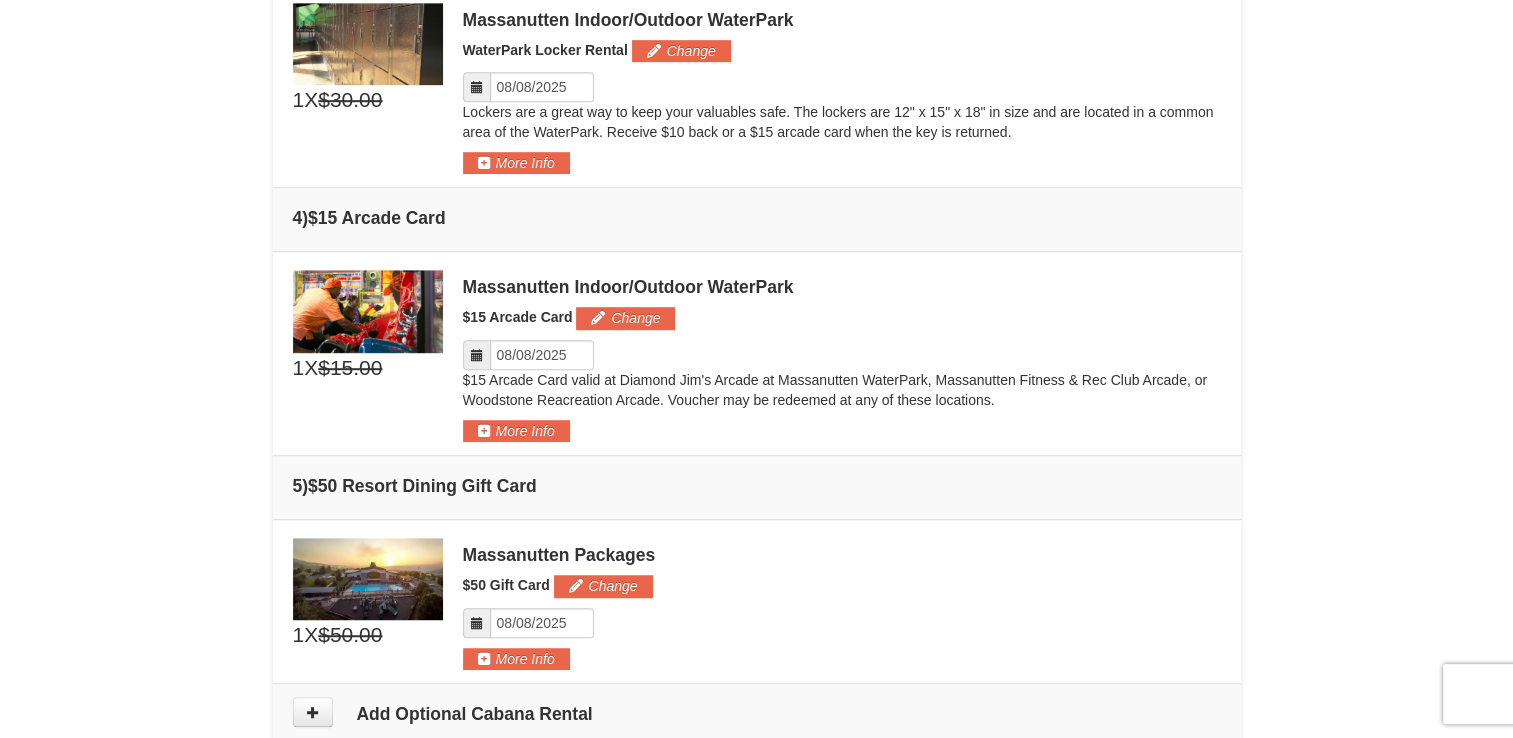click at bounding box center (477, 355) 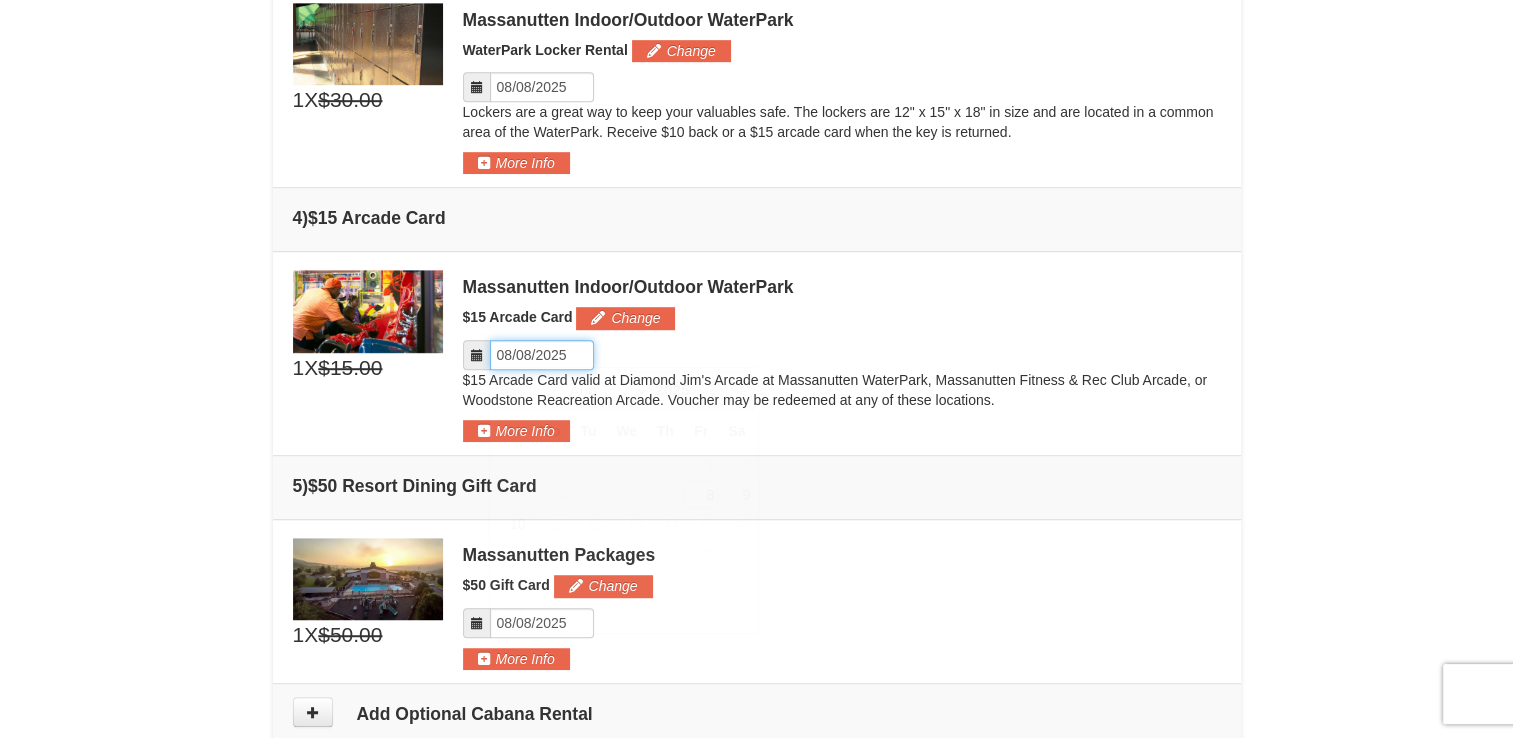 click on "Please format dates MM/DD/YYYY" at bounding box center (542, 355) 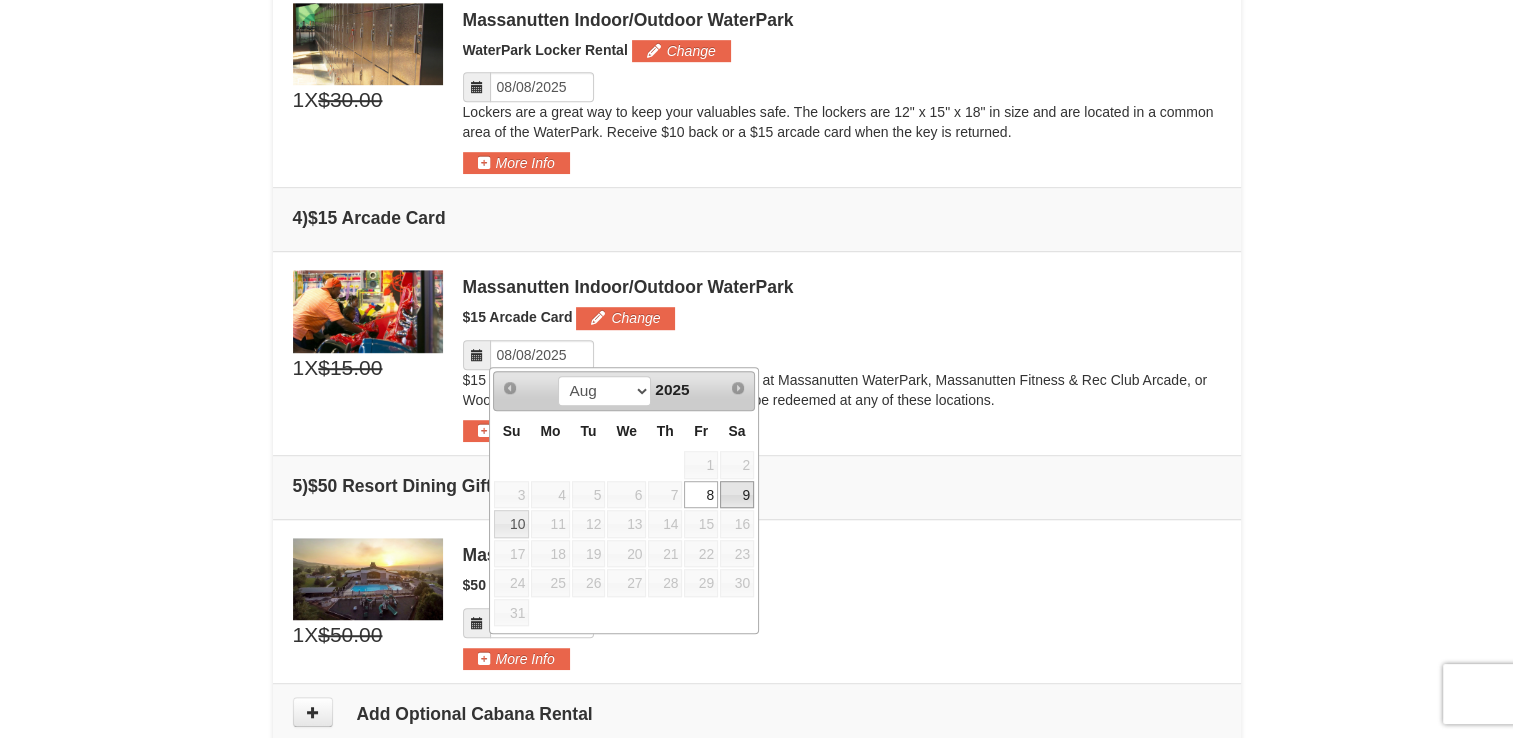 click on "9" at bounding box center [737, 495] 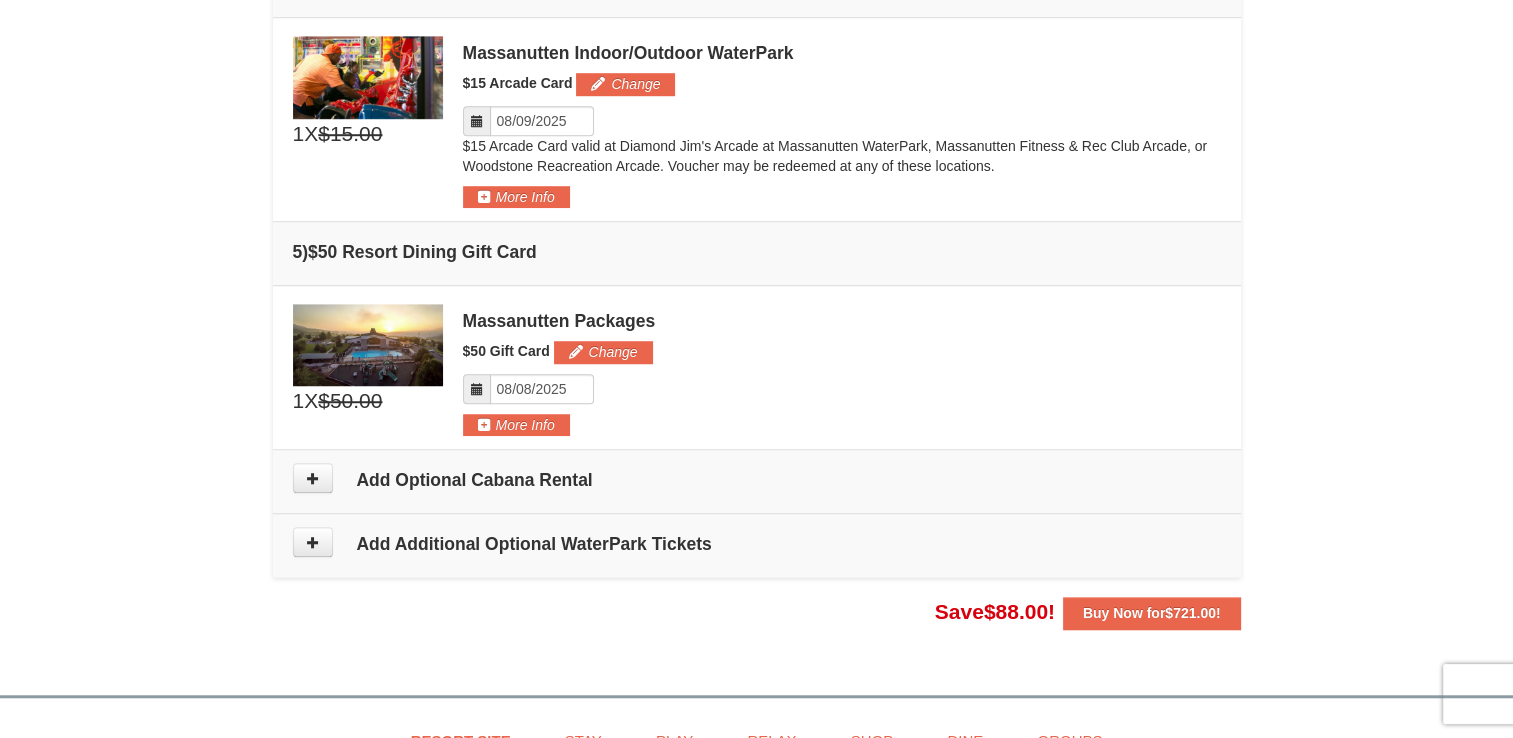 scroll, scrollTop: 1399, scrollLeft: 0, axis: vertical 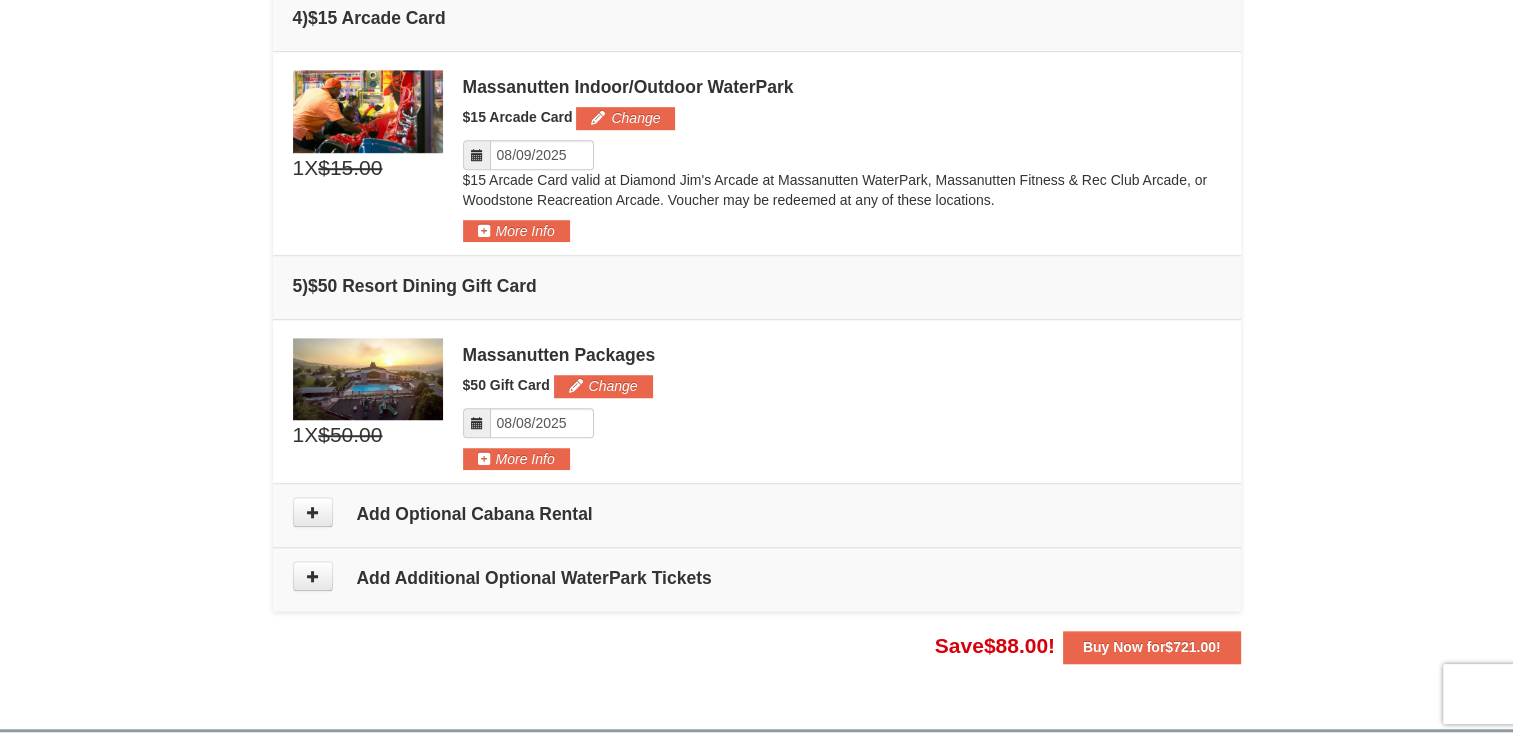 click at bounding box center (477, 423) 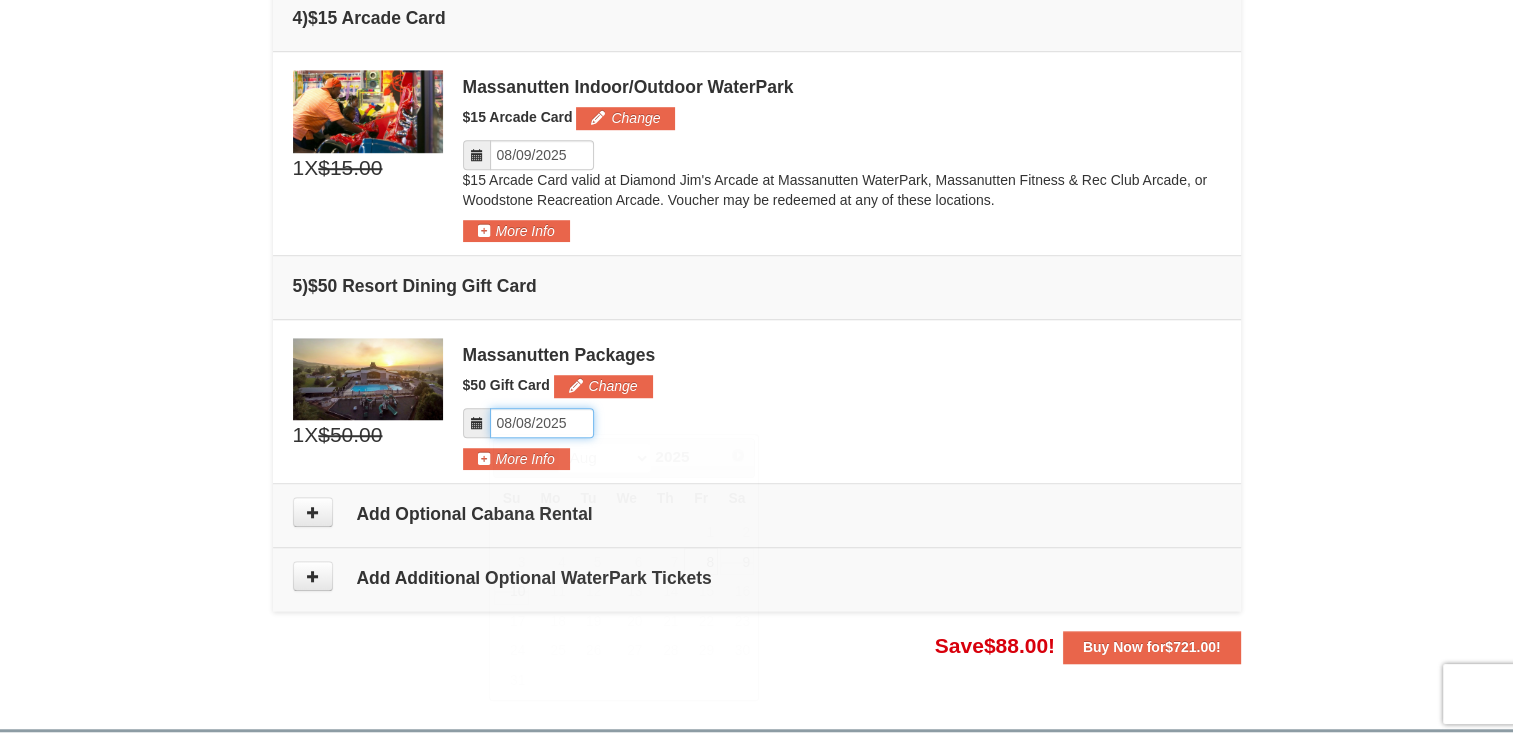 click on "Please format dates MM/DD/YYYY" at bounding box center (542, 423) 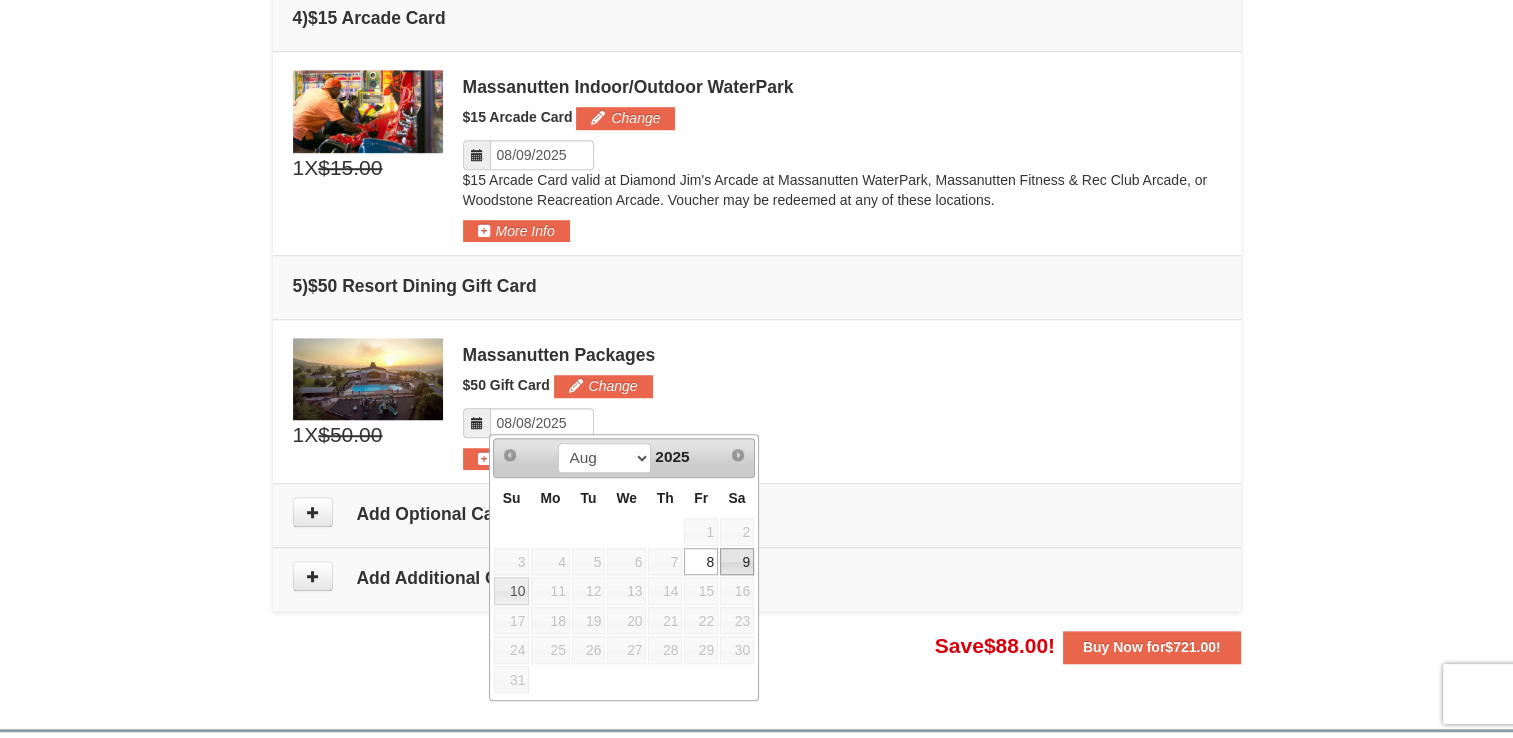 click on "9" at bounding box center (737, 562) 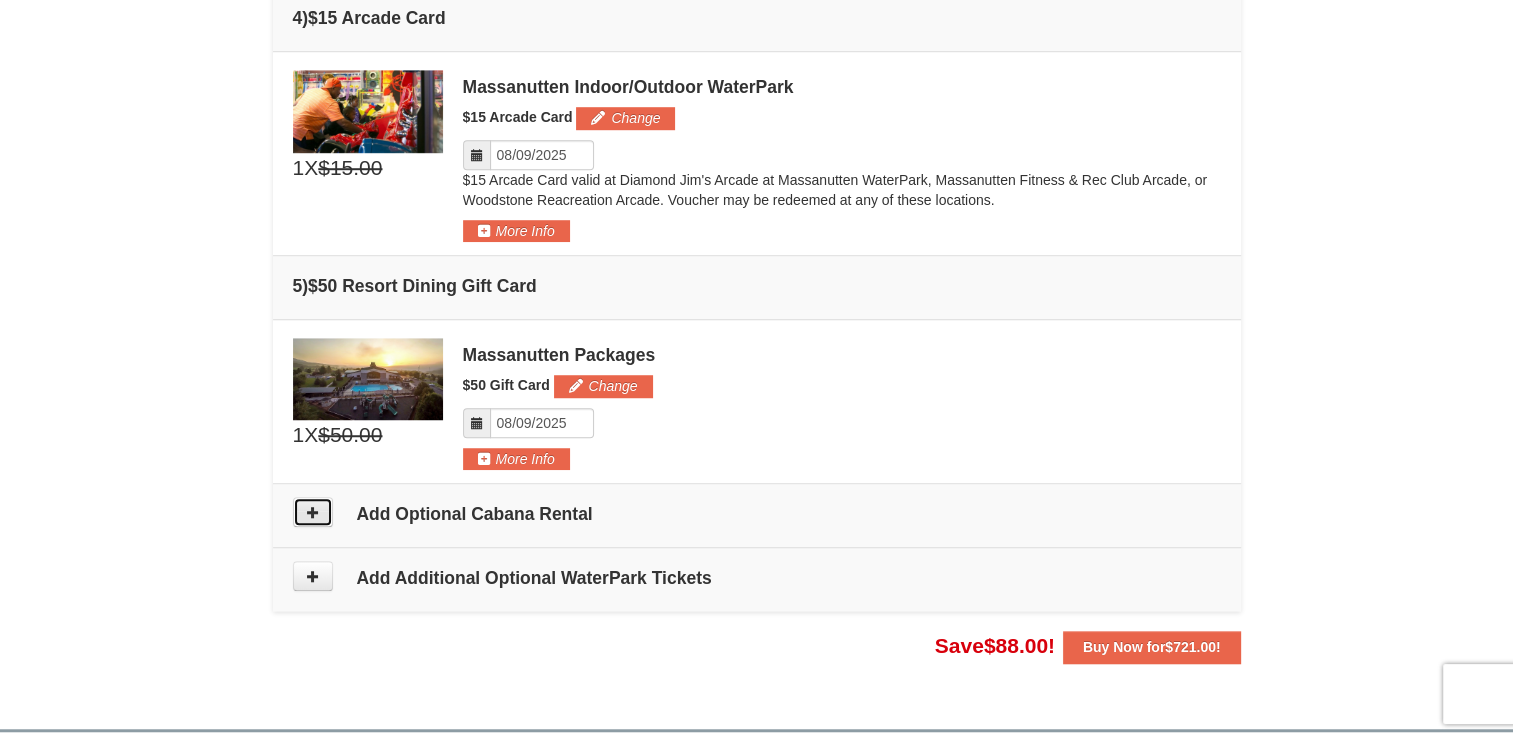 click at bounding box center (313, 512) 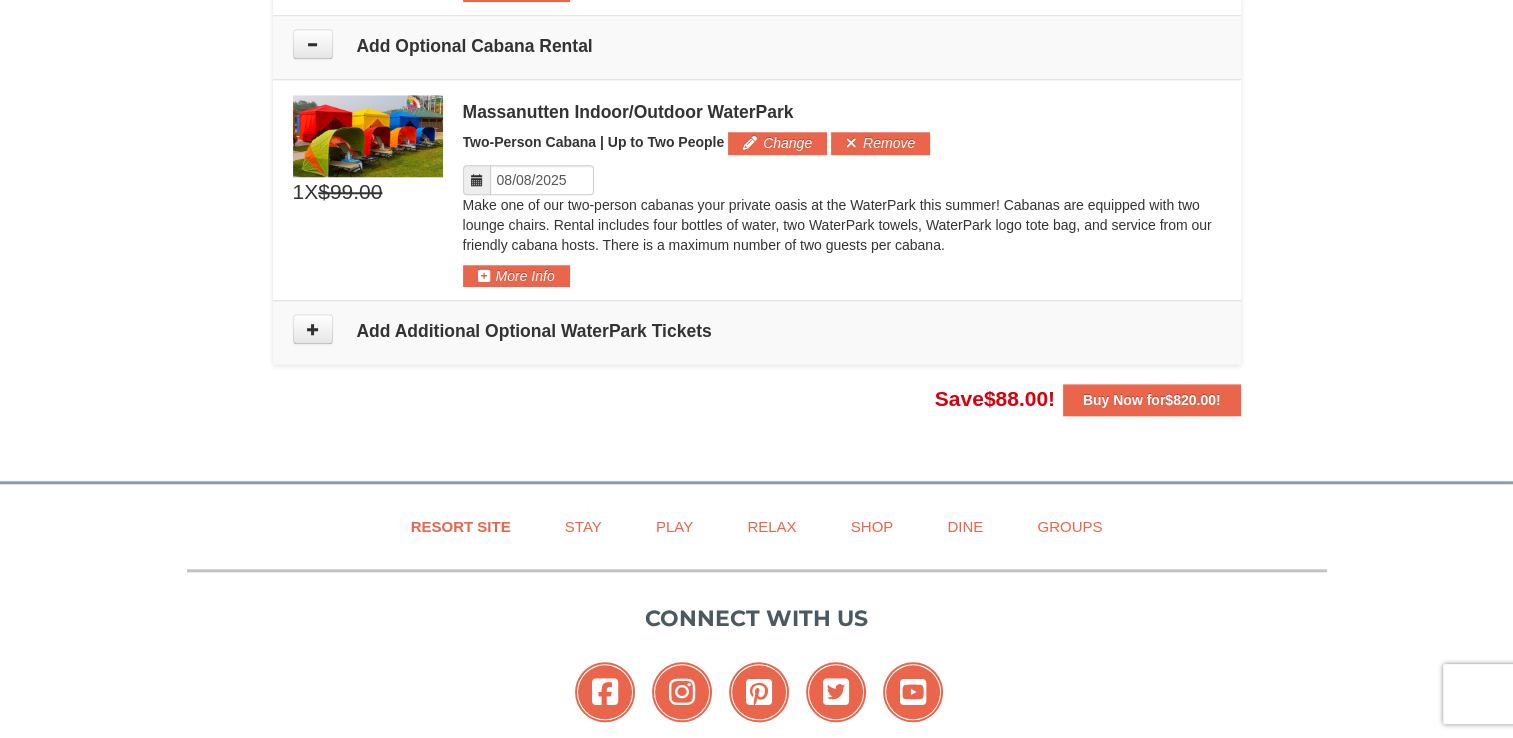 scroll, scrollTop: 1878, scrollLeft: 0, axis: vertical 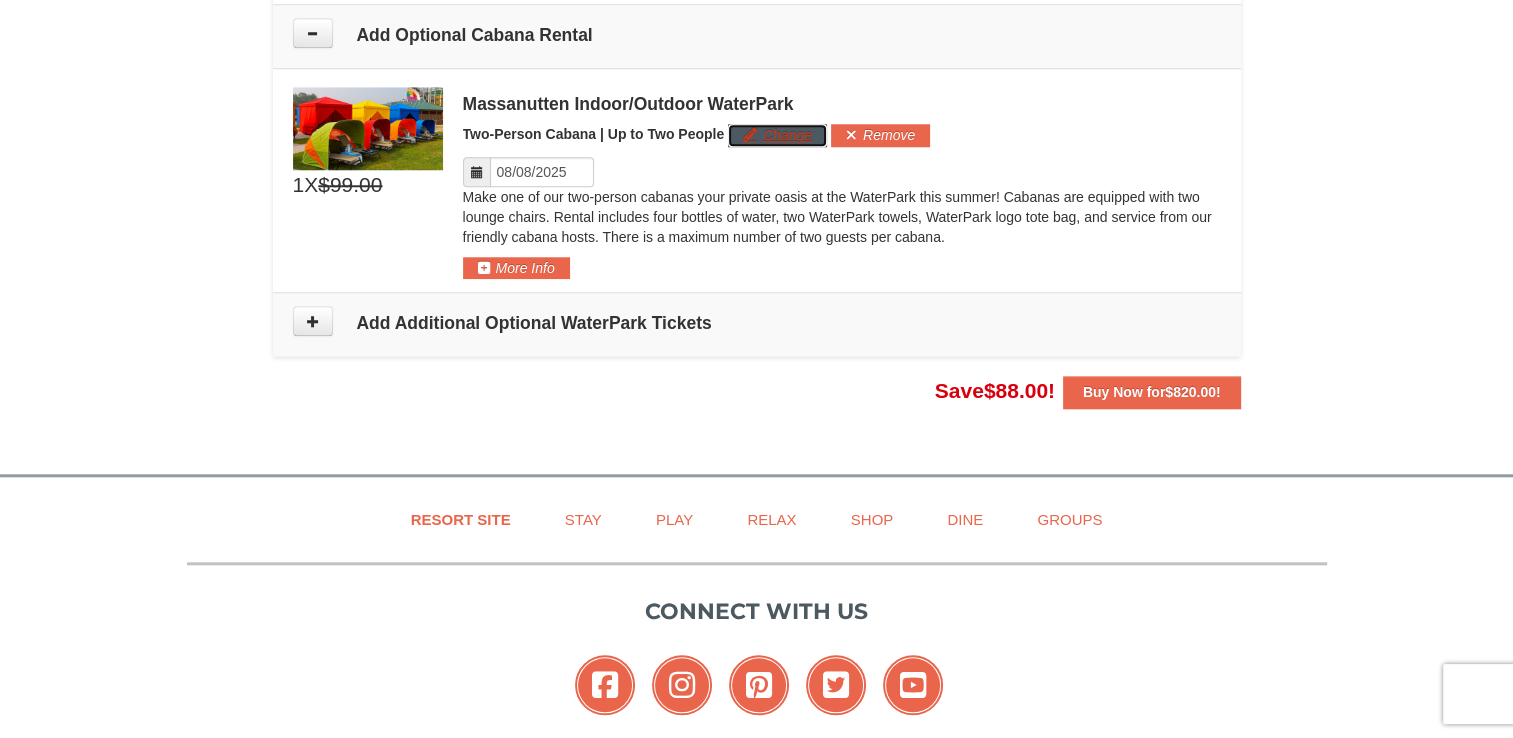 click on "Change" at bounding box center [777, 135] 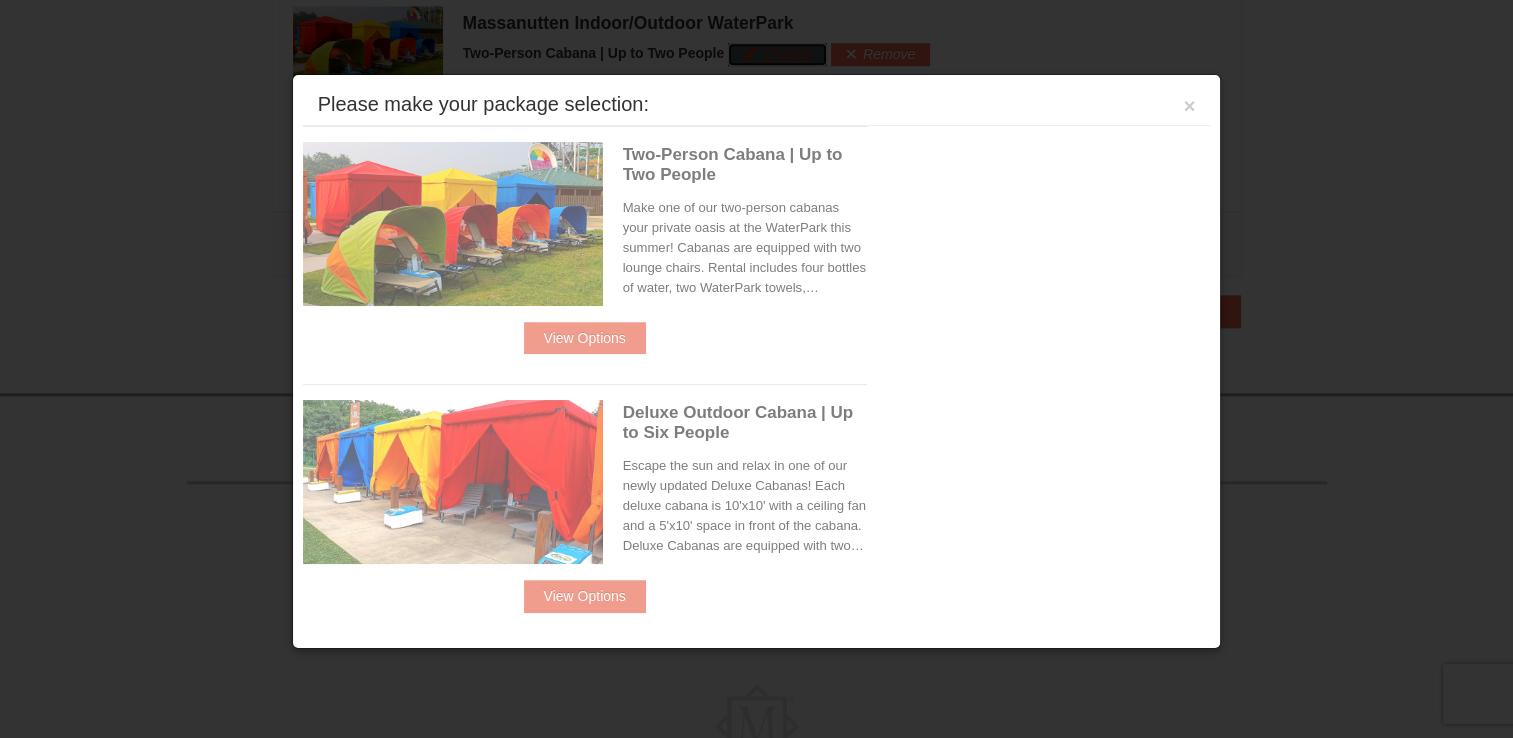 scroll, scrollTop: 1960, scrollLeft: 0, axis: vertical 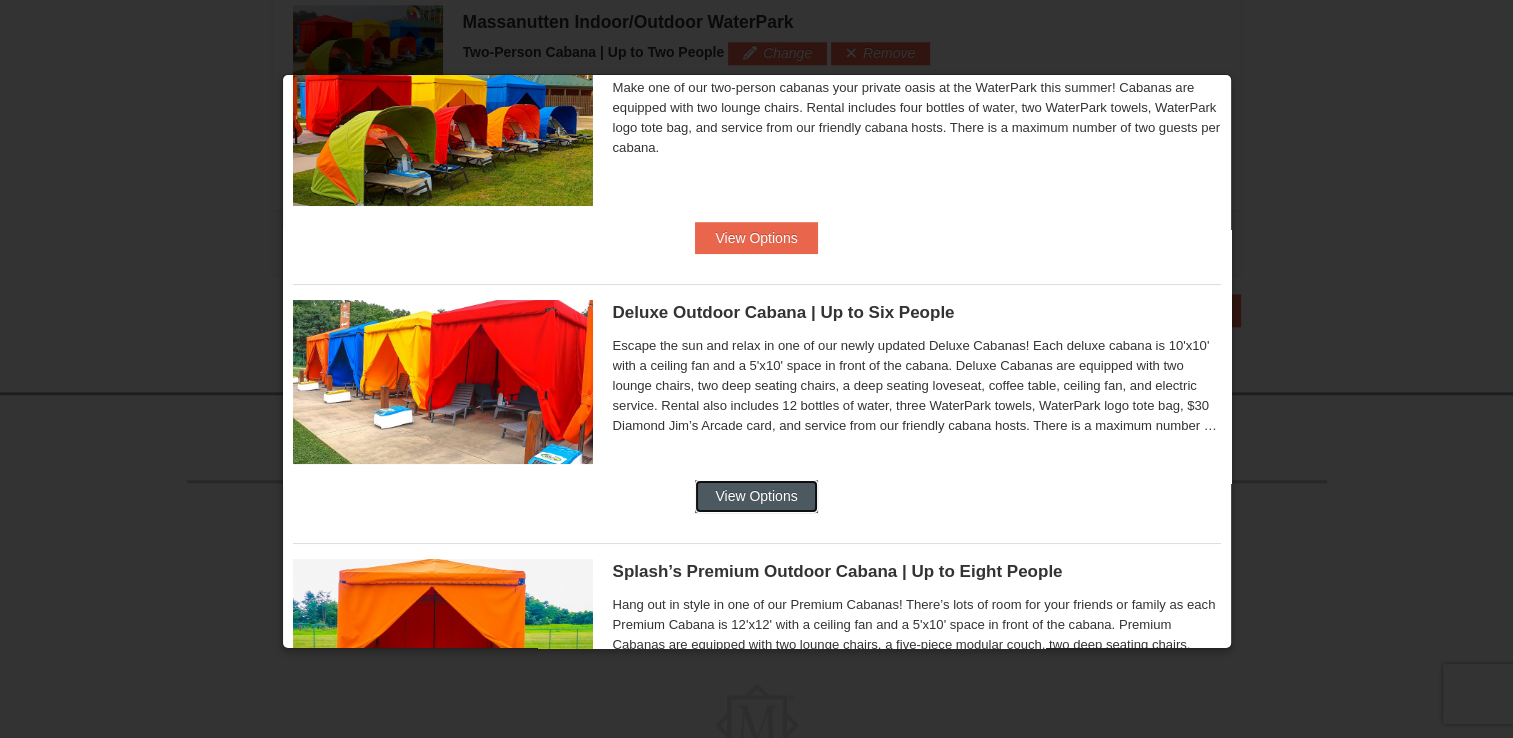 click on "View Options" at bounding box center [756, 496] 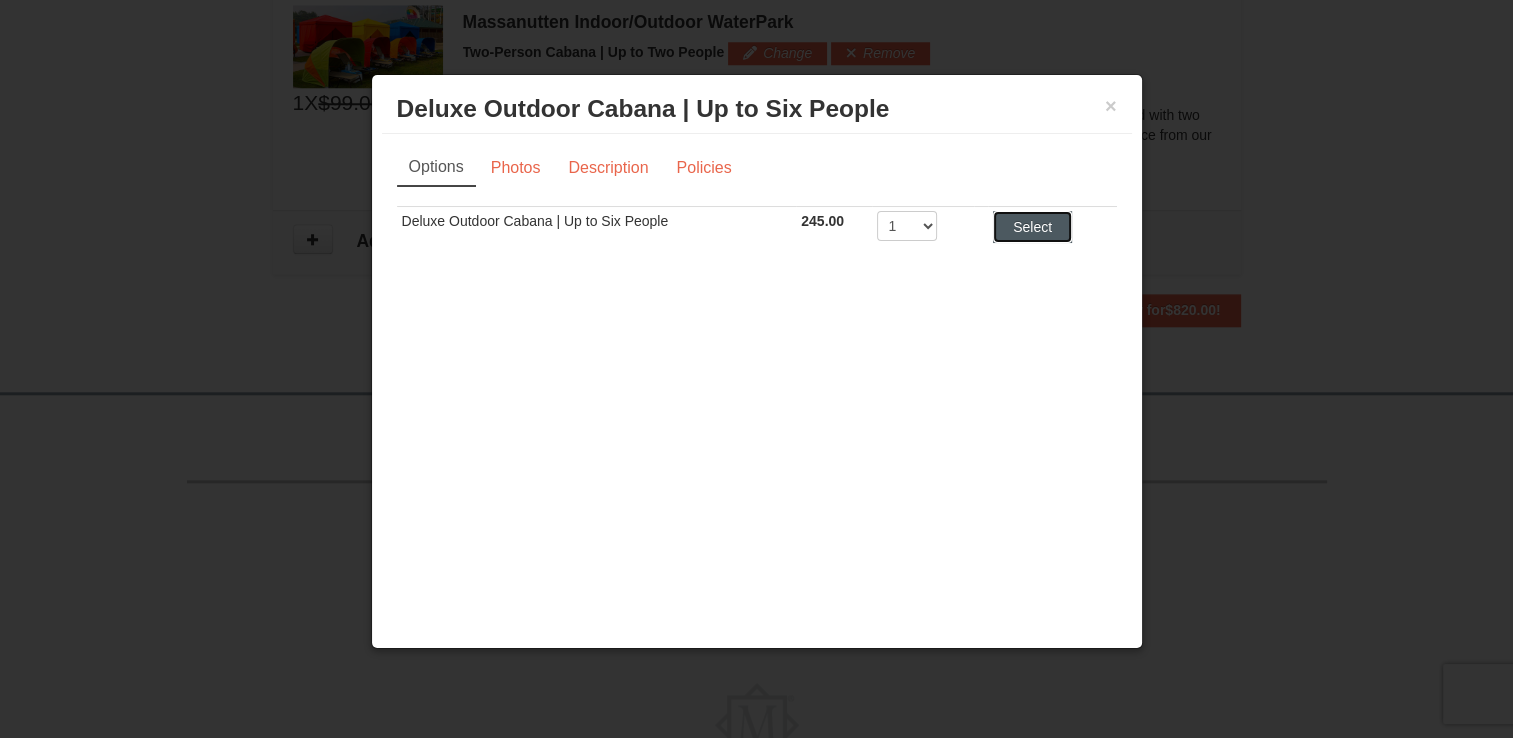 click on "Select" at bounding box center [1032, 227] 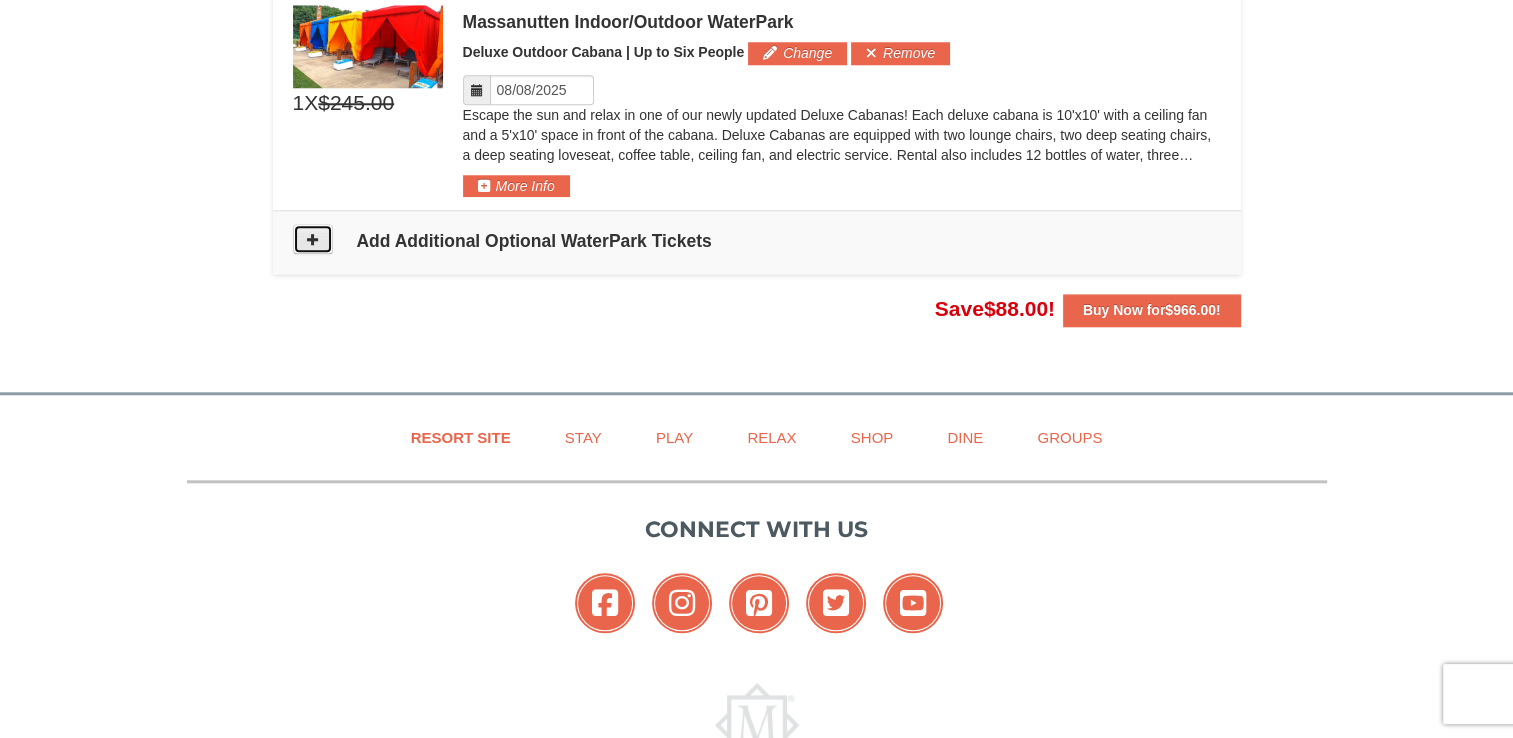 click at bounding box center [313, 239] 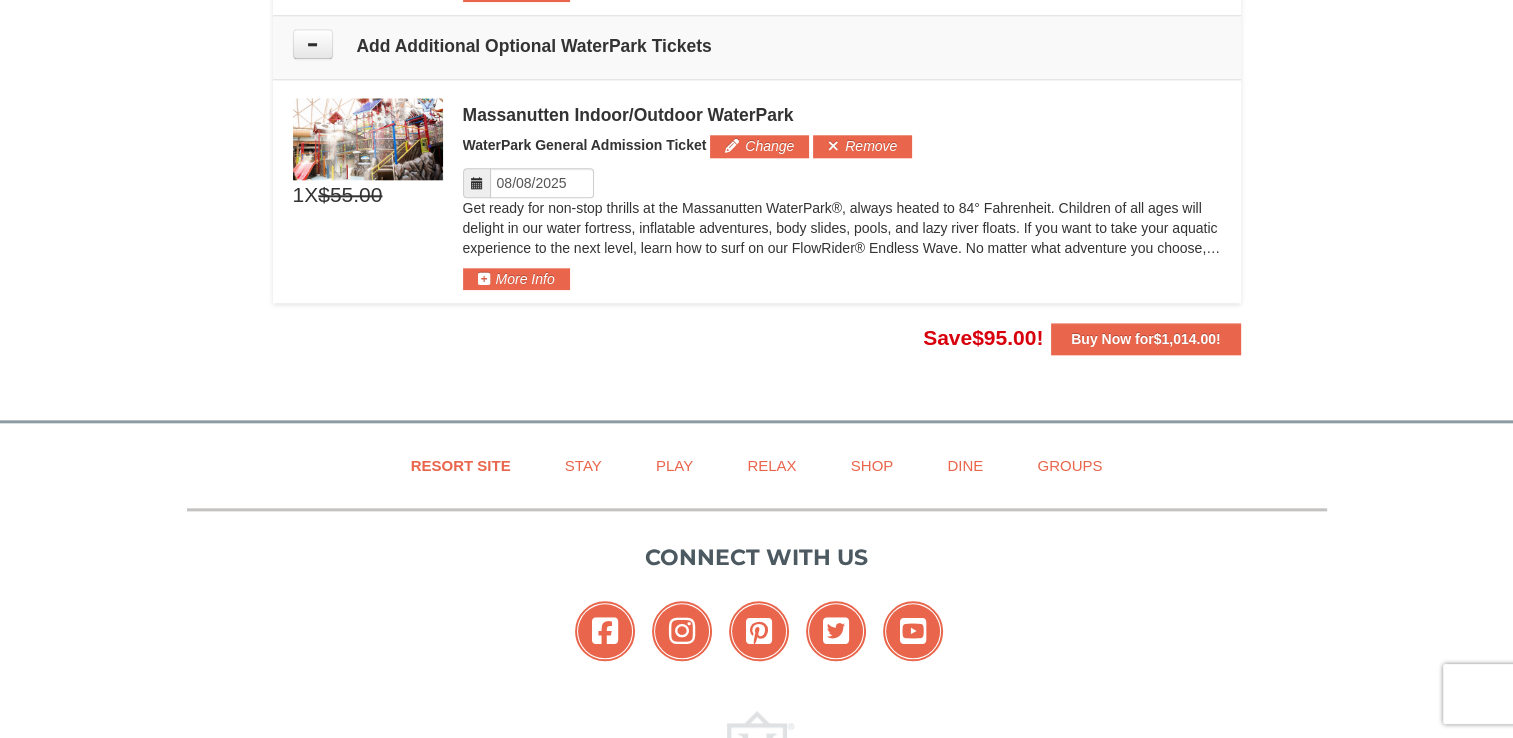 scroll, scrollTop: 2165, scrollLeft: 0, axis: vertical 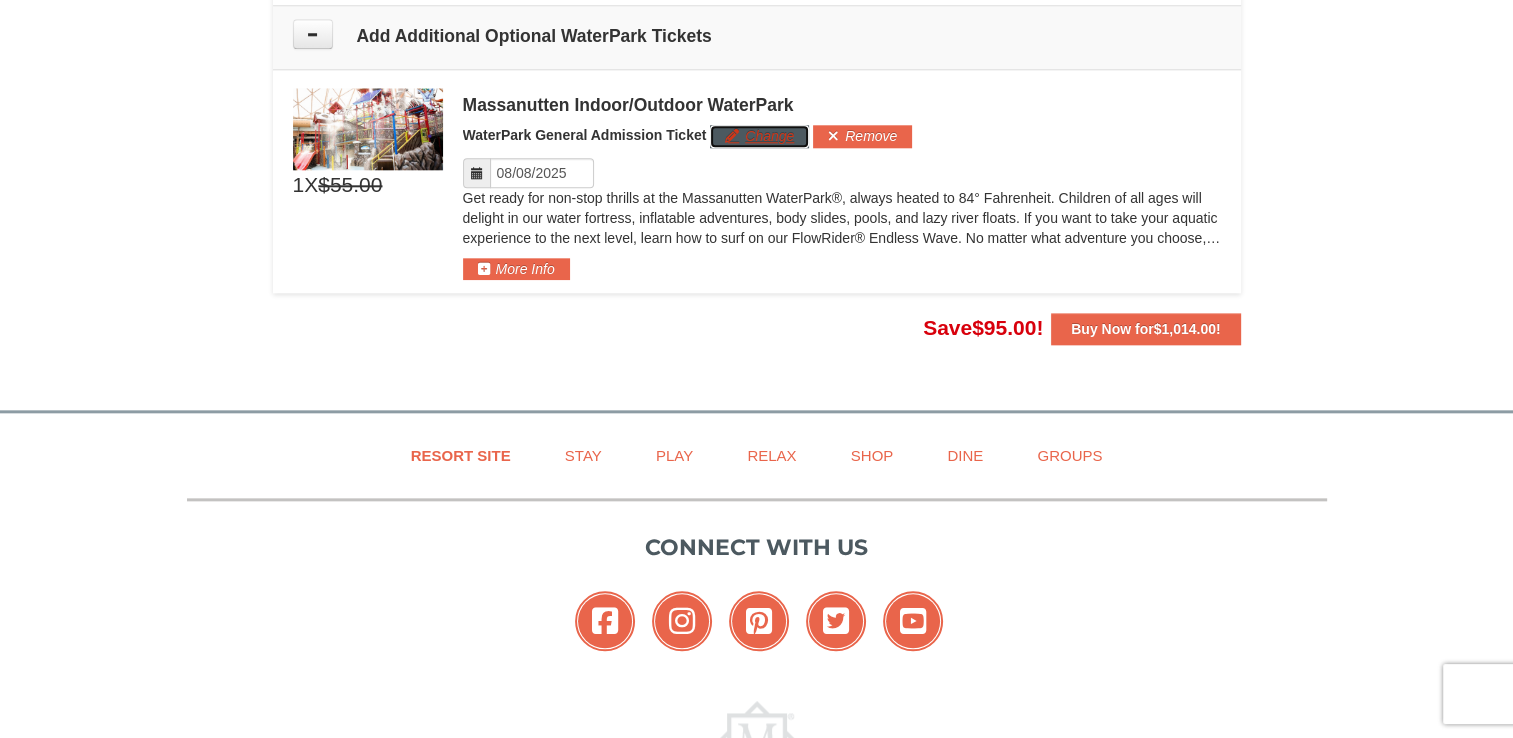 click on "Change" at bounding box center [759, 136] 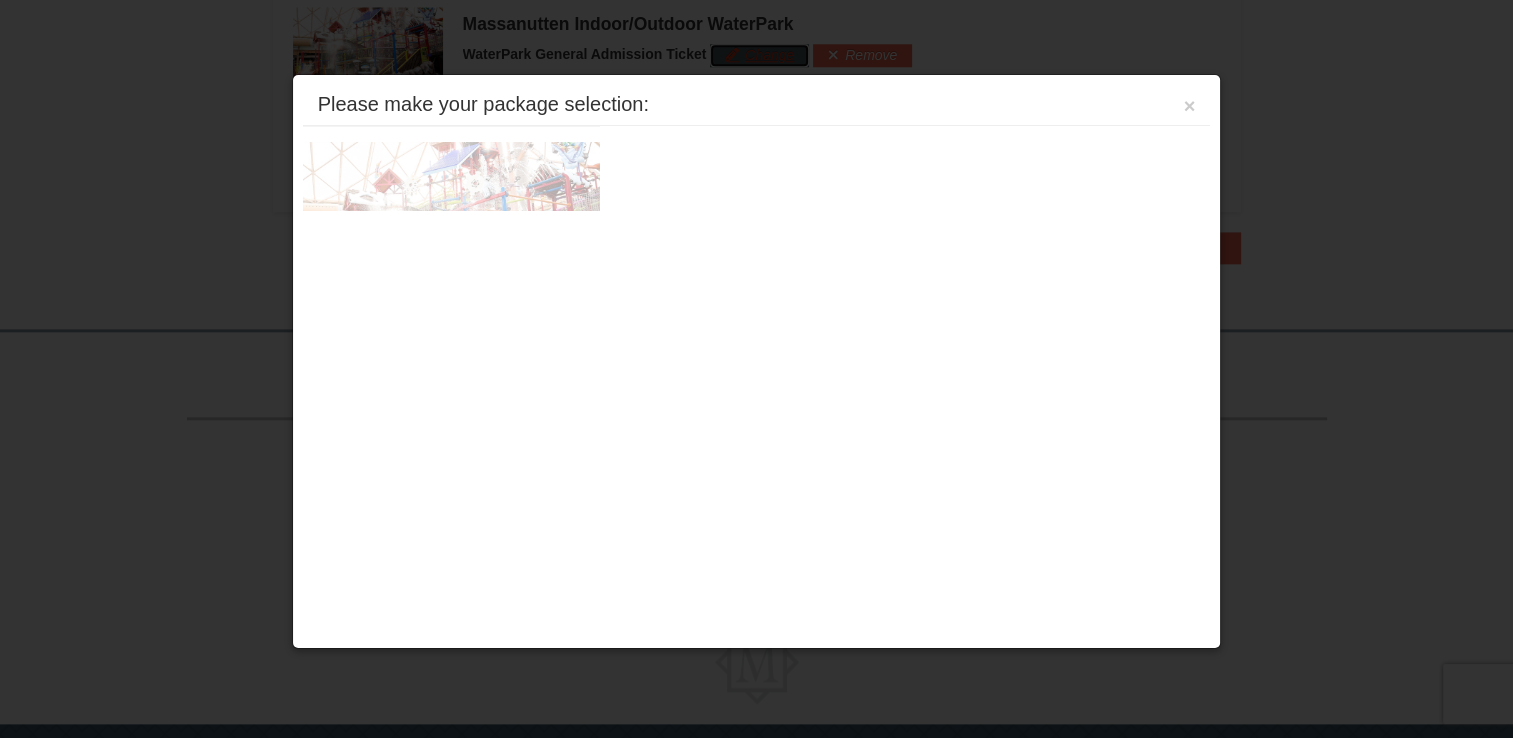 scroll, scrollTop: 2248, scrollLeft: 0, axis: vertical 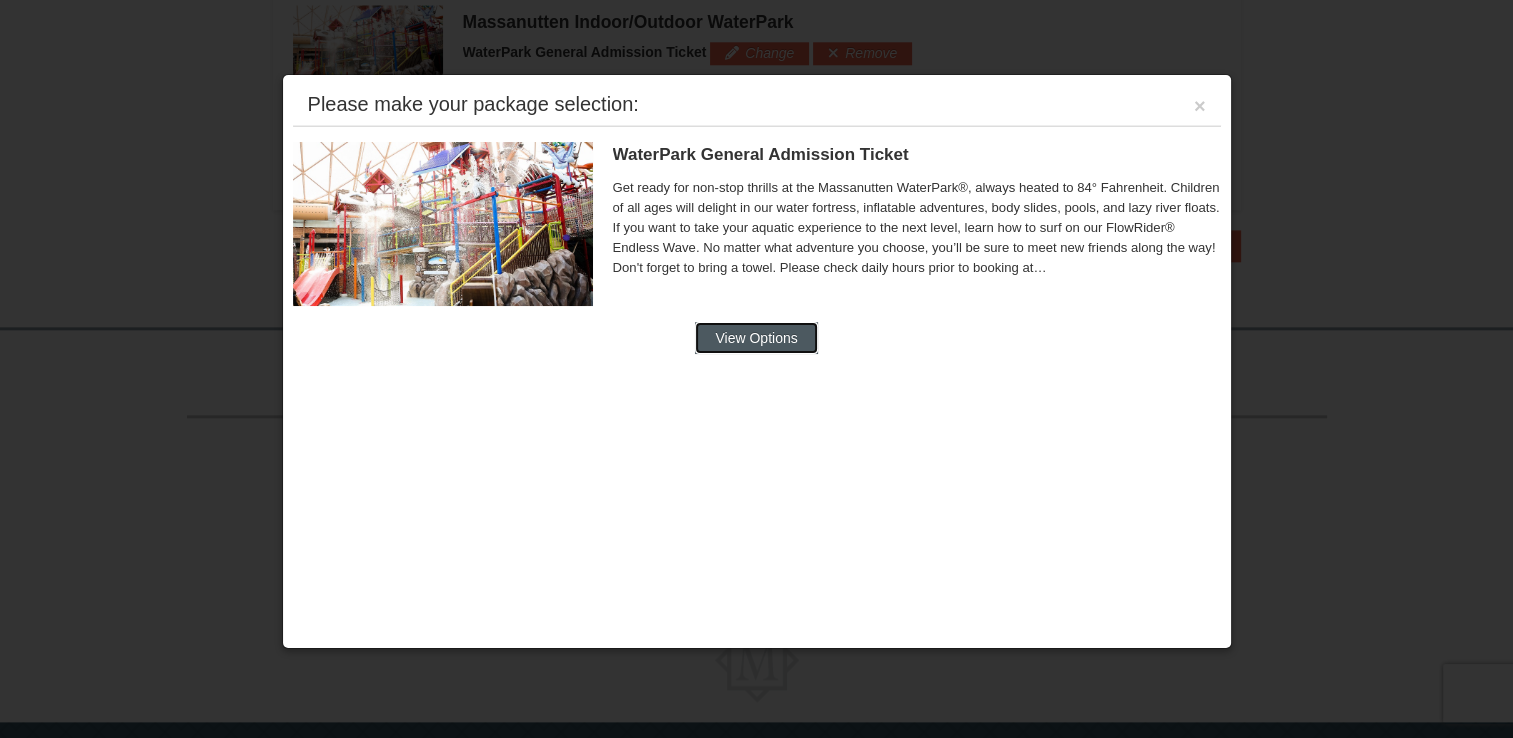 click on "View Options" at bounding box center [756, 338] 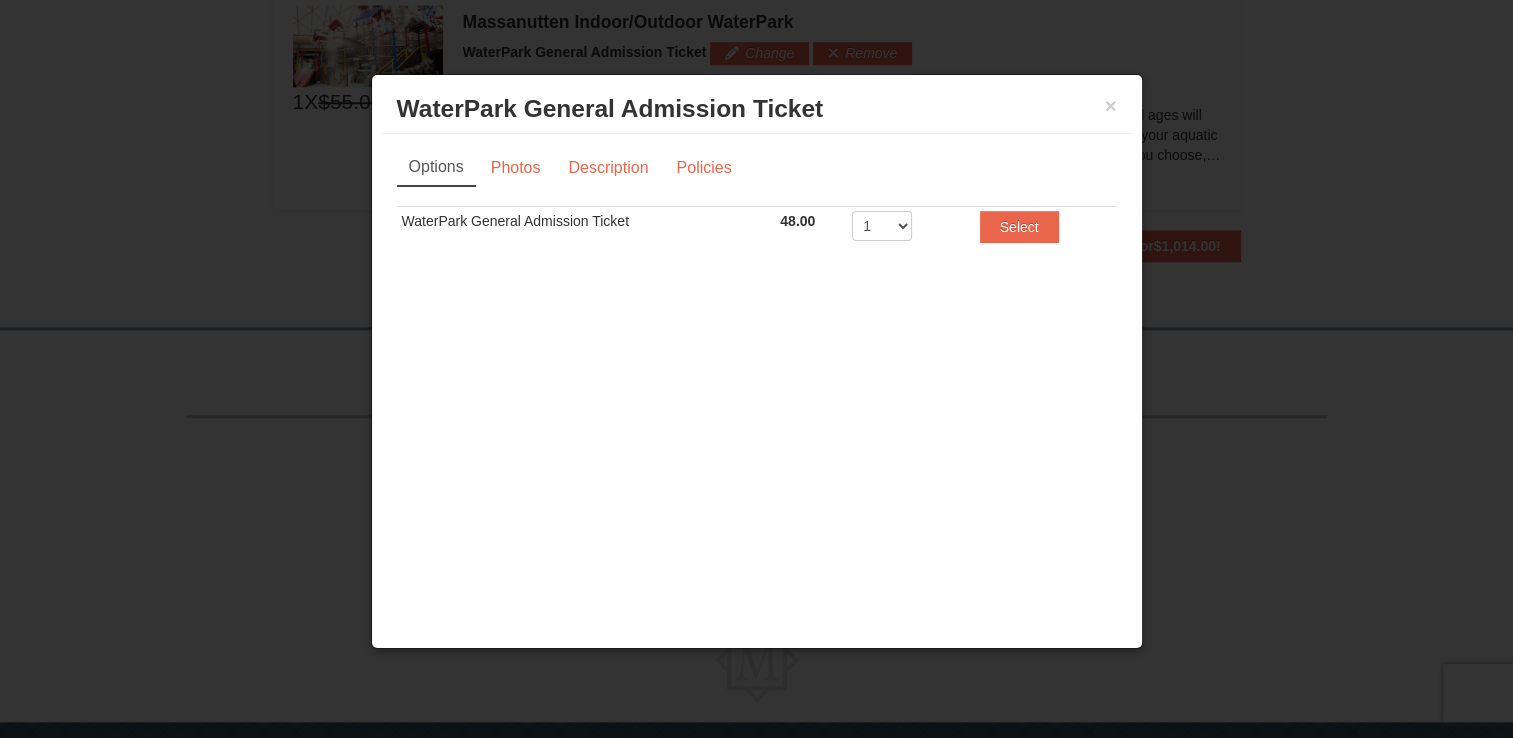 click on "WaterPark General Admission Ticket  Massanutten Indoor/Outdoor WaterPark" at bounding box center (757, 109) 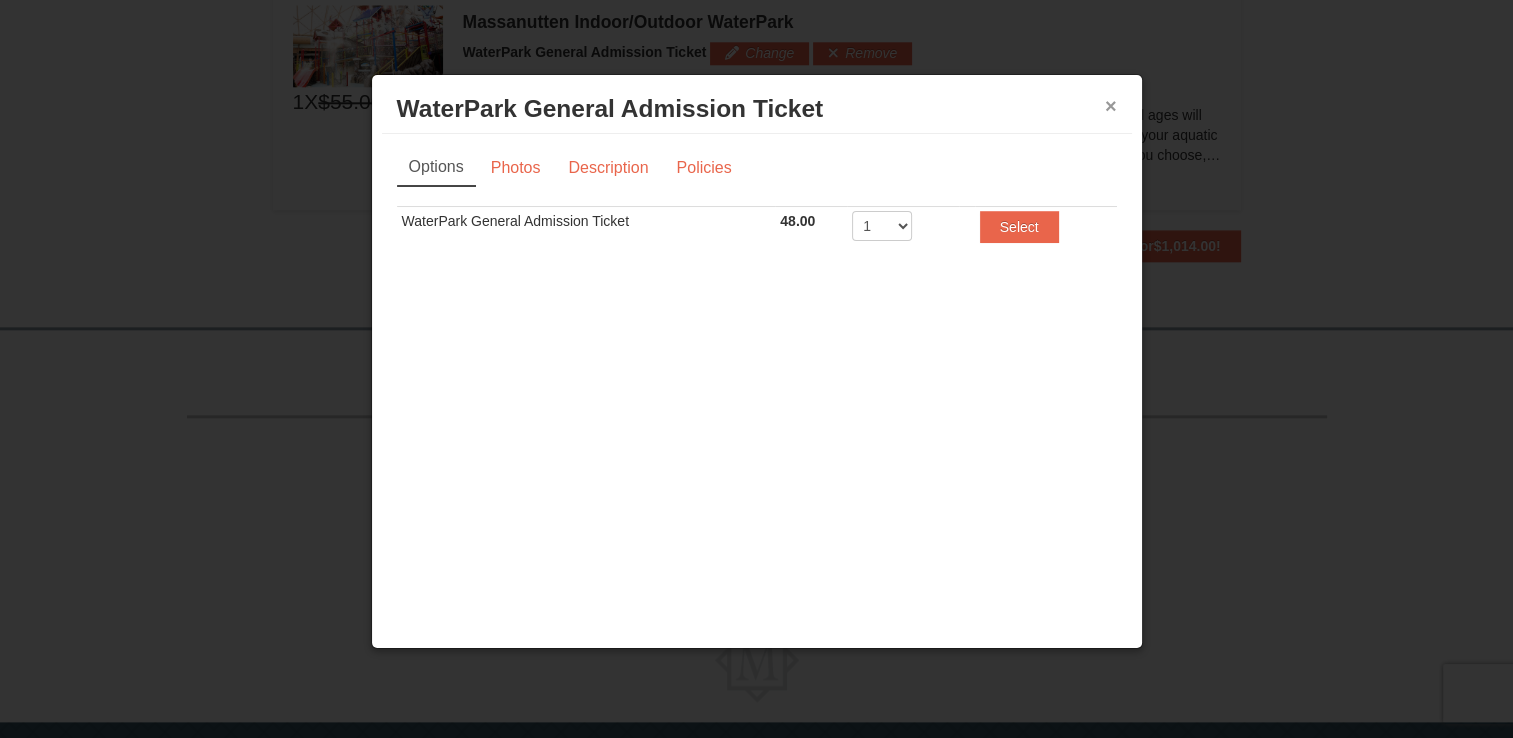 click on "×" at bounding box center [1111, 106] 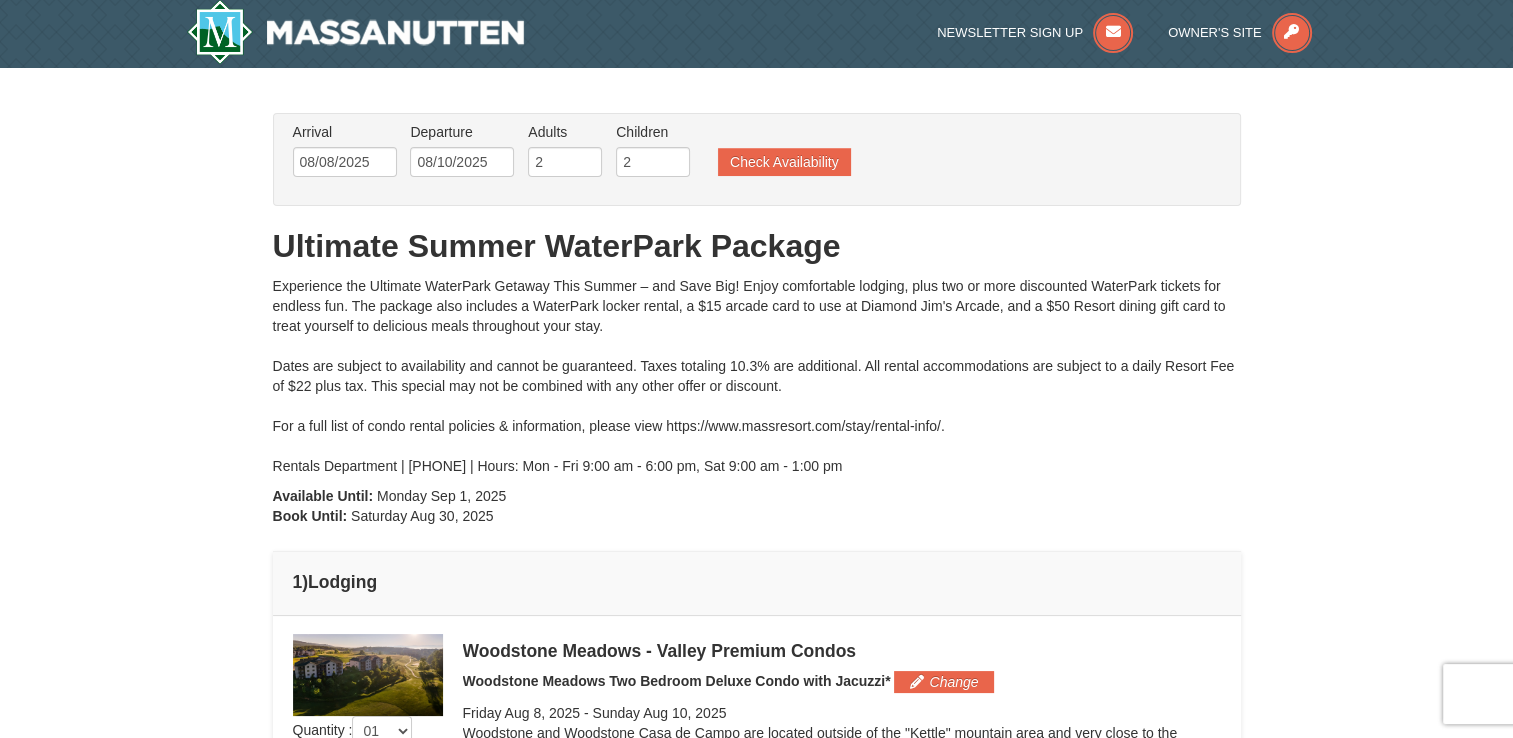 scroll, scrollTop: 0, scrollLeft: 0, axis: both 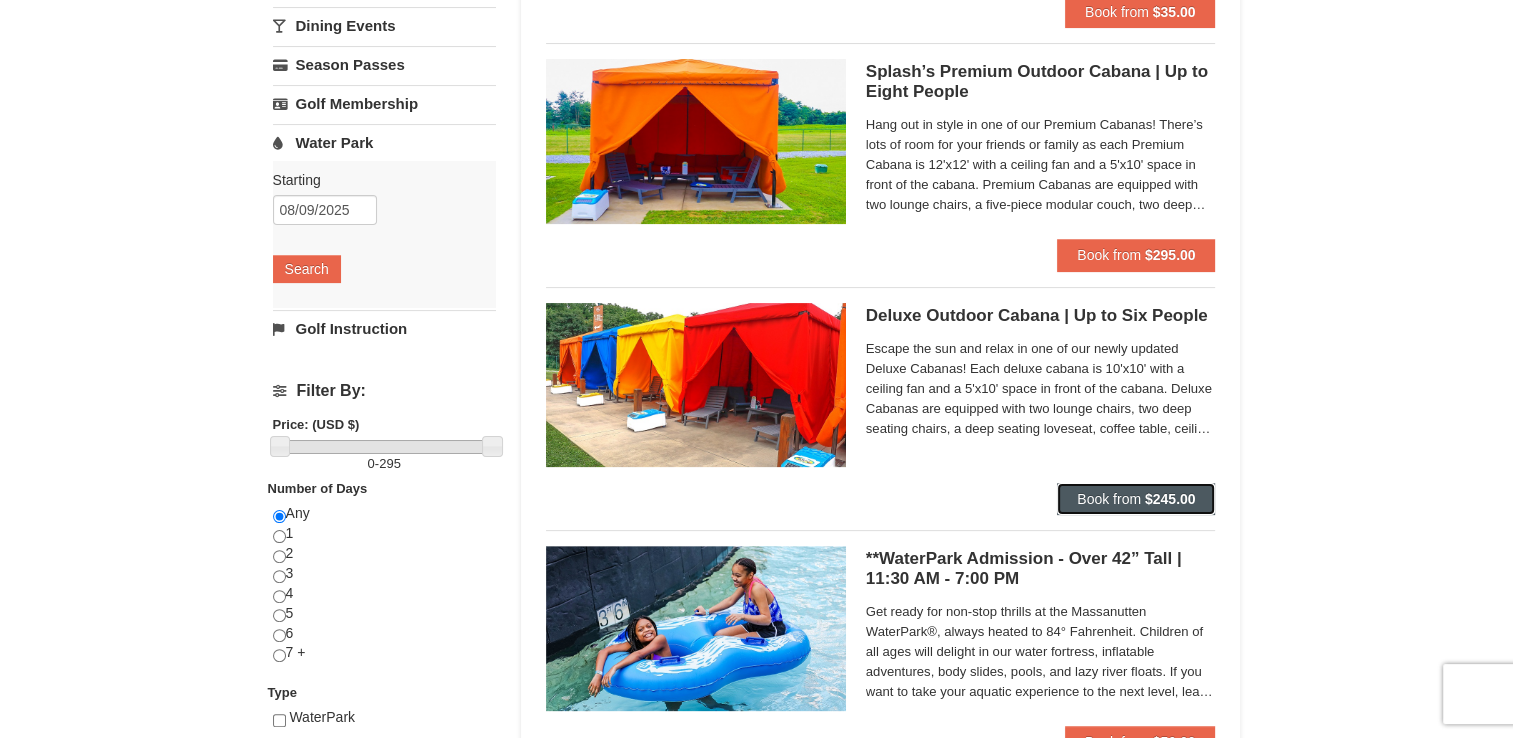 click on "Book from" at bounding box center (1109, 499) 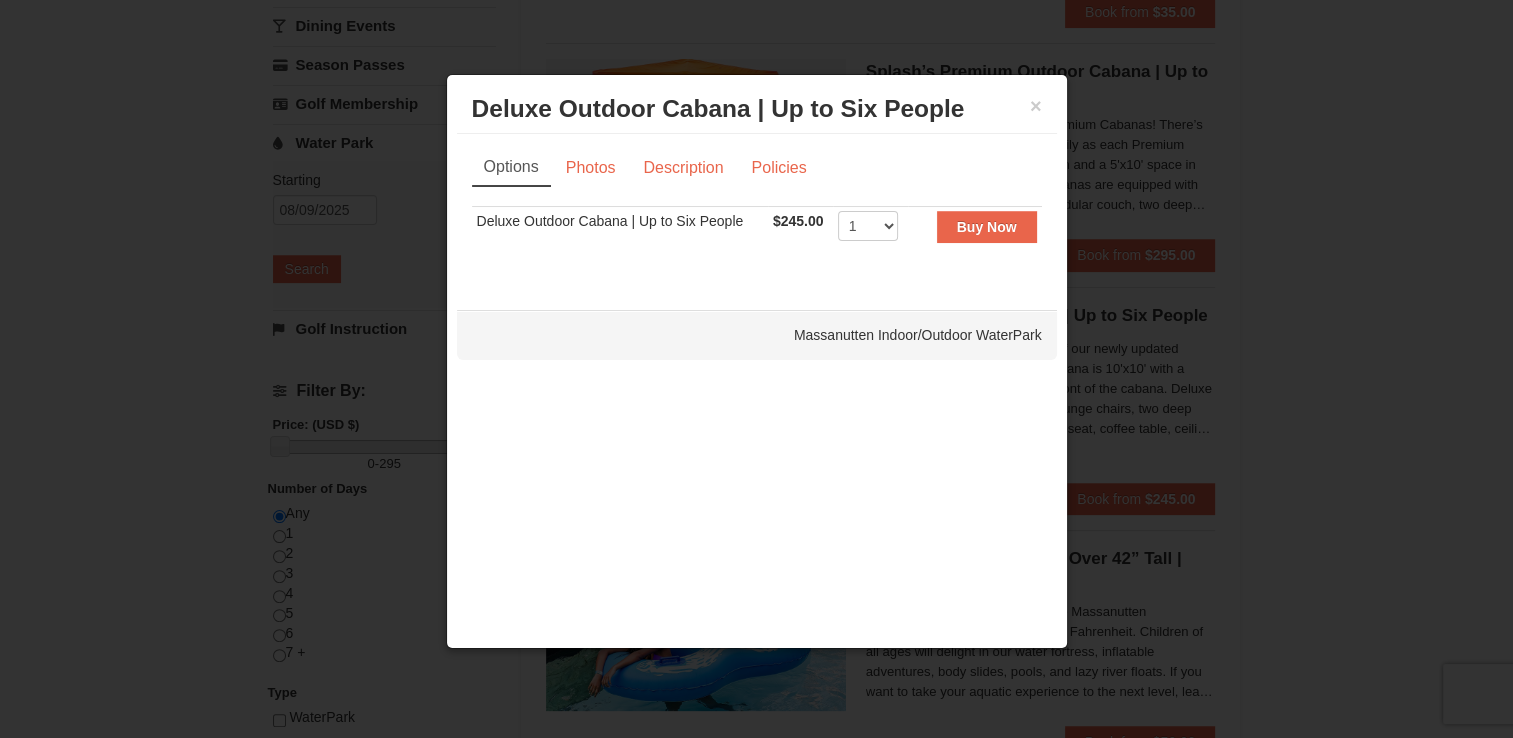 click on "Options
Photos
Description
Policies
Sorry, no matches found.
Please remove some filters, or change your dates to find available options.
Deluxe Outdoor Cabana | Up to Six People
$245.00
Includes all fees. Tax excluded.
1 2
Buy Now" at bounding box center [757, 212] 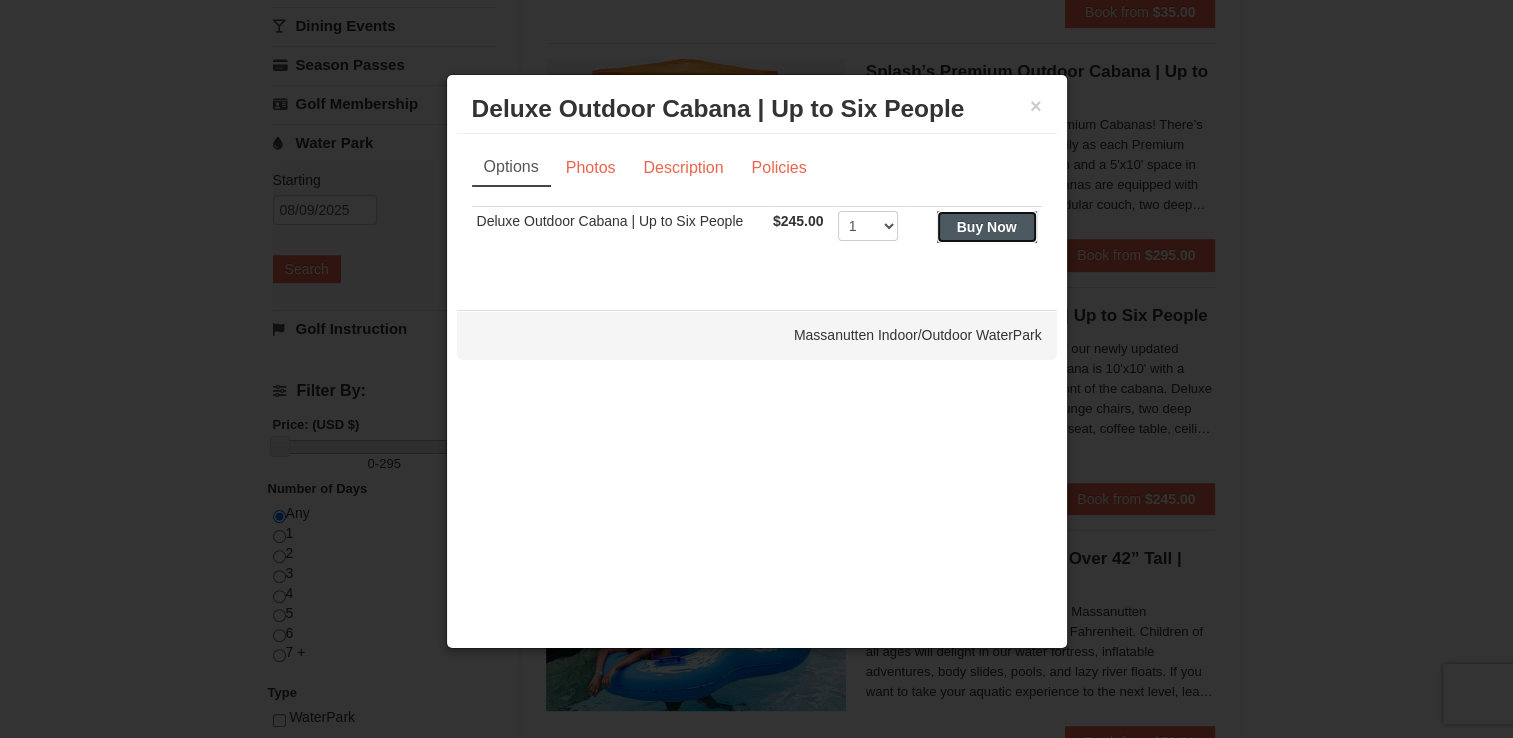 click on "Buy Now" at bounding box center (987, 227) 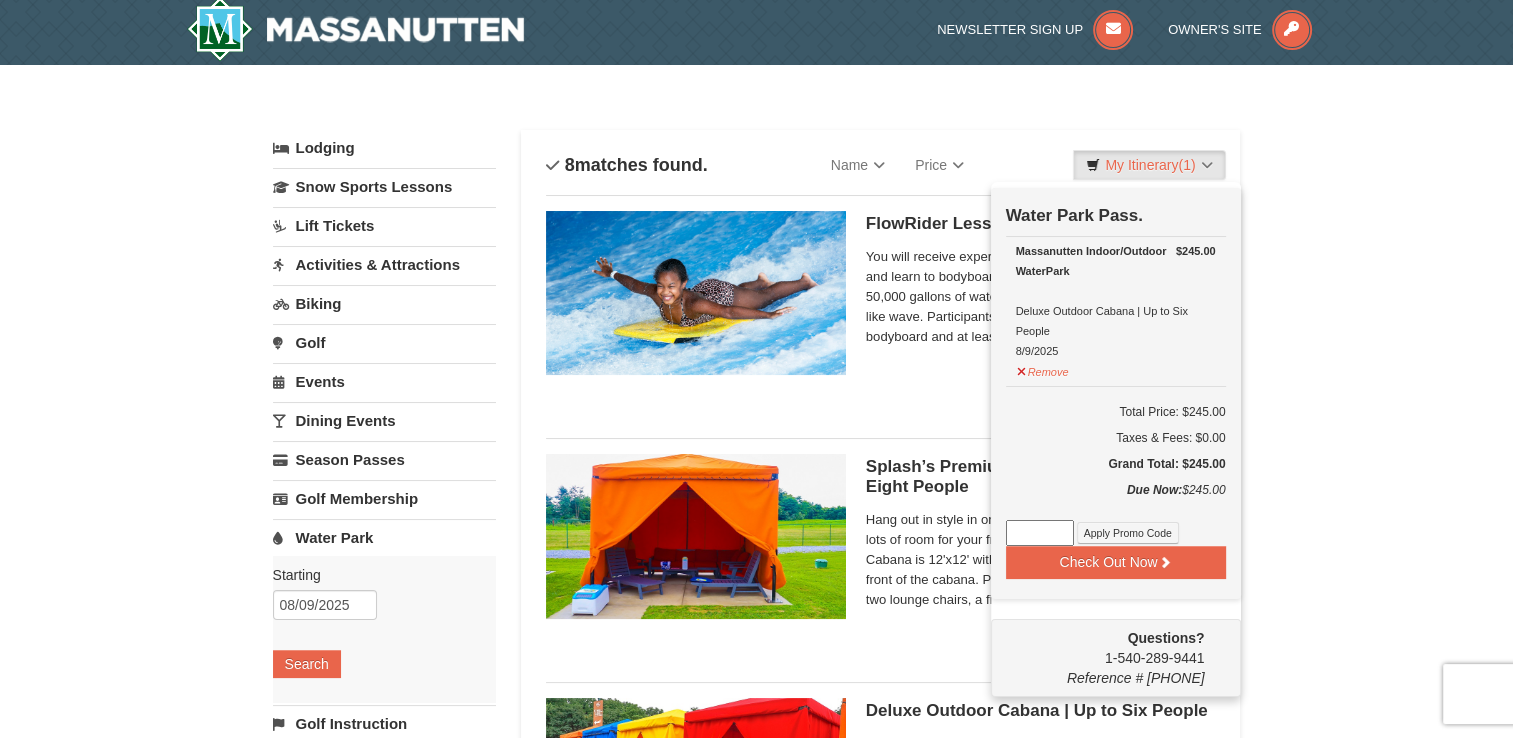 scroll, scrollTop: 6, scrollLeft: 0, axis: vertical 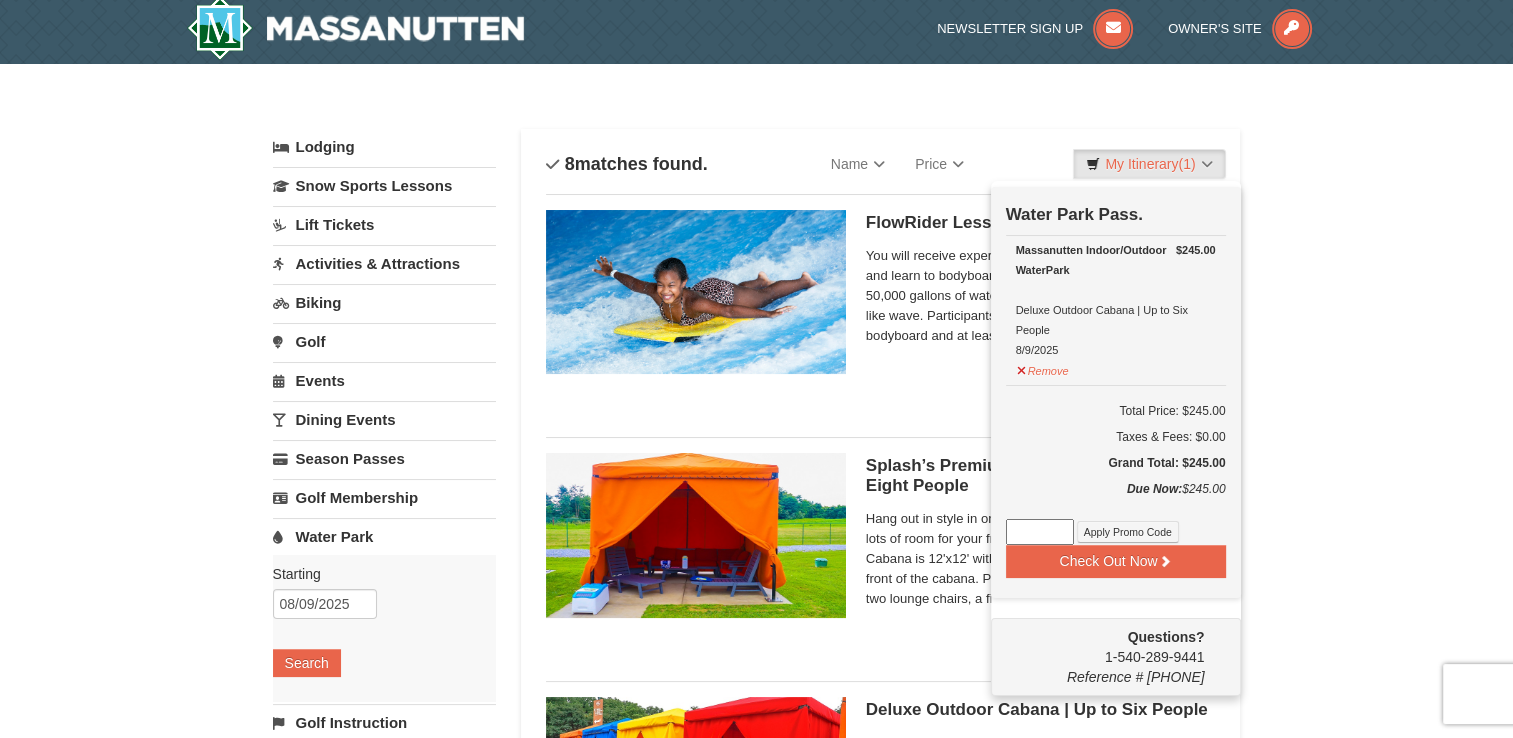 click on "×
Categories
List
Filter
My Itinerary (1)
Check Out Now
Water Park Pass.
$245.00
Massanutten Indoor/Outdoor WaterPark
Deluxe Outdoor Cabana | Up to Six People
8/9/2025" at bounding box center [756, 1130] 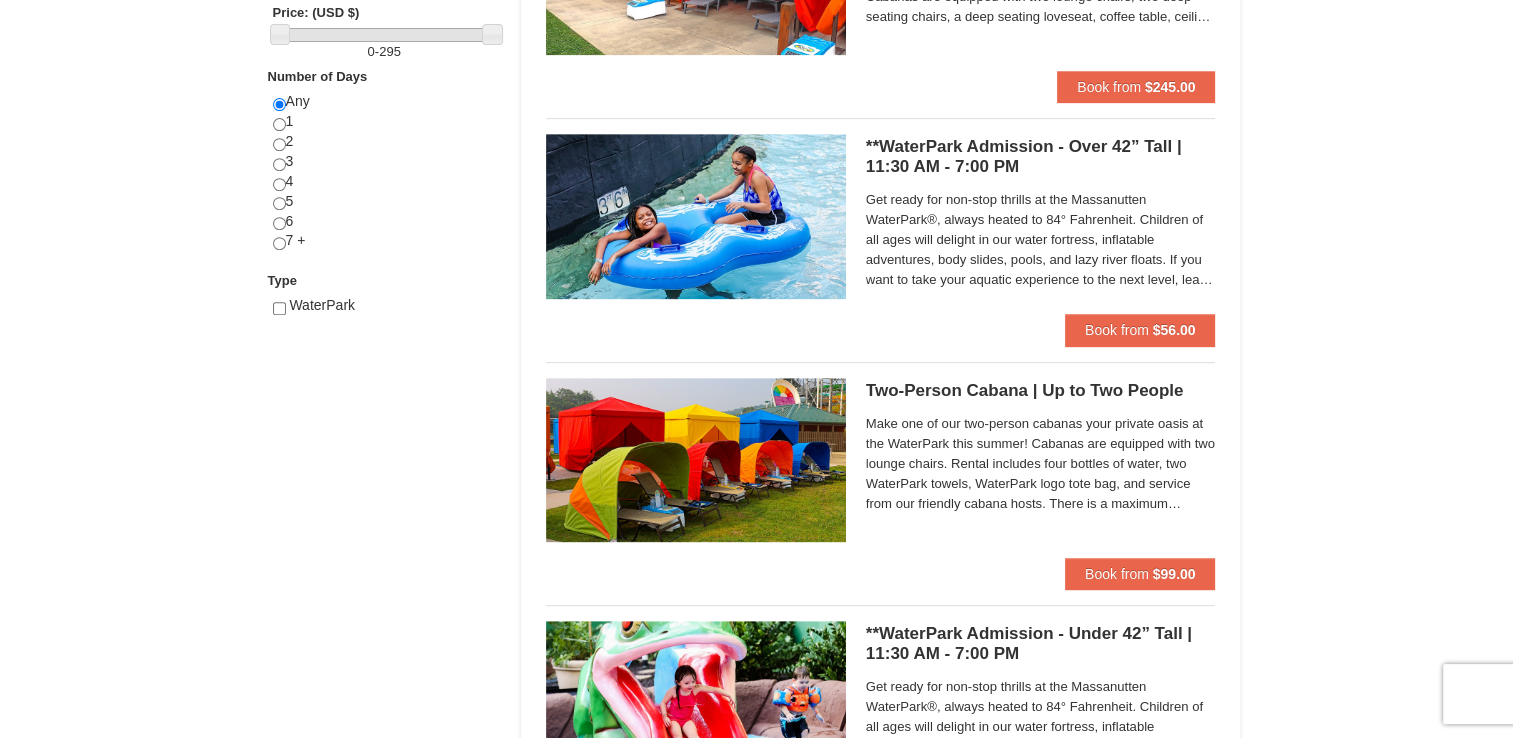 scroll, scrollTop: 806, scrollLeft: 0, axis: vertical 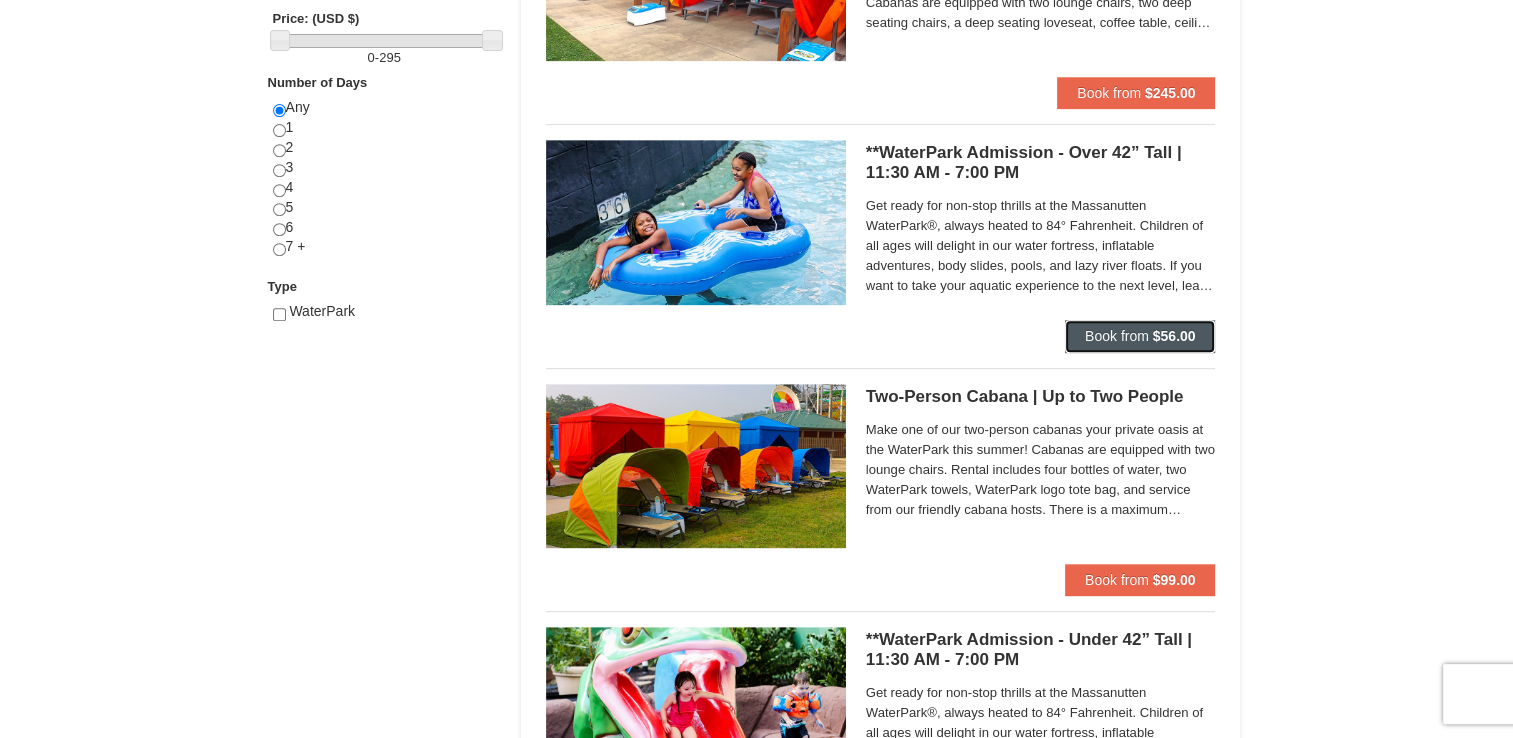 click on "Book from" at bounding box center [1117, 336] 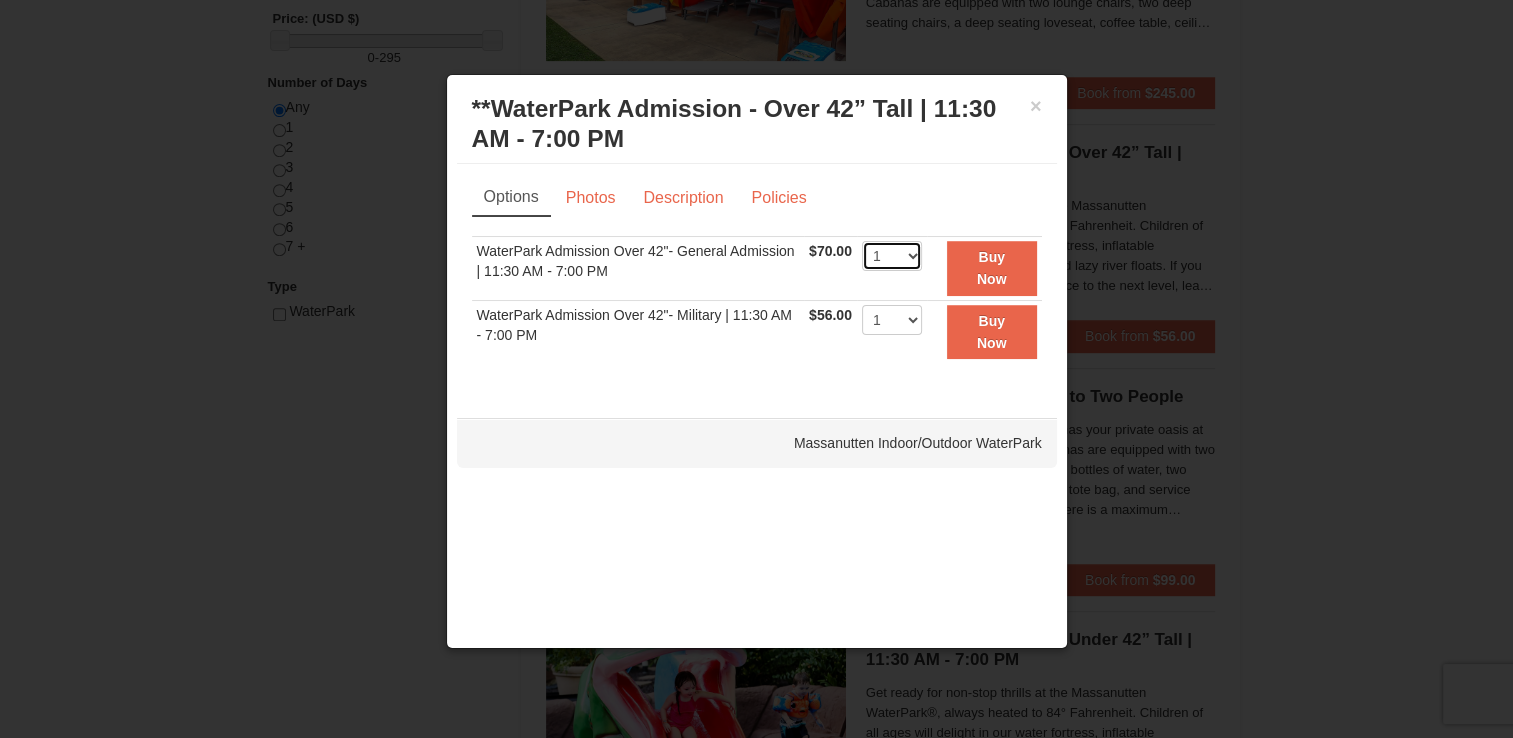 click on "1
2
3
4
5
6
7
8
9
10
11
12
13
14
15
16
17
18
19
20
21 22" at bounding box center [892, 256] 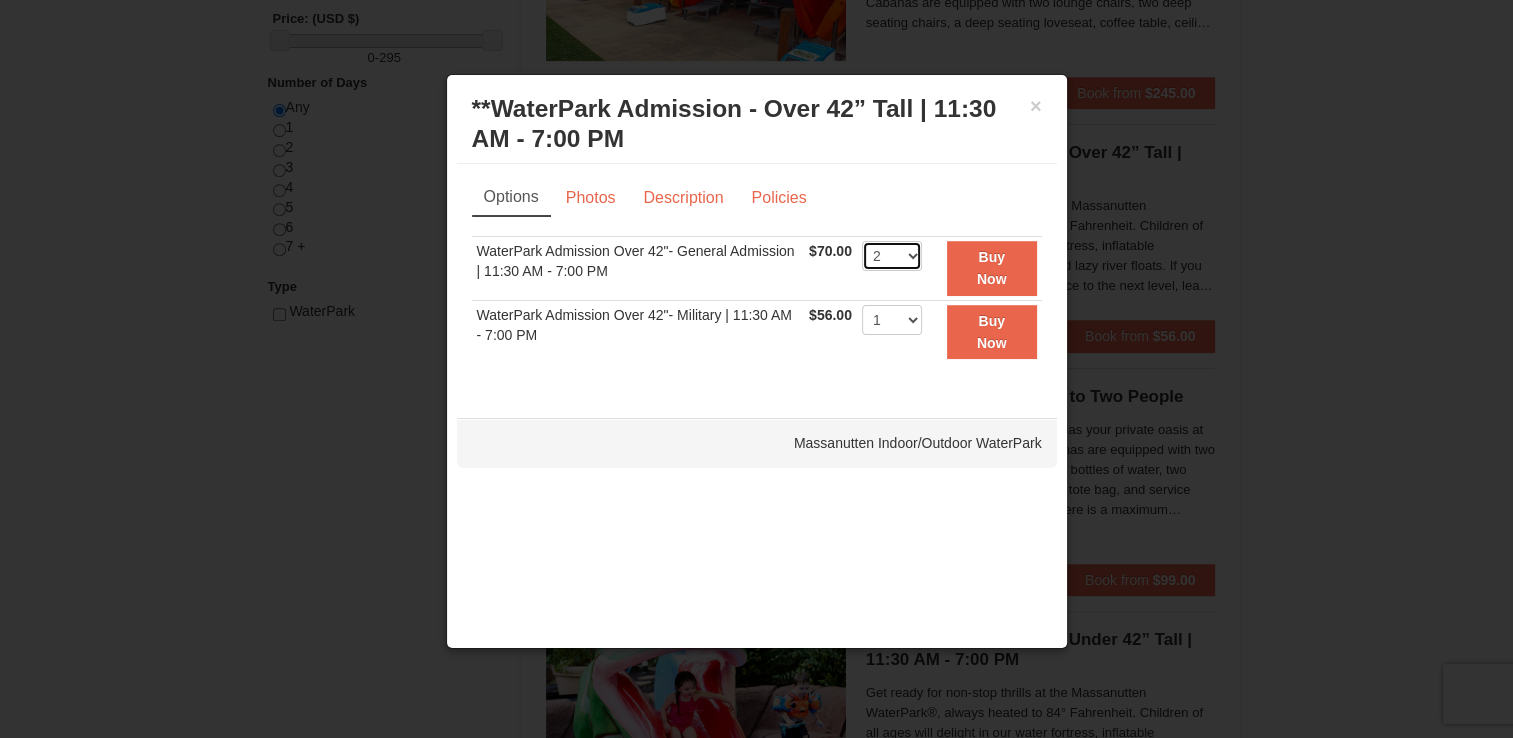 click on "1
2
3
4
5
6
7
8
9
10
11
12
13
14
15
16
17
18
19
20
21 22" at bounding box center [892, 256] 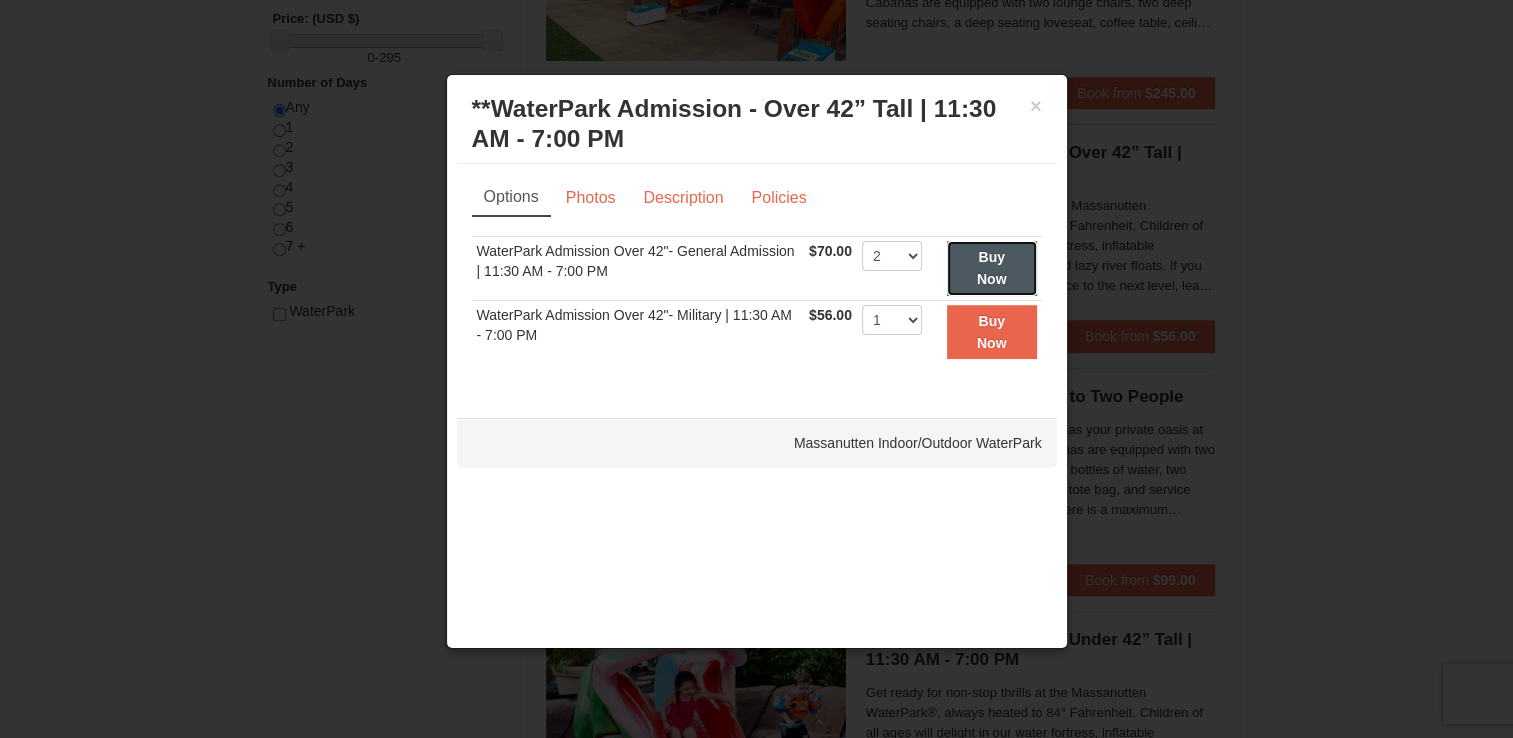 click on "Buy Now" at bounding box center [992, 268] 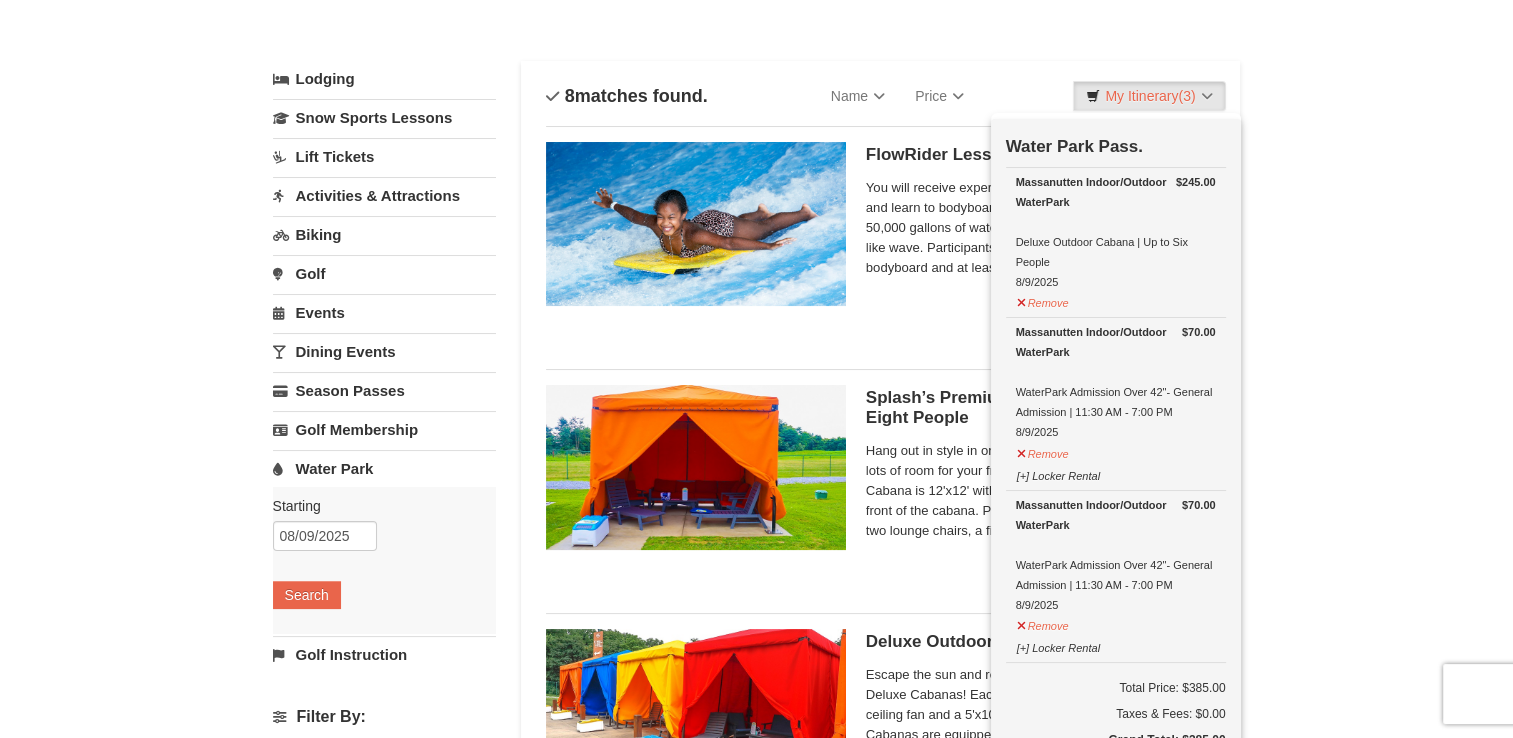 scroll, scrollTop: 106, scrollLeft: 0, axis: vertical 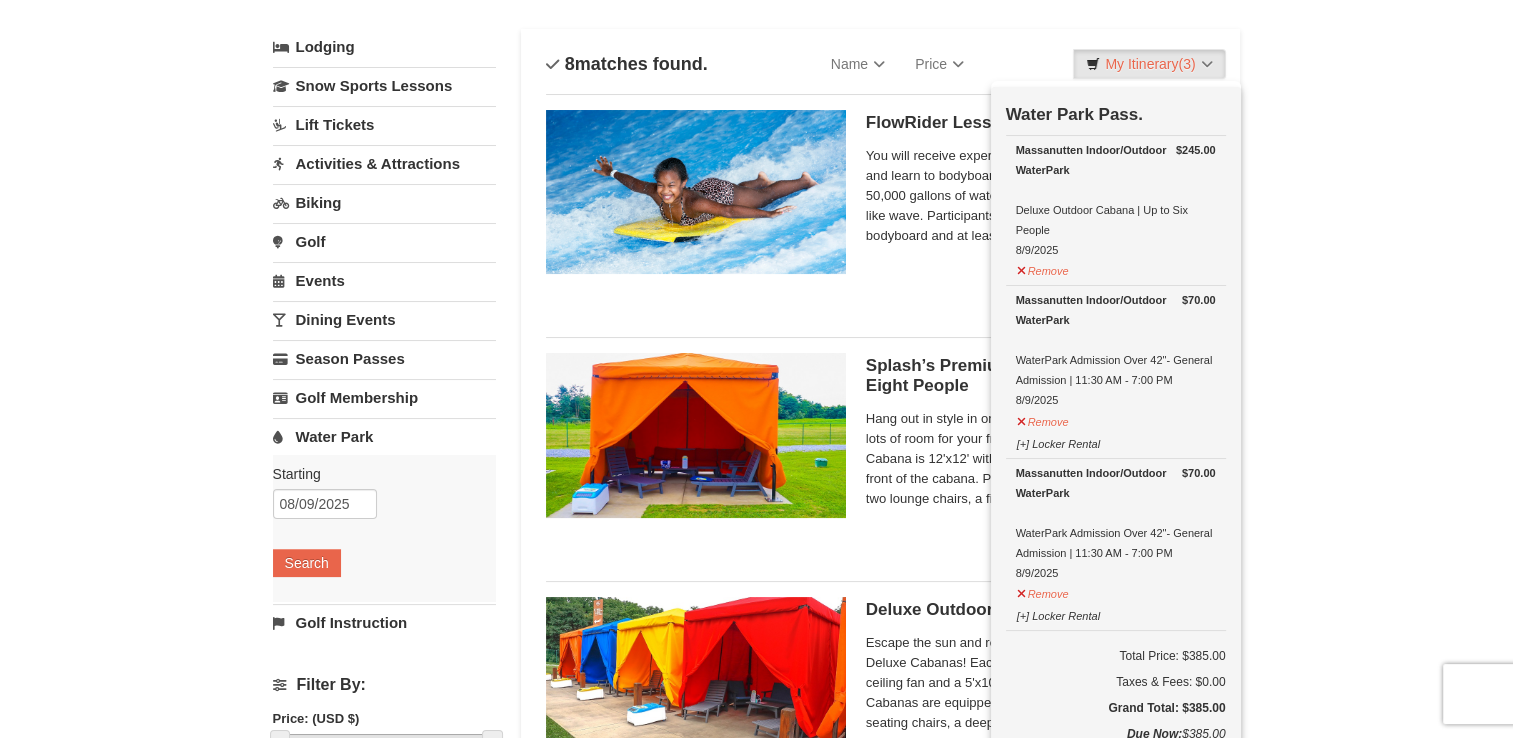 click on "×
Categories
List
Filter
My Itinerary (3)
Check Out Now
Water Park Pass.
$245.00
Massanutten Indoor/Outdoor WaterPark
Deluxe Outdoor Cabana | Up to Six People
8/9/2025
$70.00" at bounding box center [756, 1030] 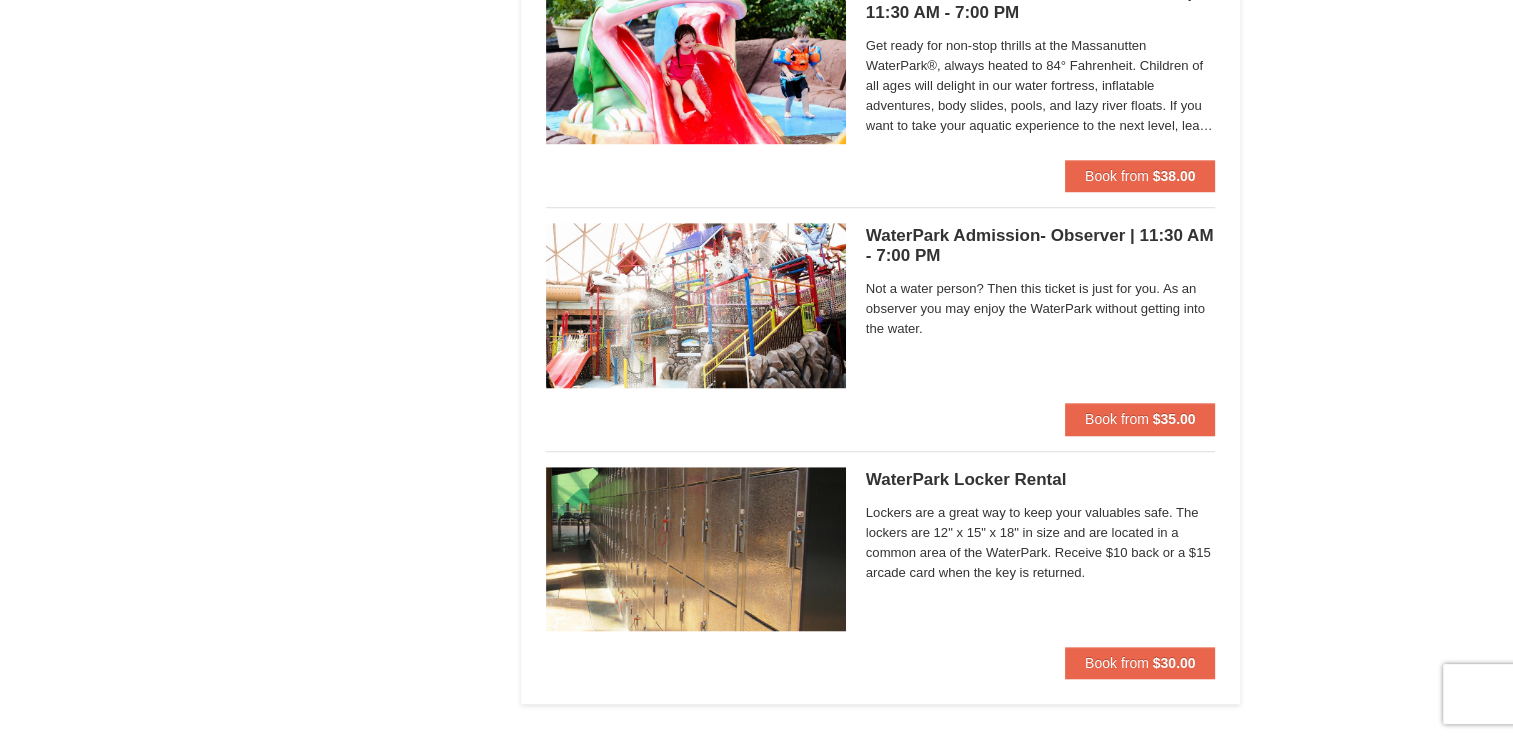 scroll, scrollTop: 1506, scrollLeft: 0, axis: vertical 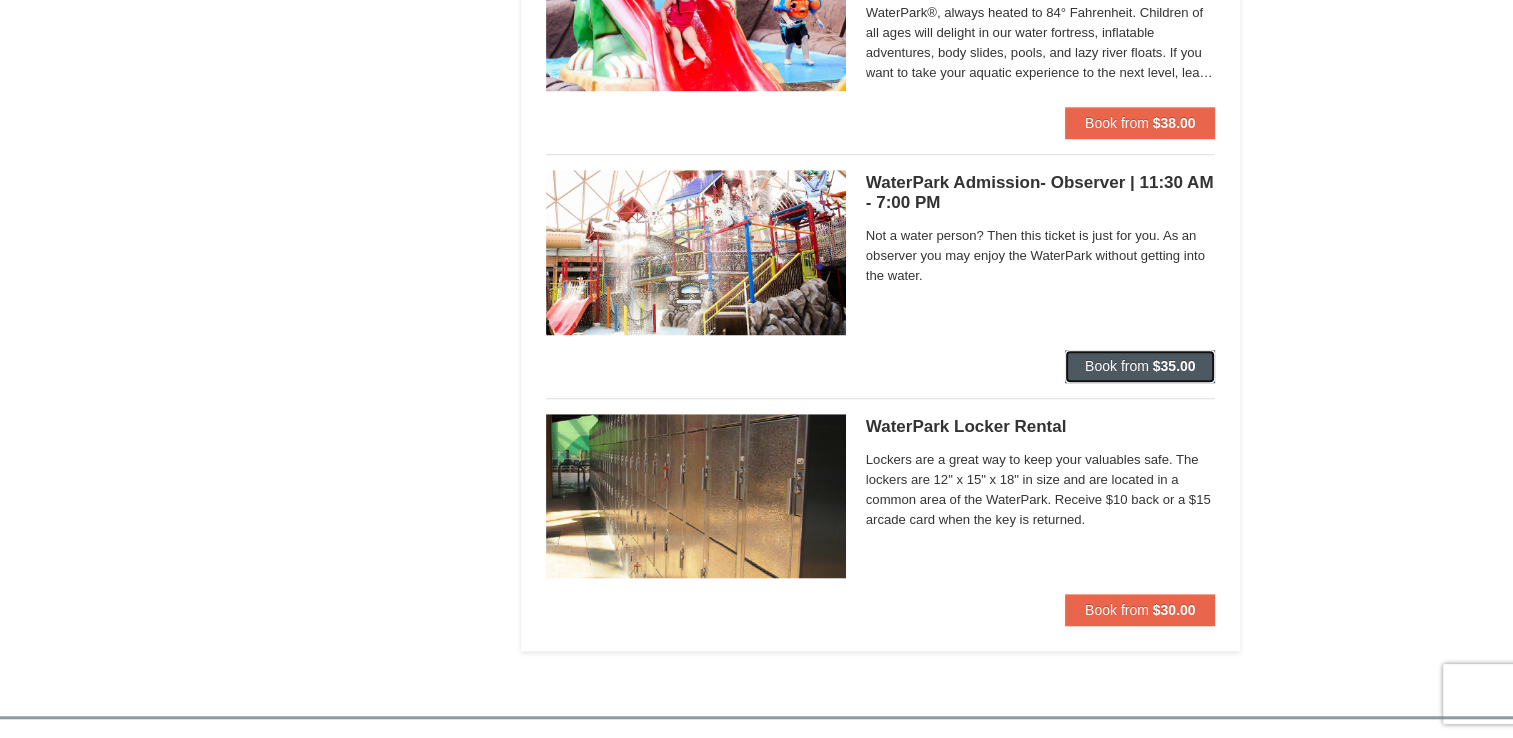 click on "Book from" at bounding box center [1117, 366] 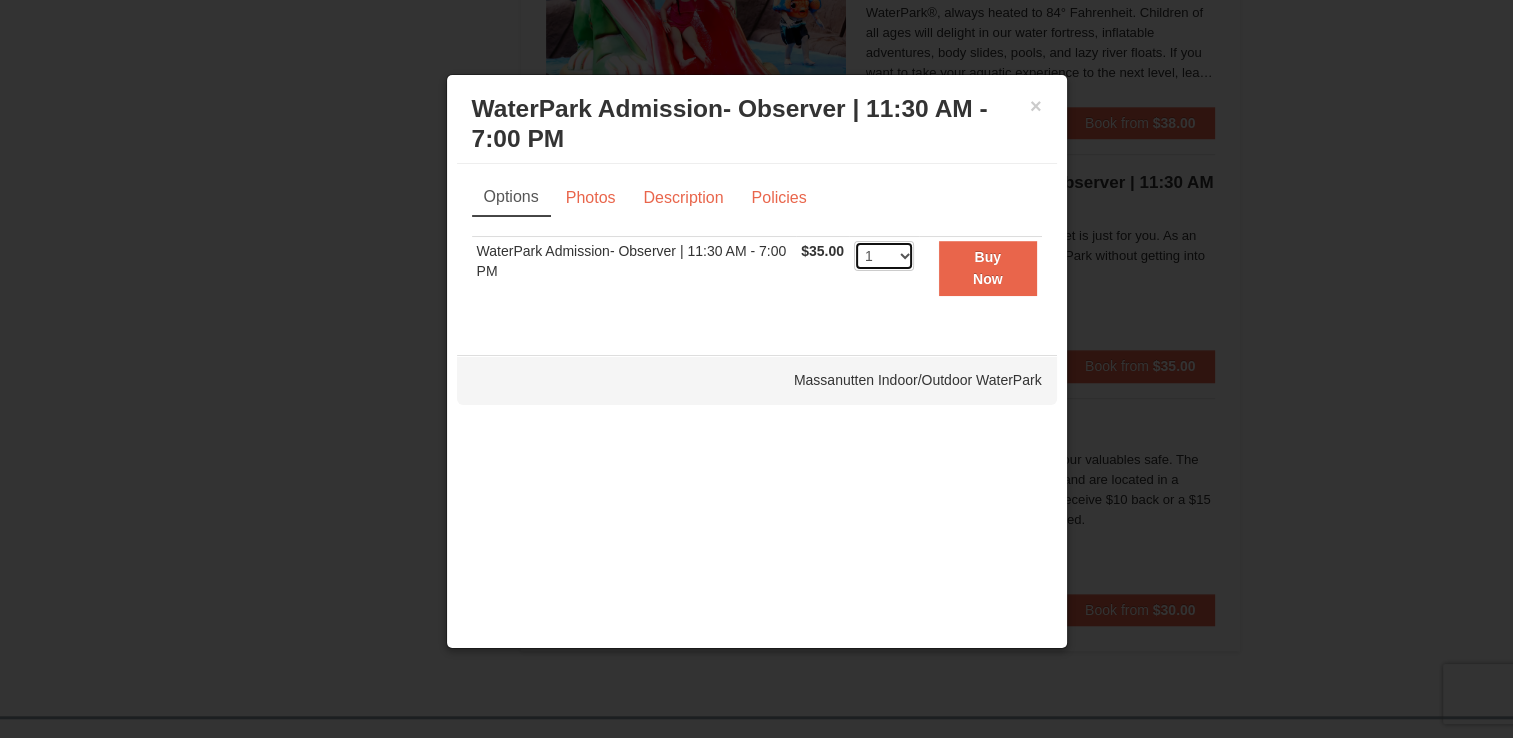 click on "1 2 3 4 5 6 7 8 9 10 11 12 13 14 15 16 17 18 19 20 21 22 23 24 25 26 27 28 29 30 31 32 33 34 35 36 37 38 39 40 41 42 43 44 45 46 47 48 49 50" at bounding box center [884, 256] 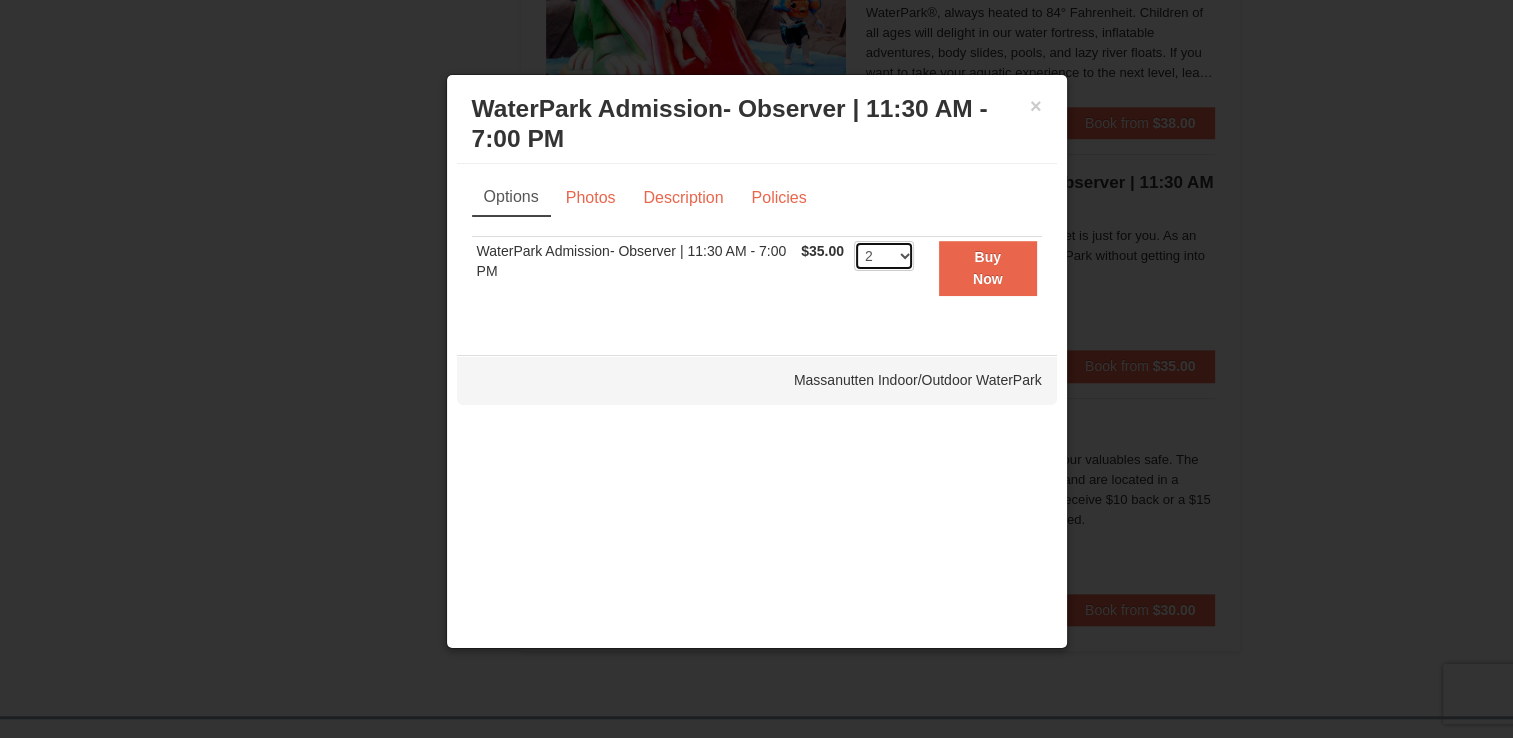 click on "1 2 3 4 5 6 7 8 9 10 11 12 13 14 15 16 17 18 19 20 21 22 23 24 25 26 27 28 29 30 31 32 33 34 35 36 37 38 39 40 41 42 43 44 45 46 47 48 49 50" at bounding box center (884, 256) 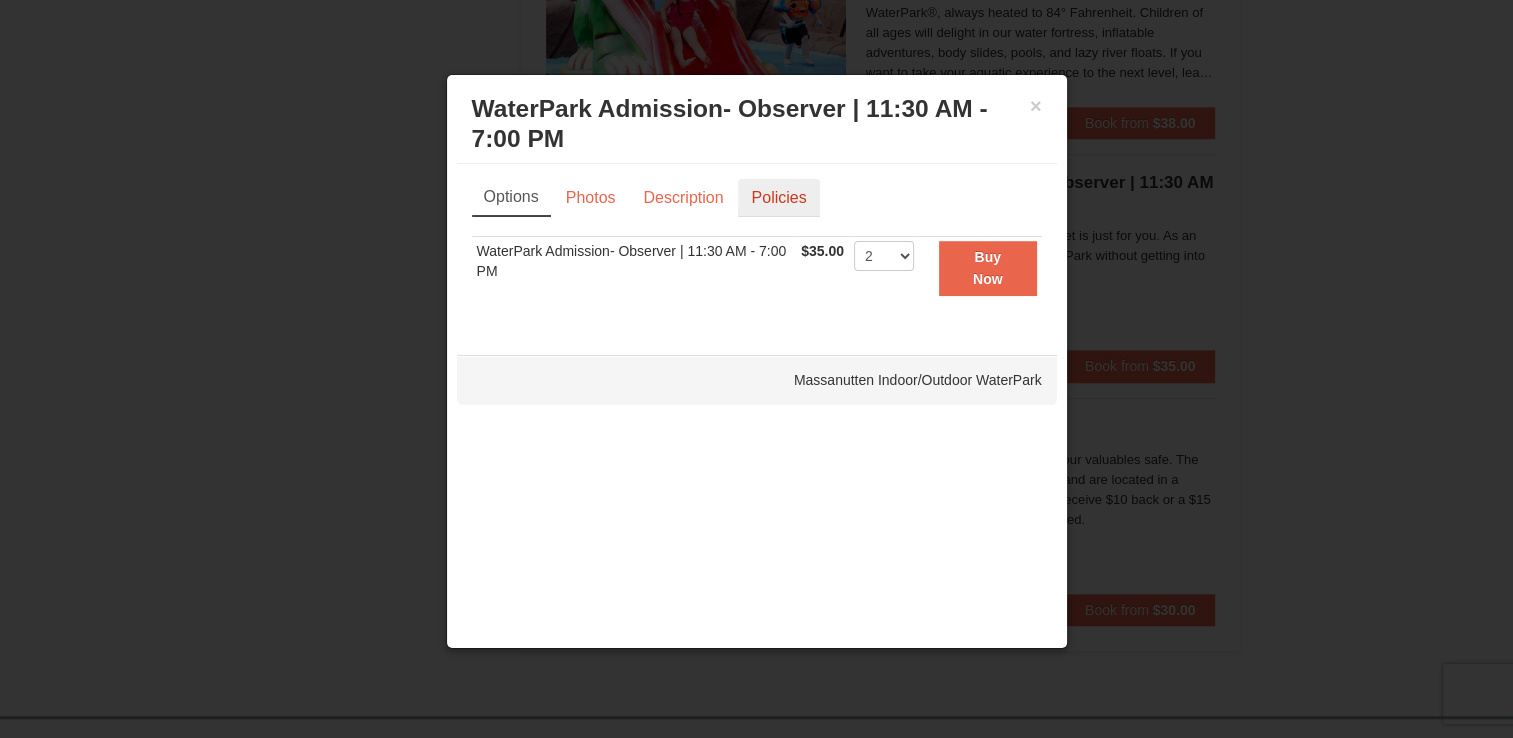 click on "Policies" at bounding box center [778, 198] 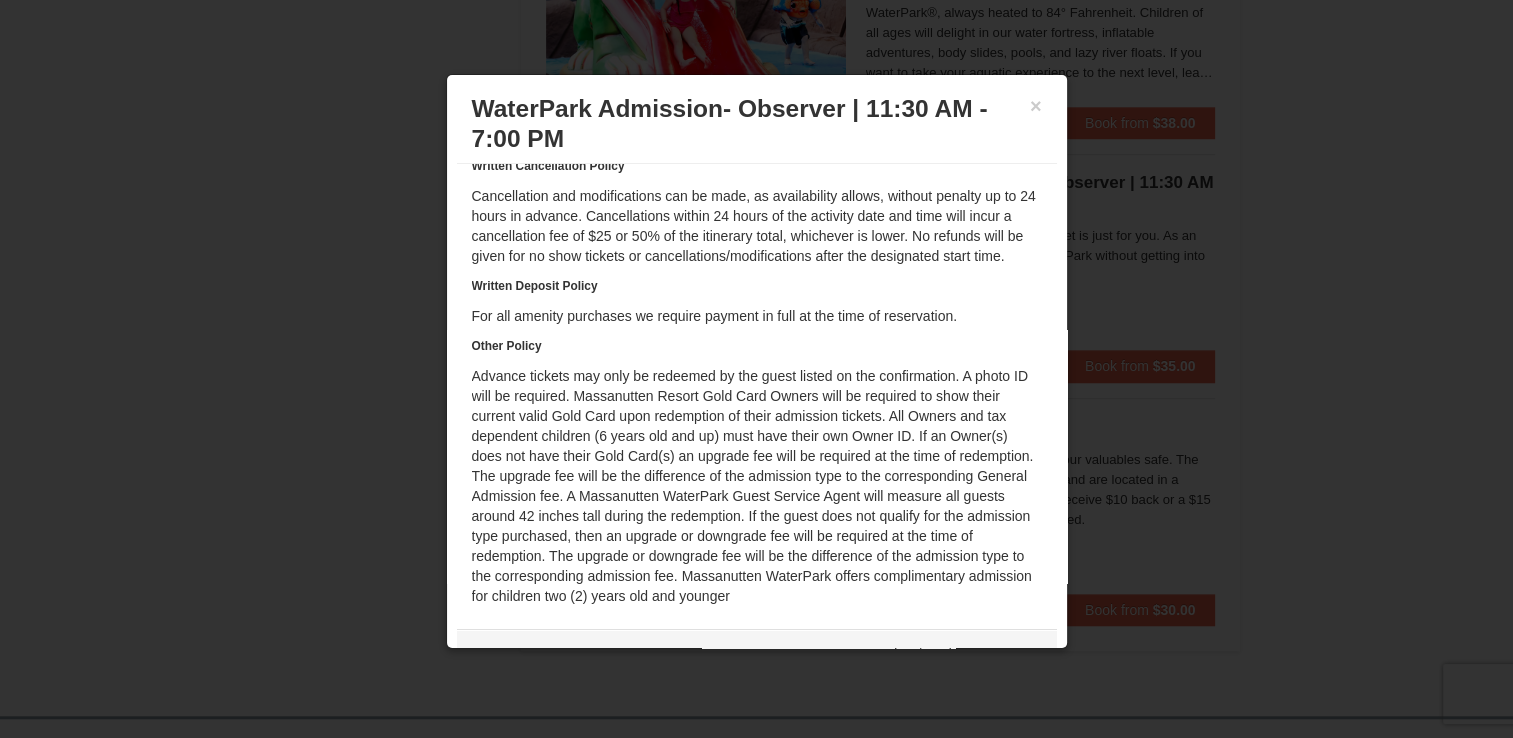 scroll, scrollTop: 120, scrollLeft: 0, axis: vertical 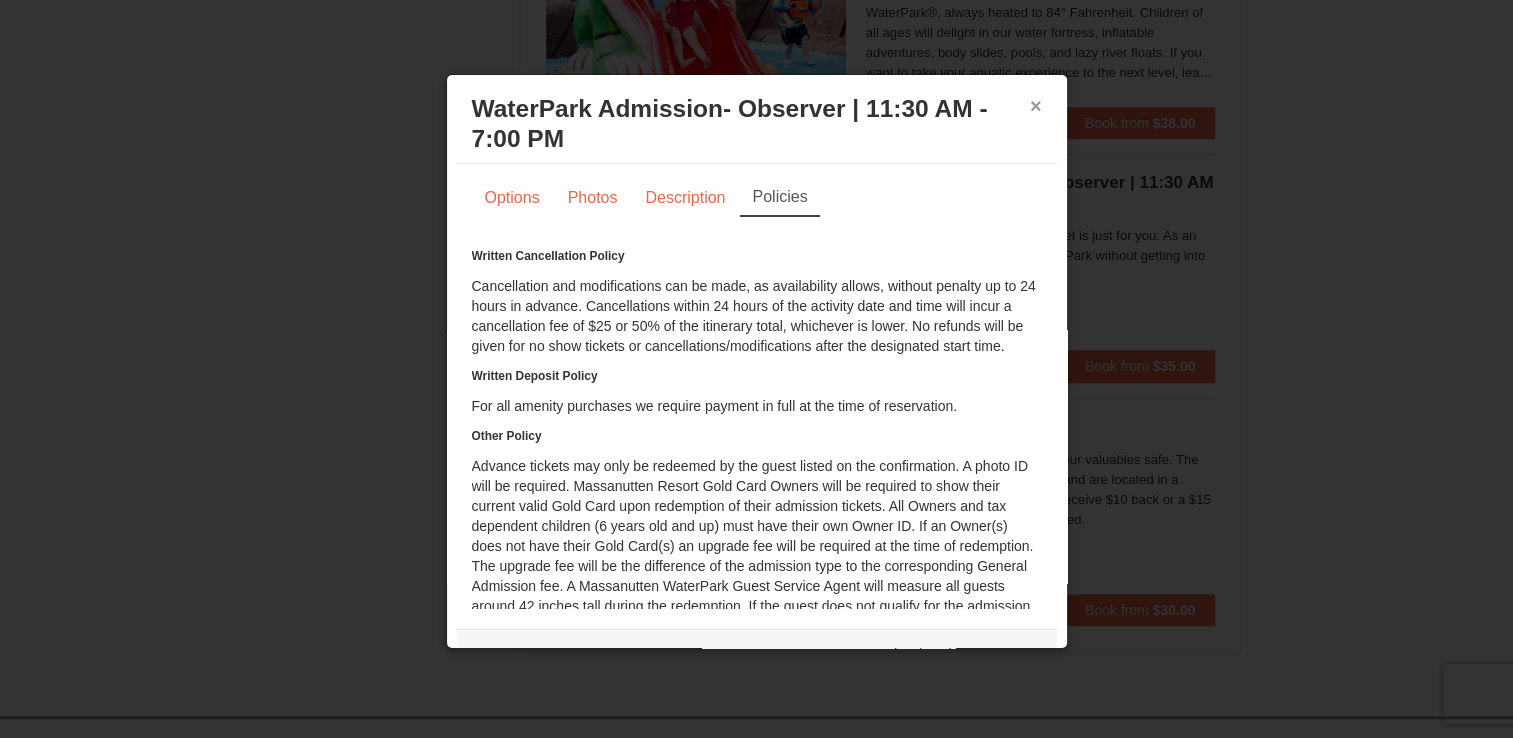 click on "×" at bounding box center (1036, 106) 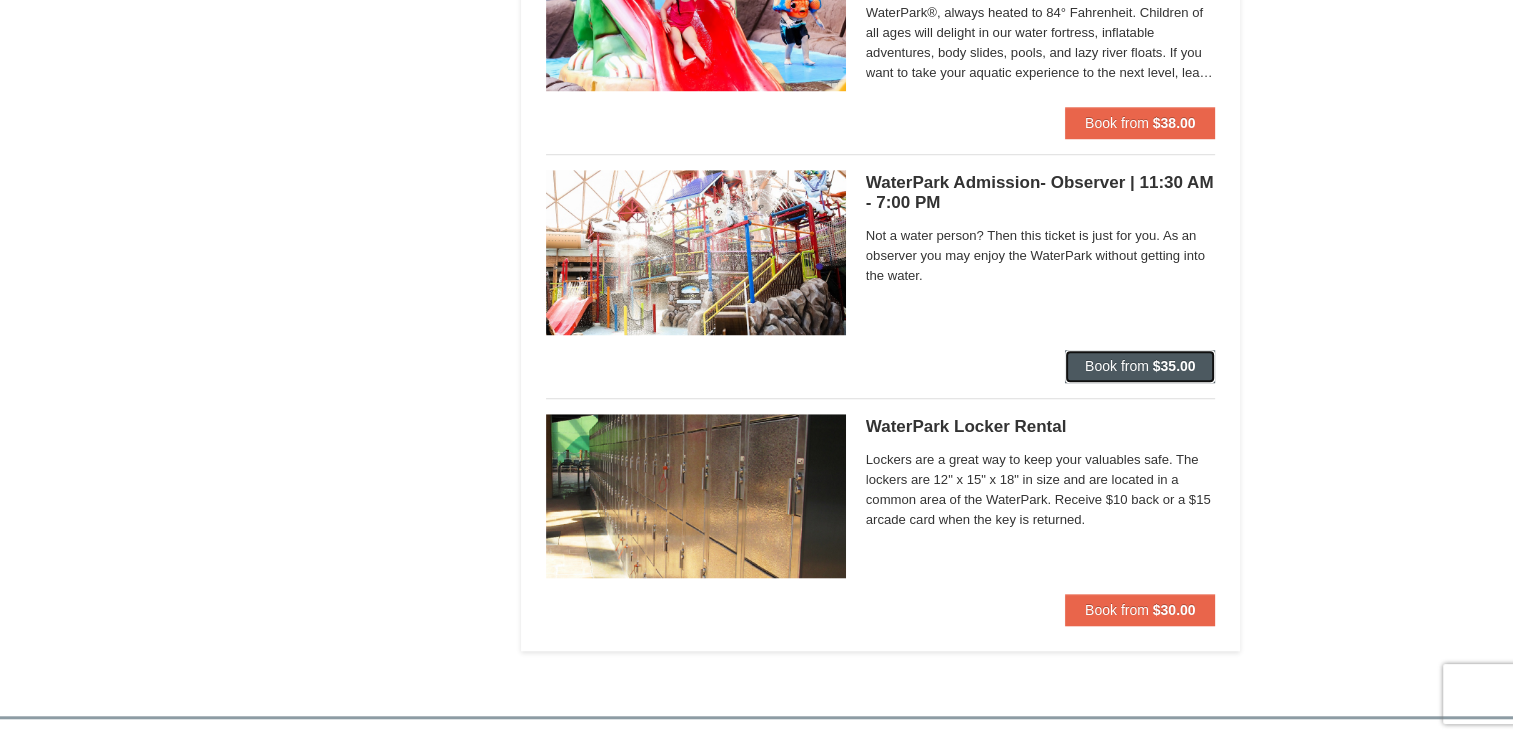 click on "Book from" at bounding box center (1117, 366) 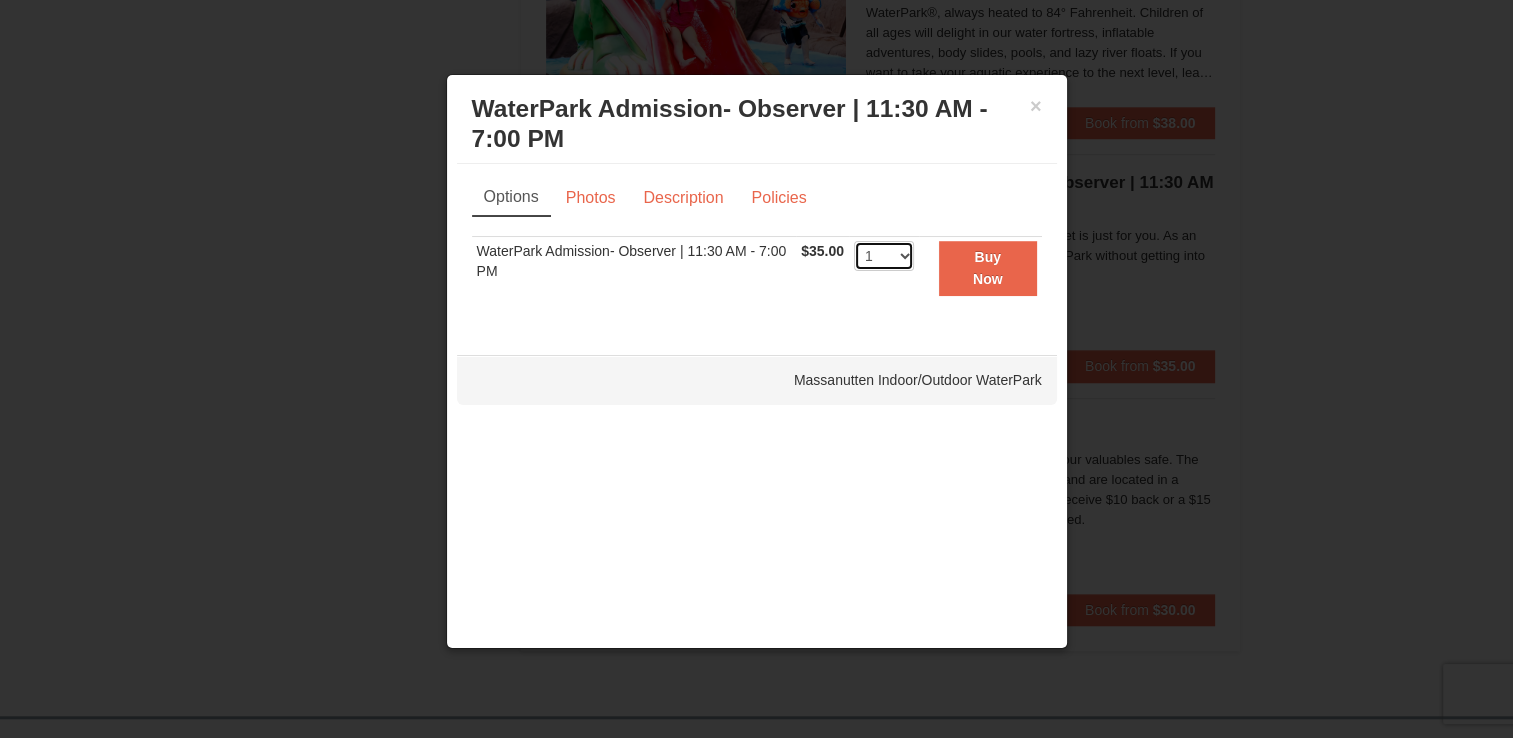 click on "1 2 3 4 5 6 7 8 9 10 11 12 13 14 15 16 17 18 19 20 21 22 23 24 25 26 27 28 29 30 31 32 33 34 35 36 37 38 39 40 41 42 43 44 45 46 47 48 49 50" at bounding box center [884, 256] 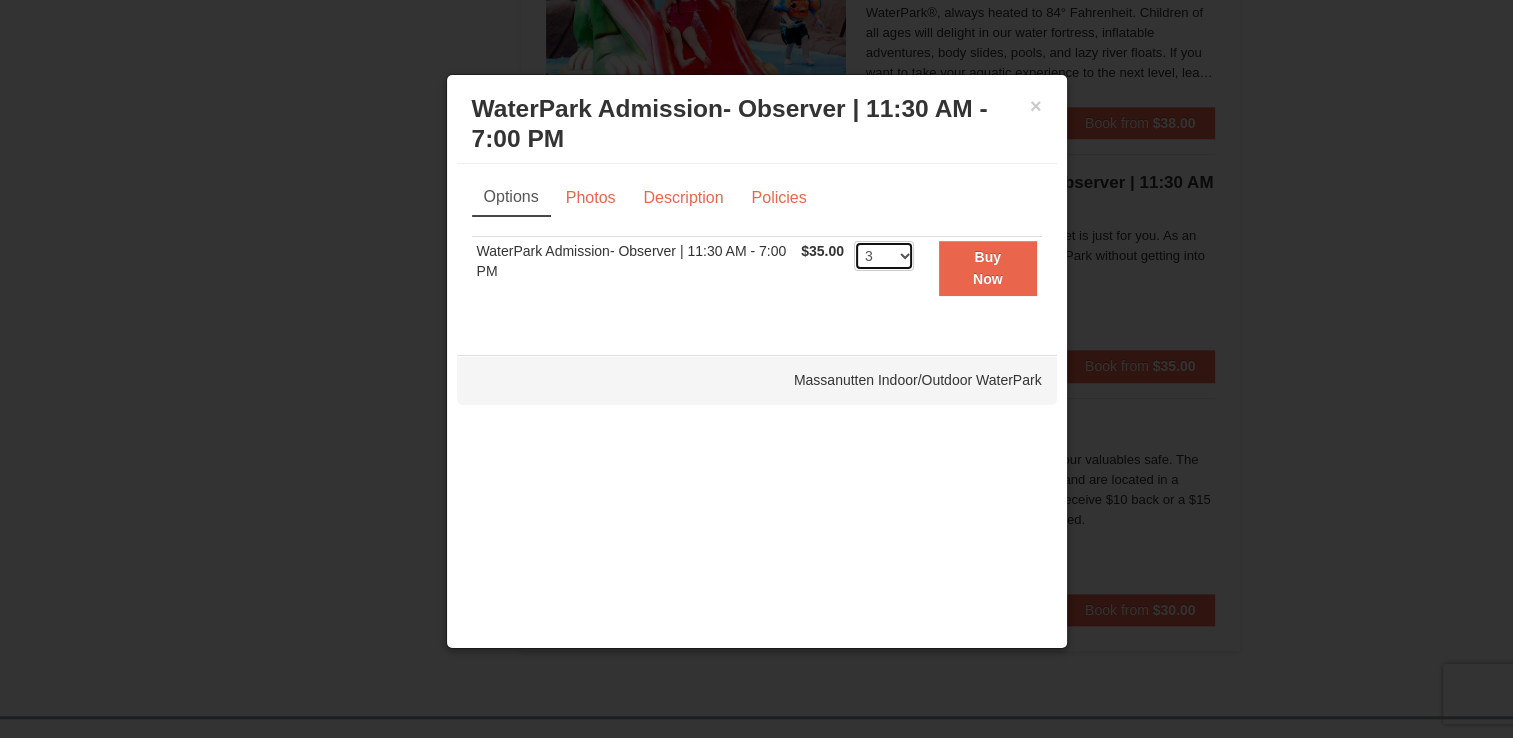 click on "1 2 3 4 5 6 7 8 9 10 11 12 13 14 15 16 17 18 19 20 21 22 23 24 25 26 27 28 29 30 31 32 33 34 35 36 37 38 39 40 41 42 43 44 45 46 47 48 49 50" at bounding box center [884, 256] 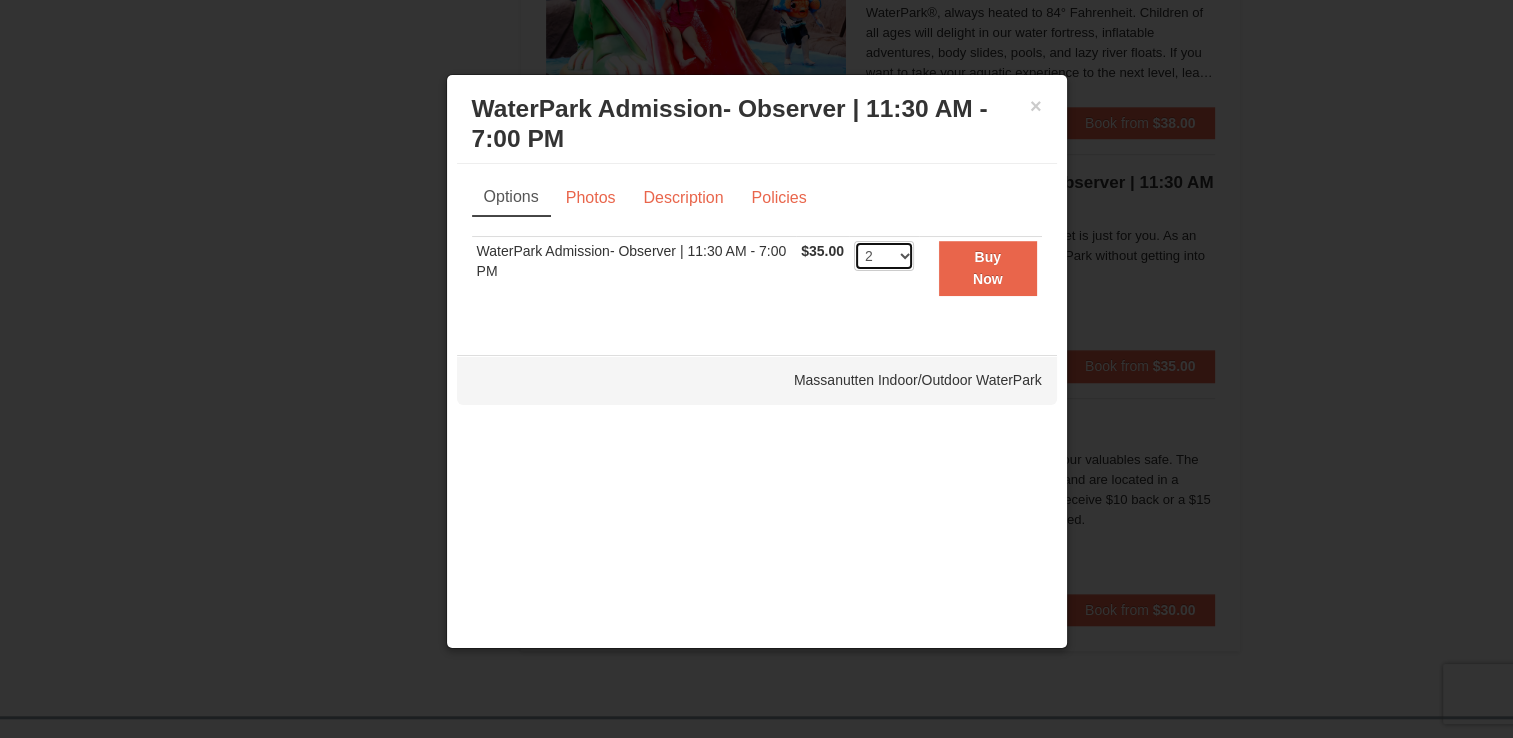 click on "1 2 3 4 5 6 7 8 9 10 11 12 13 14 15 16 17 18 19 20 21 22 23 24 25 26 27 28 29 30 31 32 33 34 35 36 37 38 39 40 41 42 43 44 45 46 47 48 49 50" at bounding box center [884, 256] 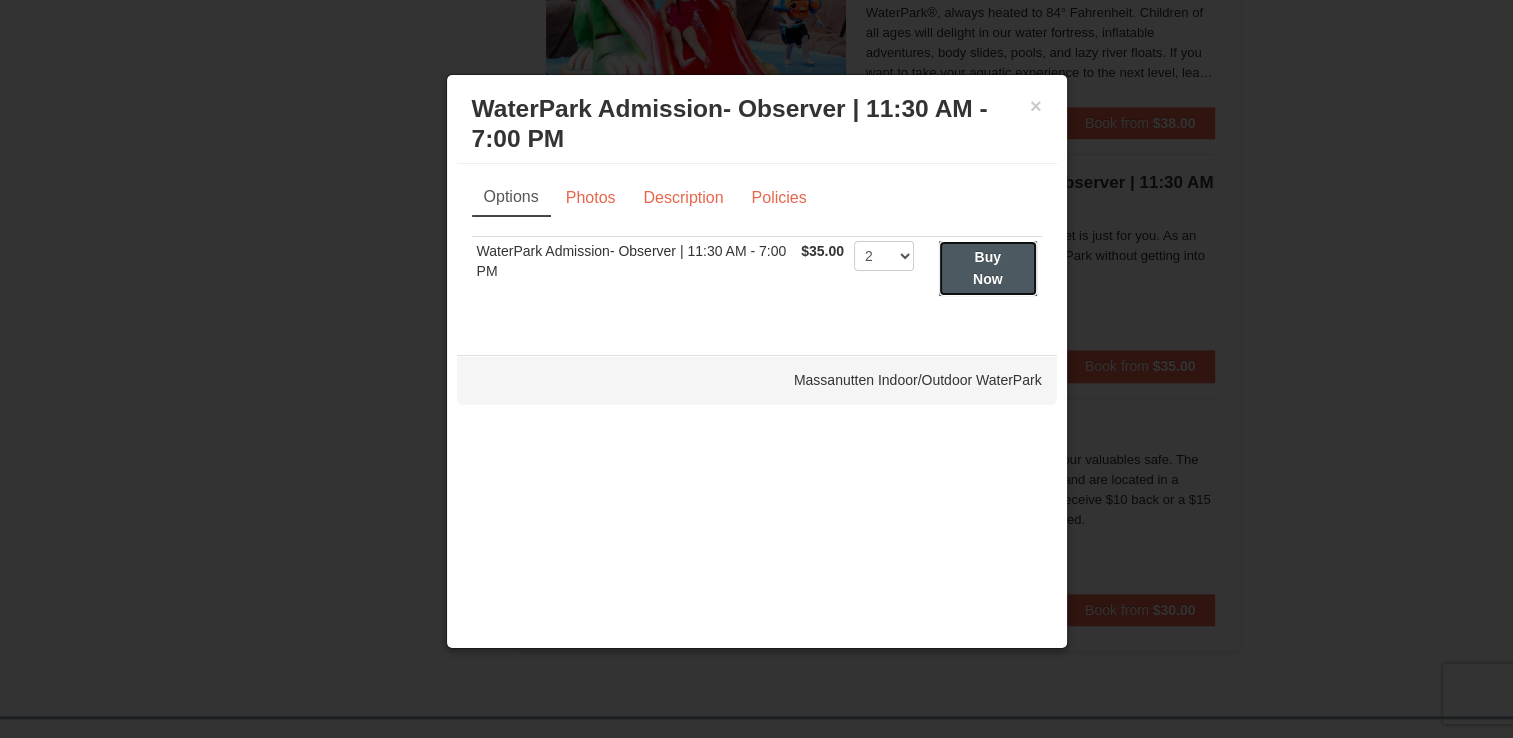 click on "Buy Now" at bounding box center (988, 268) 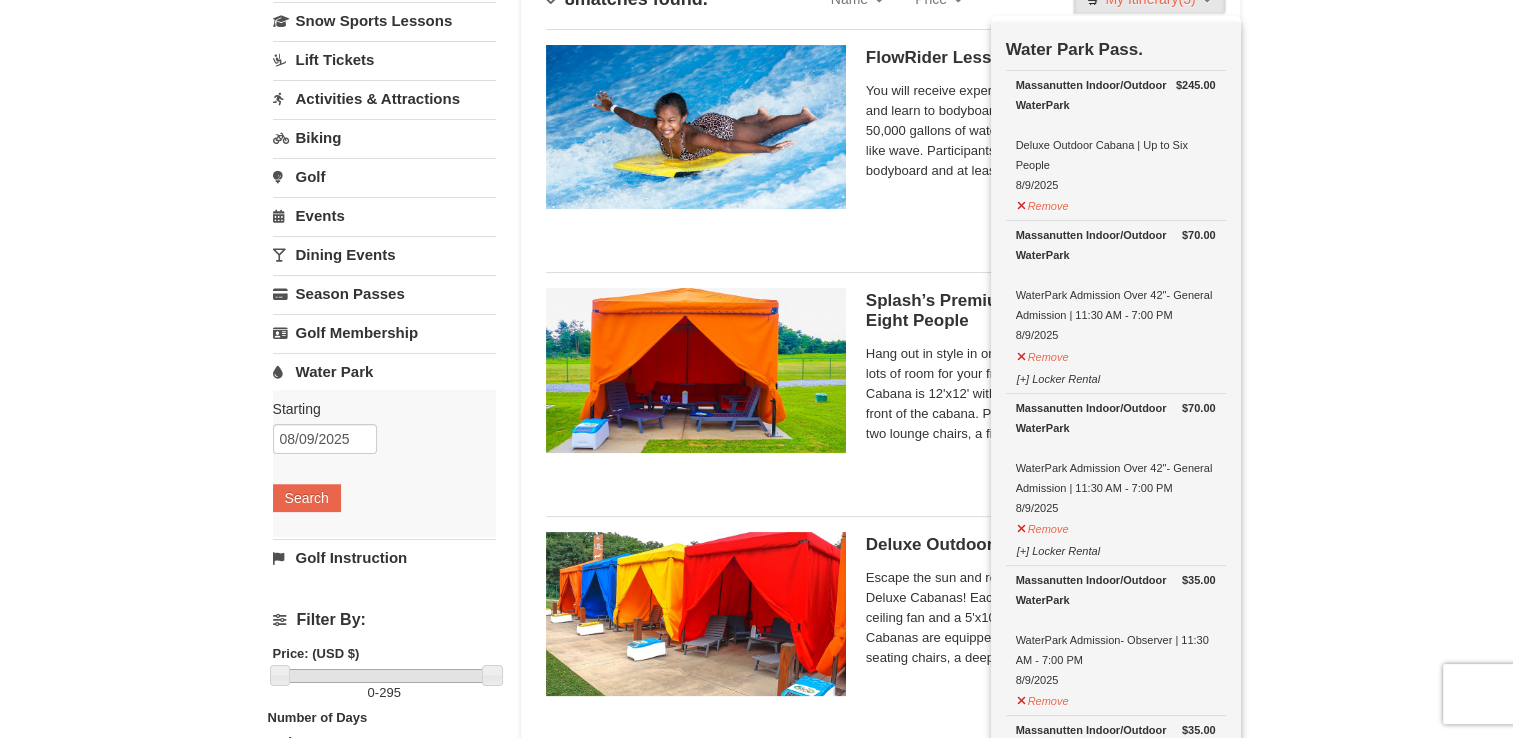 scroll, scrollTop: 0, scrollLeft: 0, axis: both 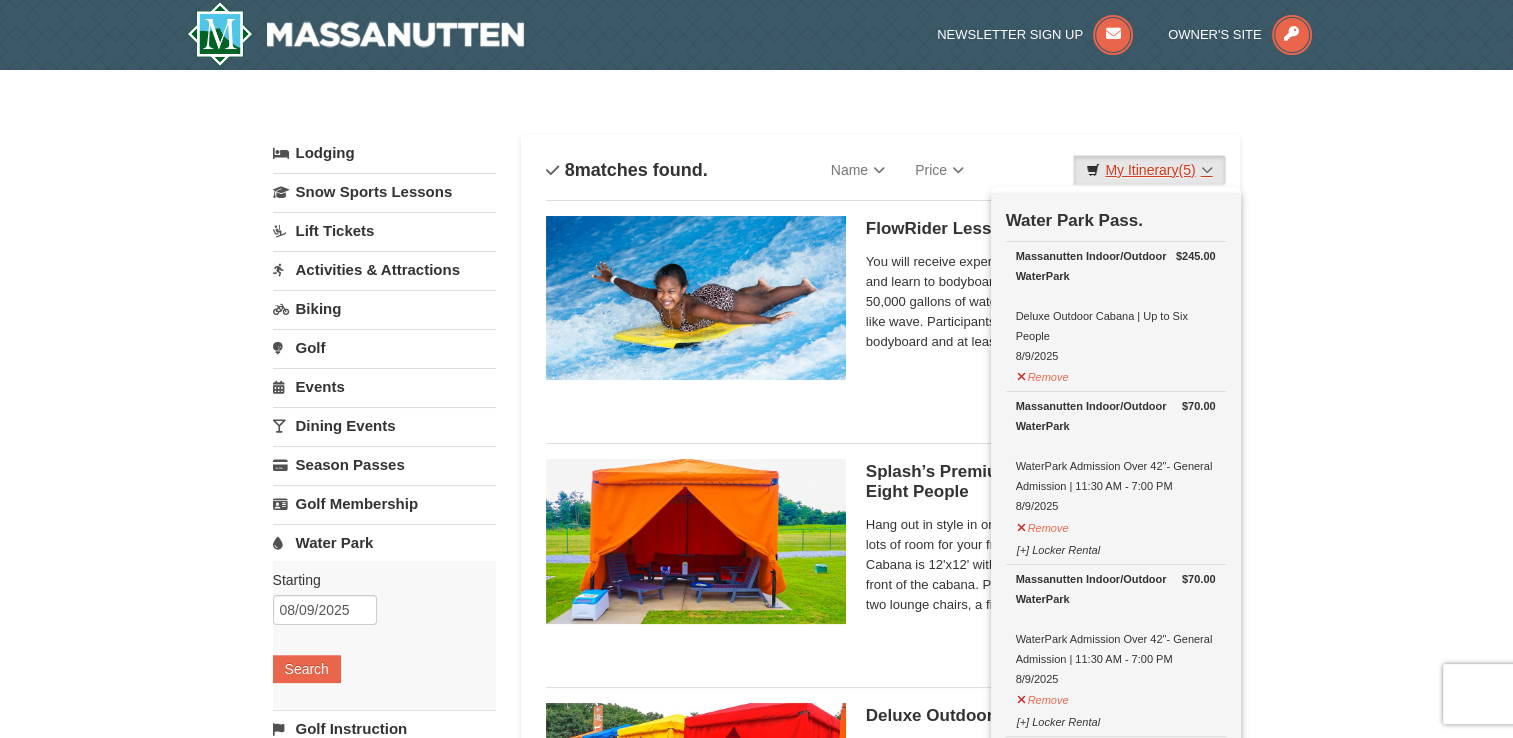 click on "My Itinerary (5)" at bounding box center (1149, 170) 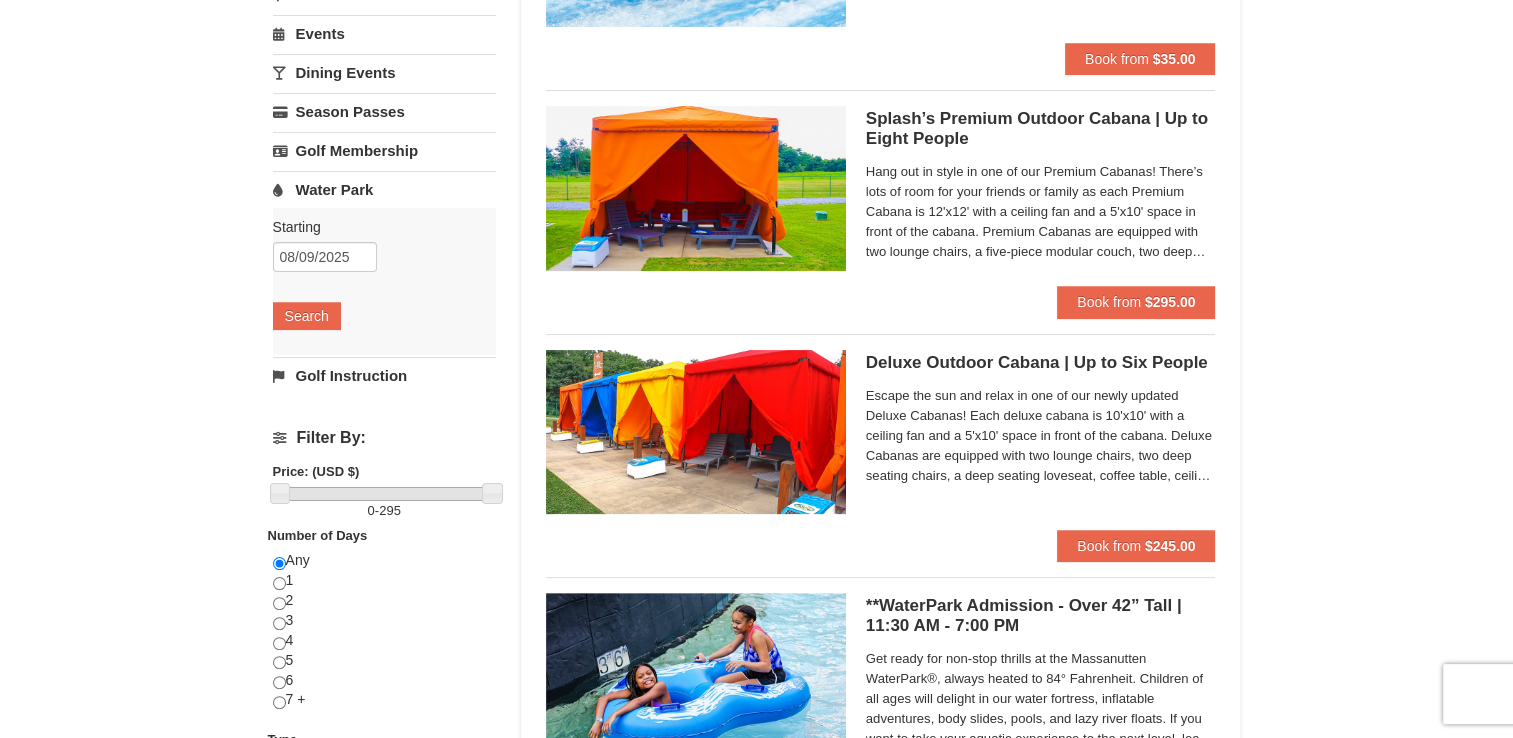 scroll, scrollTop: 400, scrollLeft: 0, axis: vertical 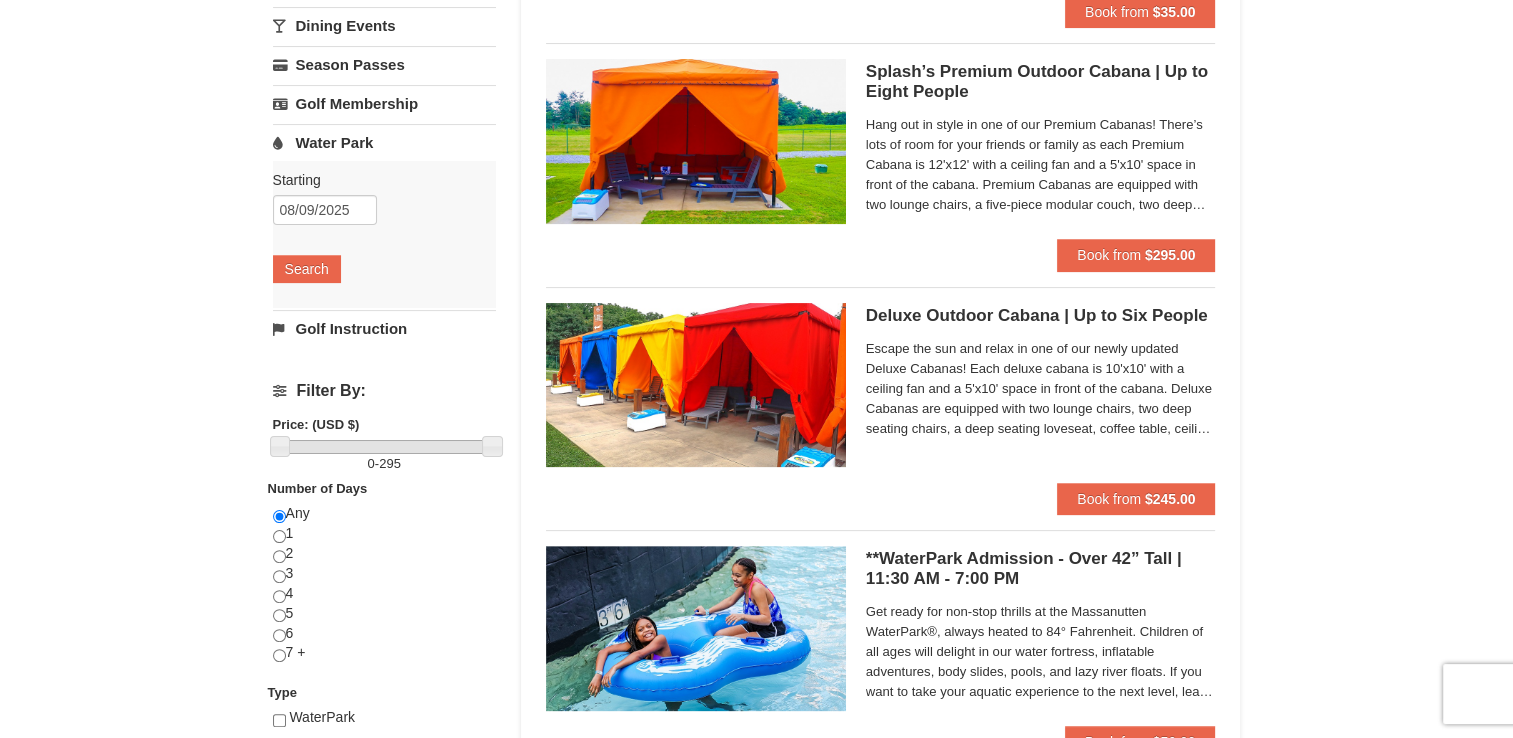 click at bounding box center [696, 385] 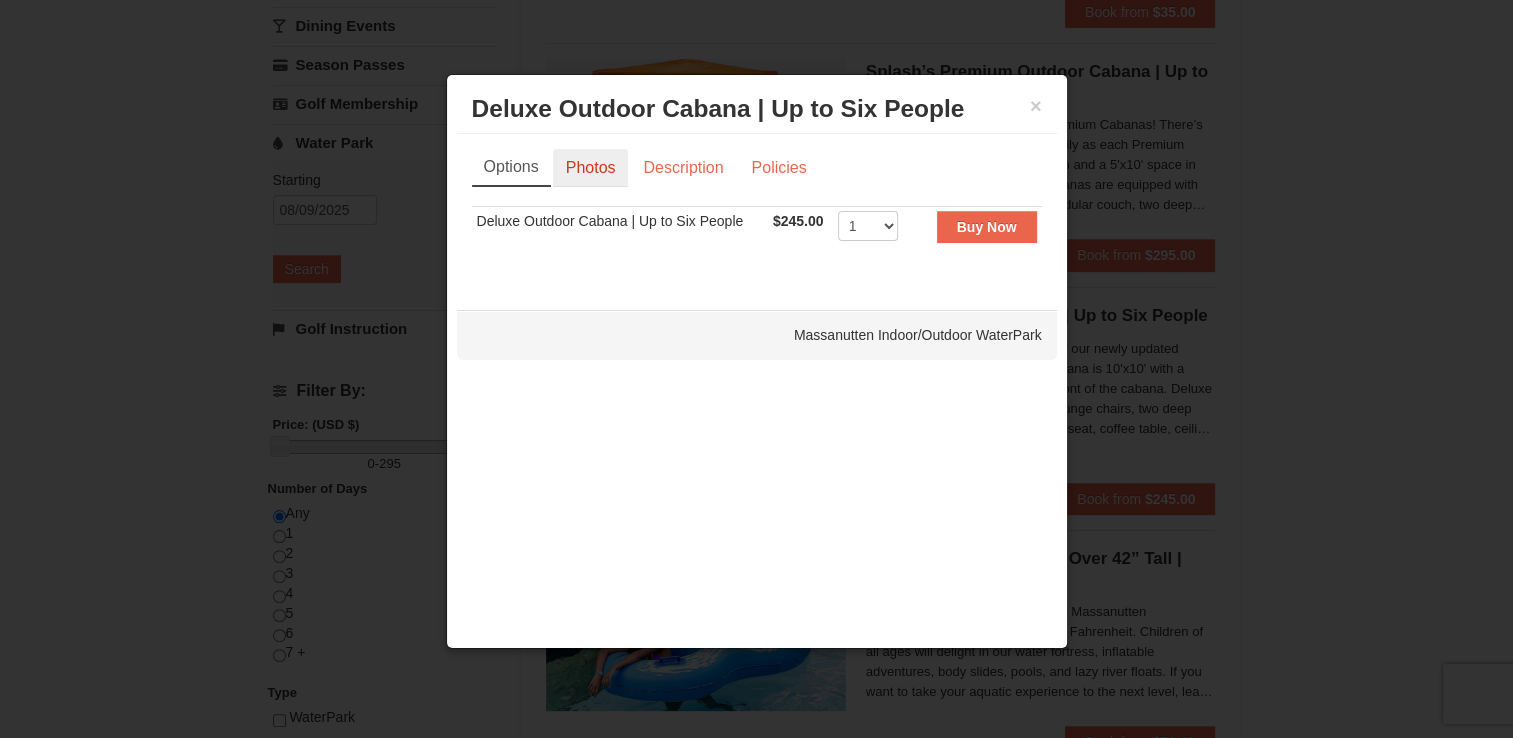 click on "Photos" at bounding box center [591, 168] 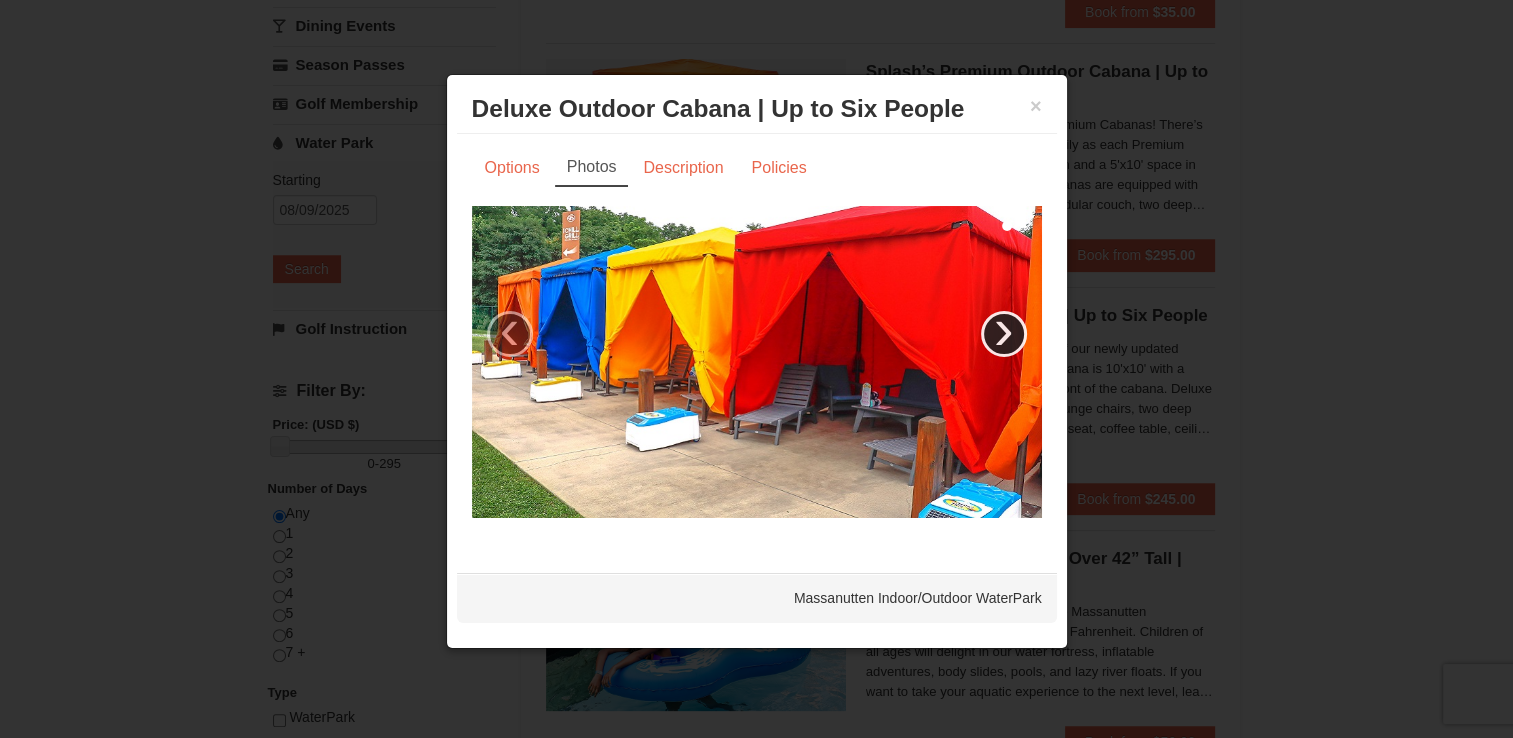 click on "›" at bounding box center (1004, 334) 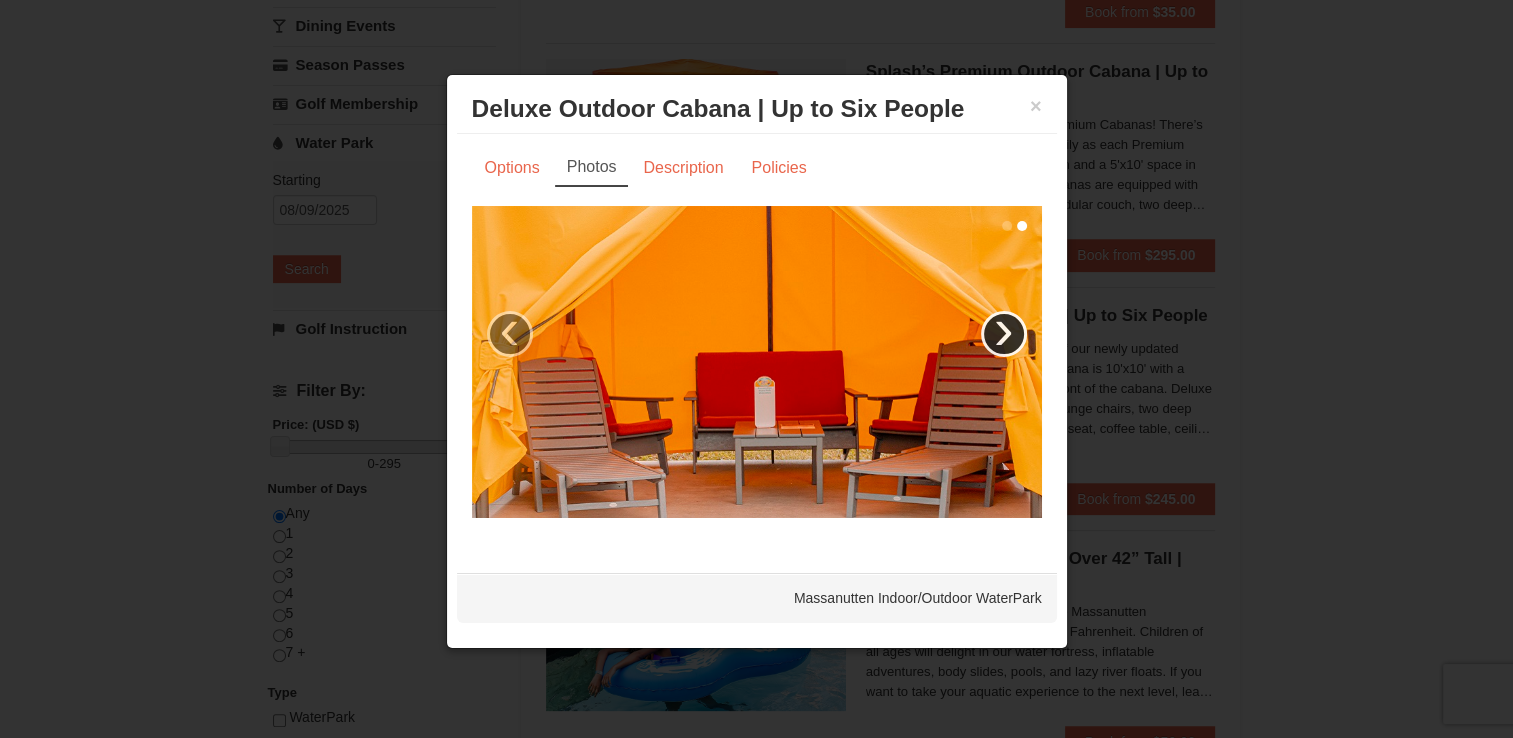 click on "›" at bounding box center (1004, 334) 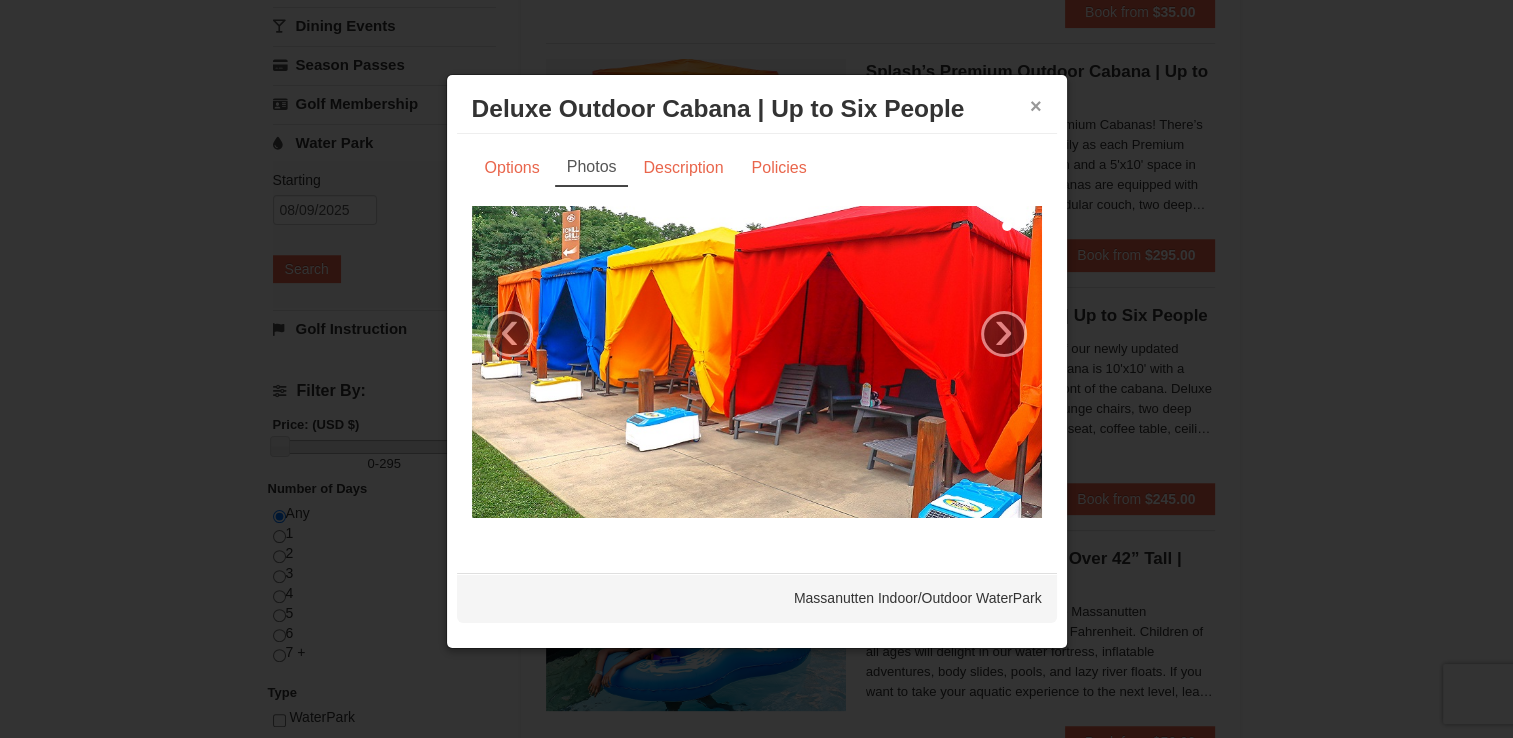 click on "×" at bounding box center (1036, 106) 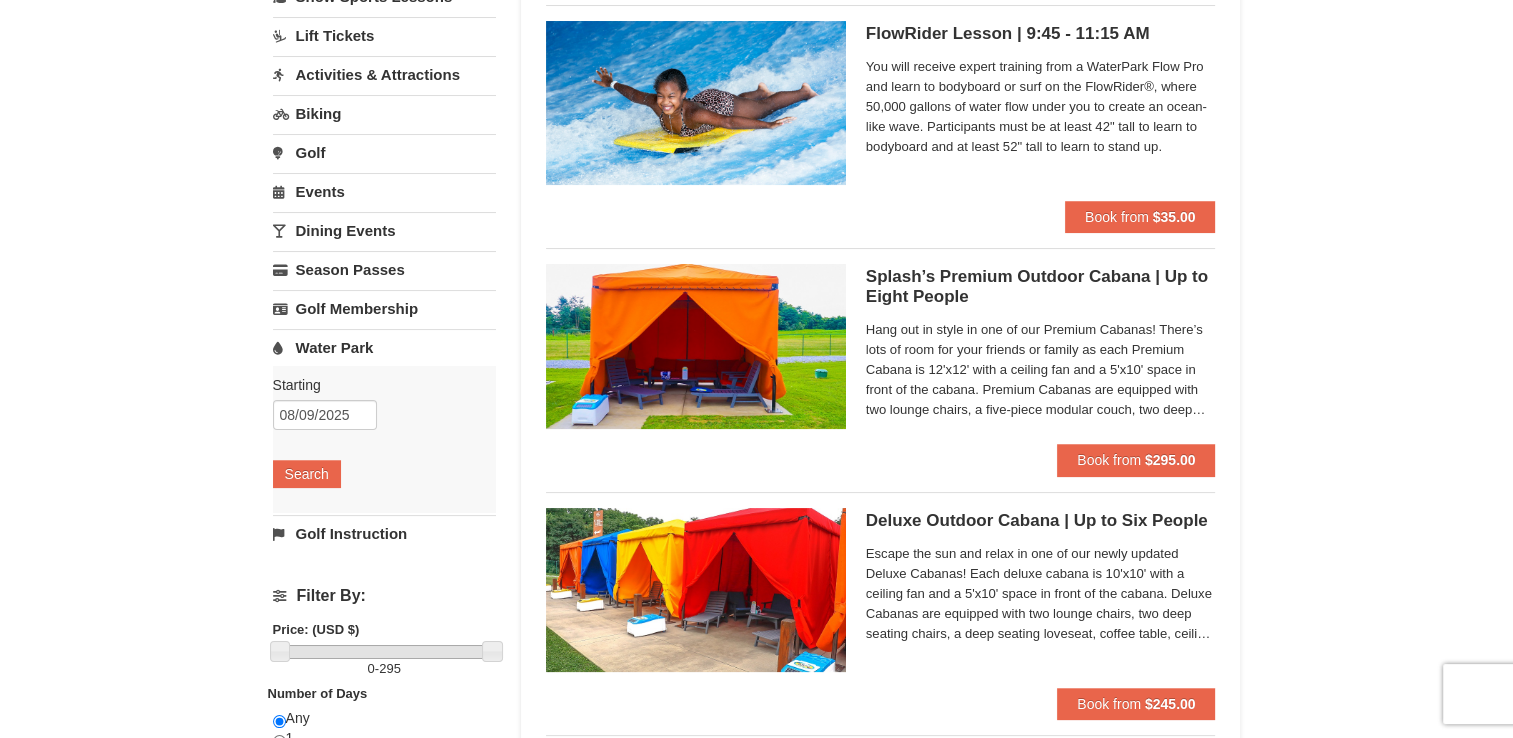 scroll, scrollTop: 0, scrollLeft: 0, axis: both 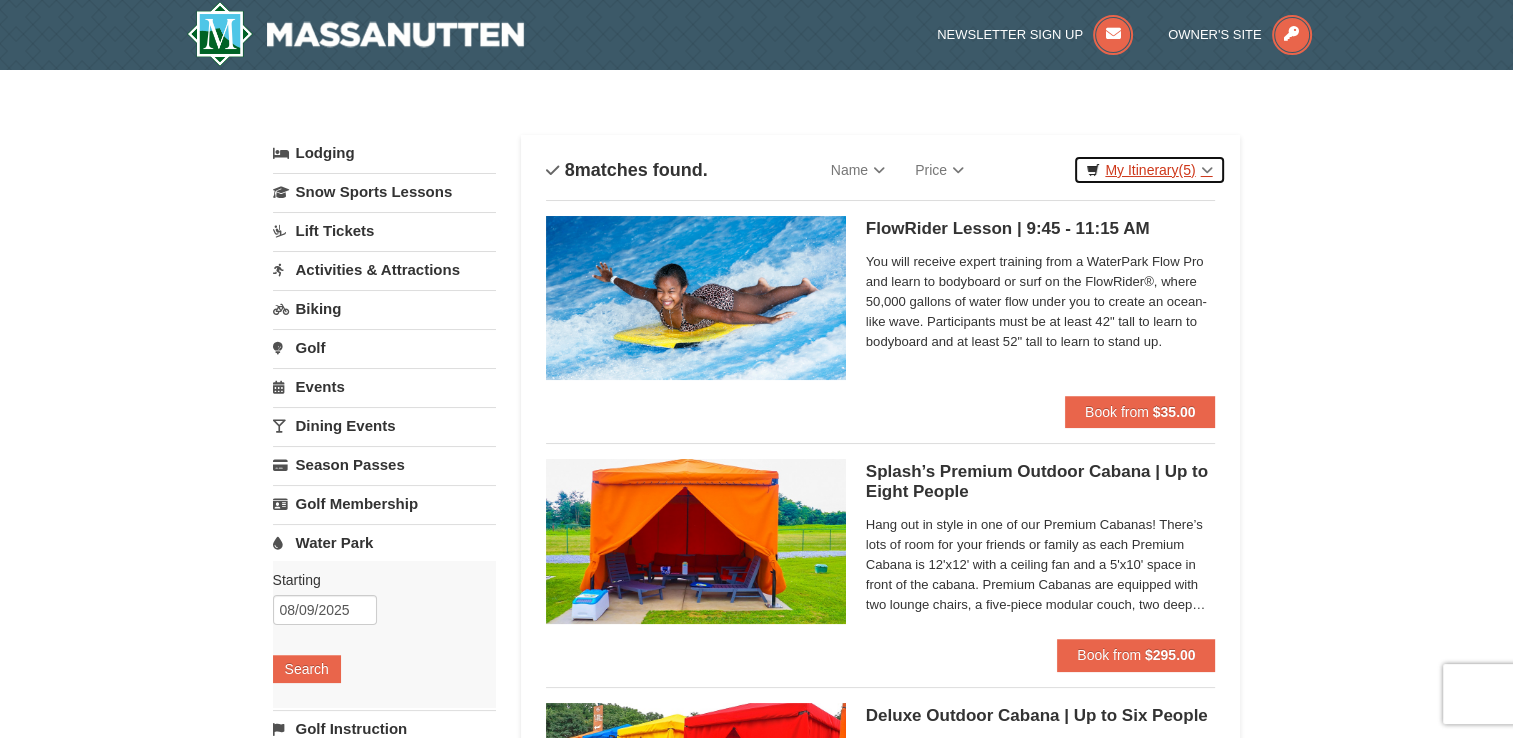 click on "My Itinerary (5)" at bounding box center (1149, 170) 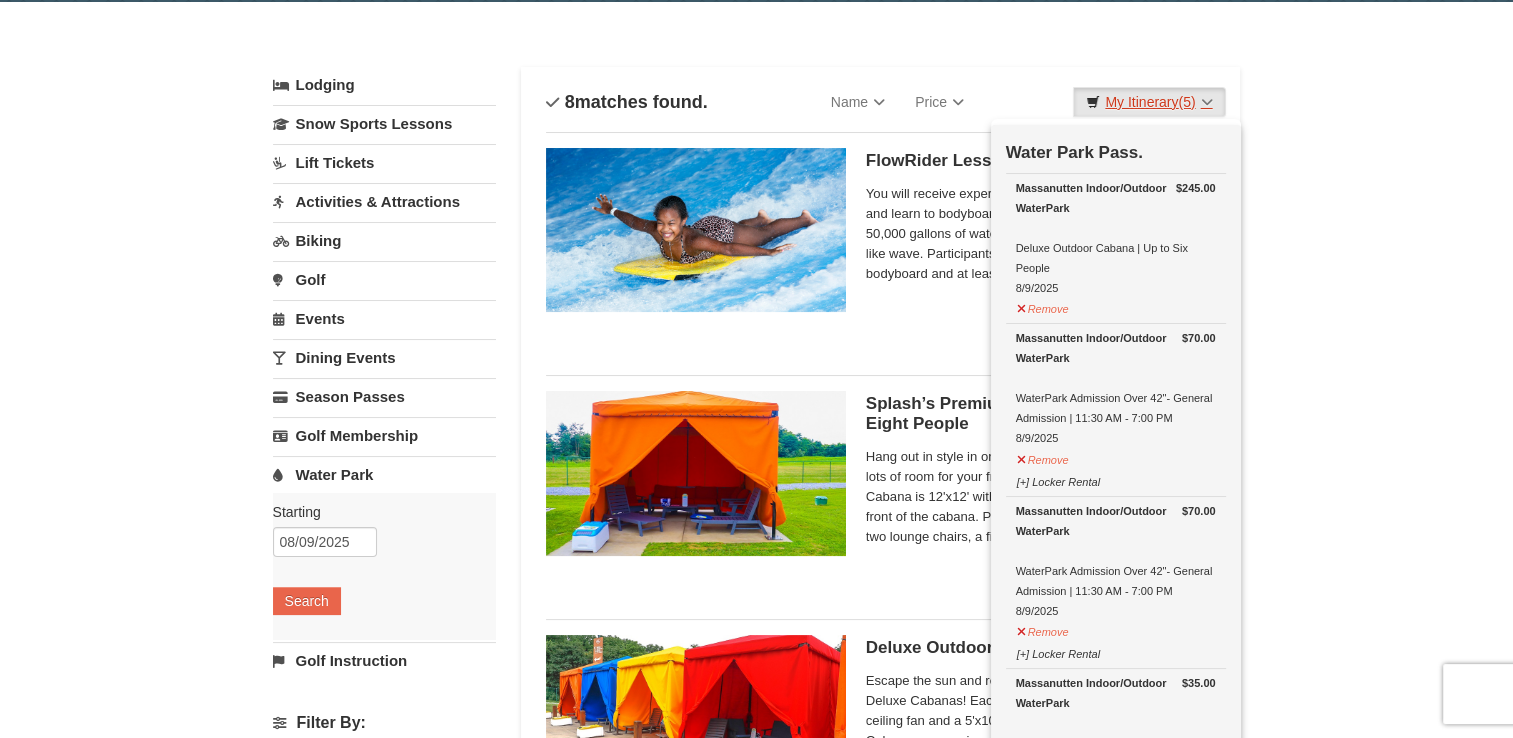 scroll, scrollTop: 500, scrollLeft: 0, axis: vertical 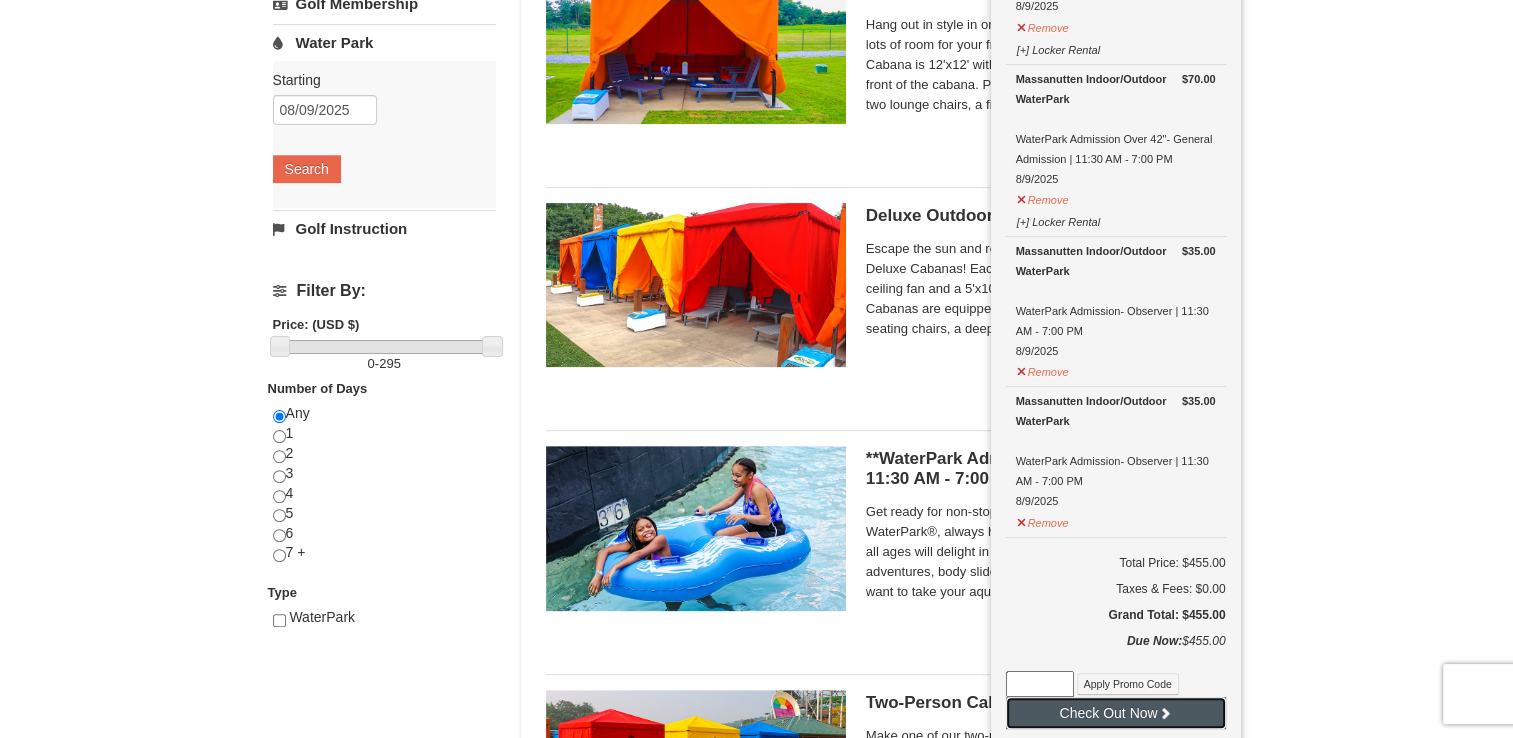 click on "Check Out Now" at bounding box center [1116, 713] 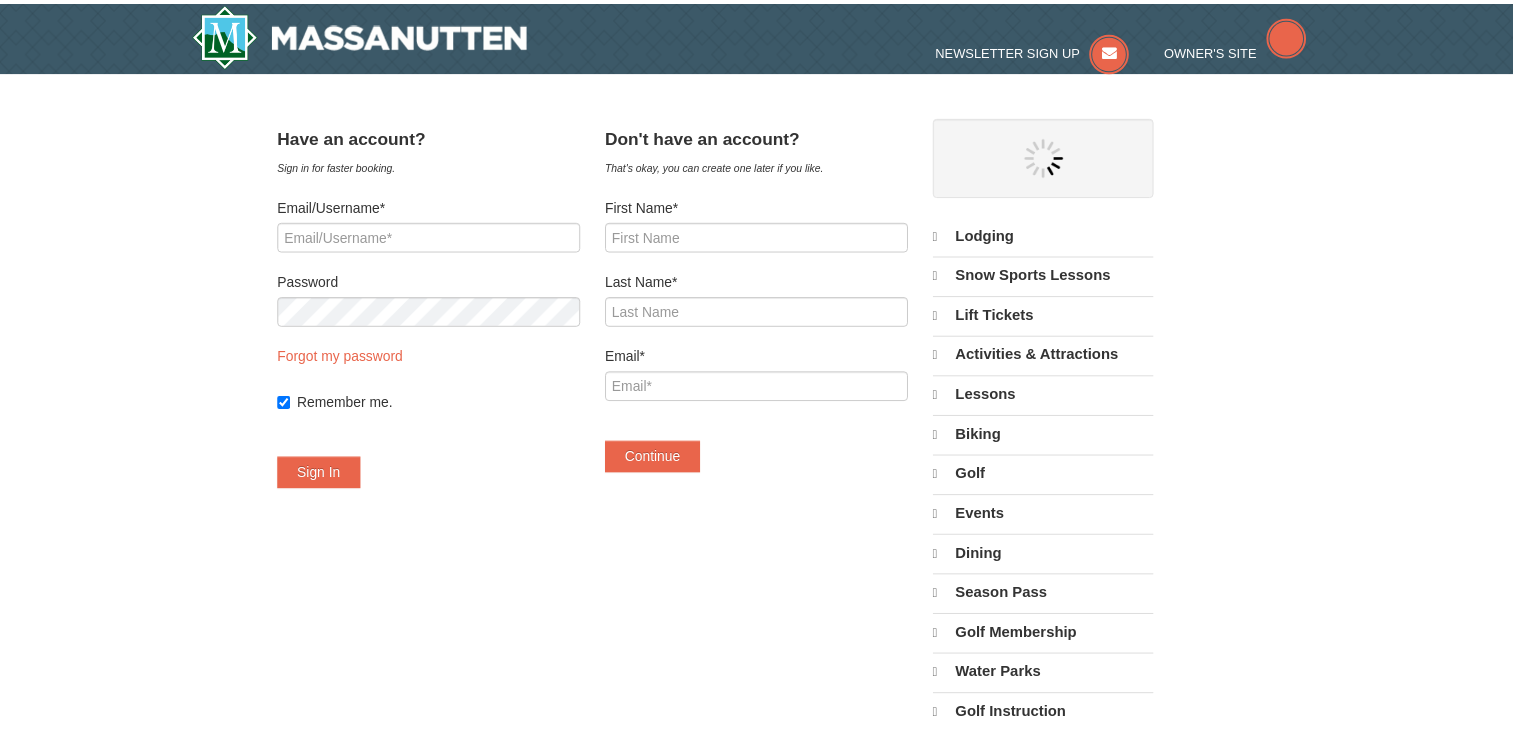 scroll, scrollTop: 0, scrollLeft: 0, axis: both 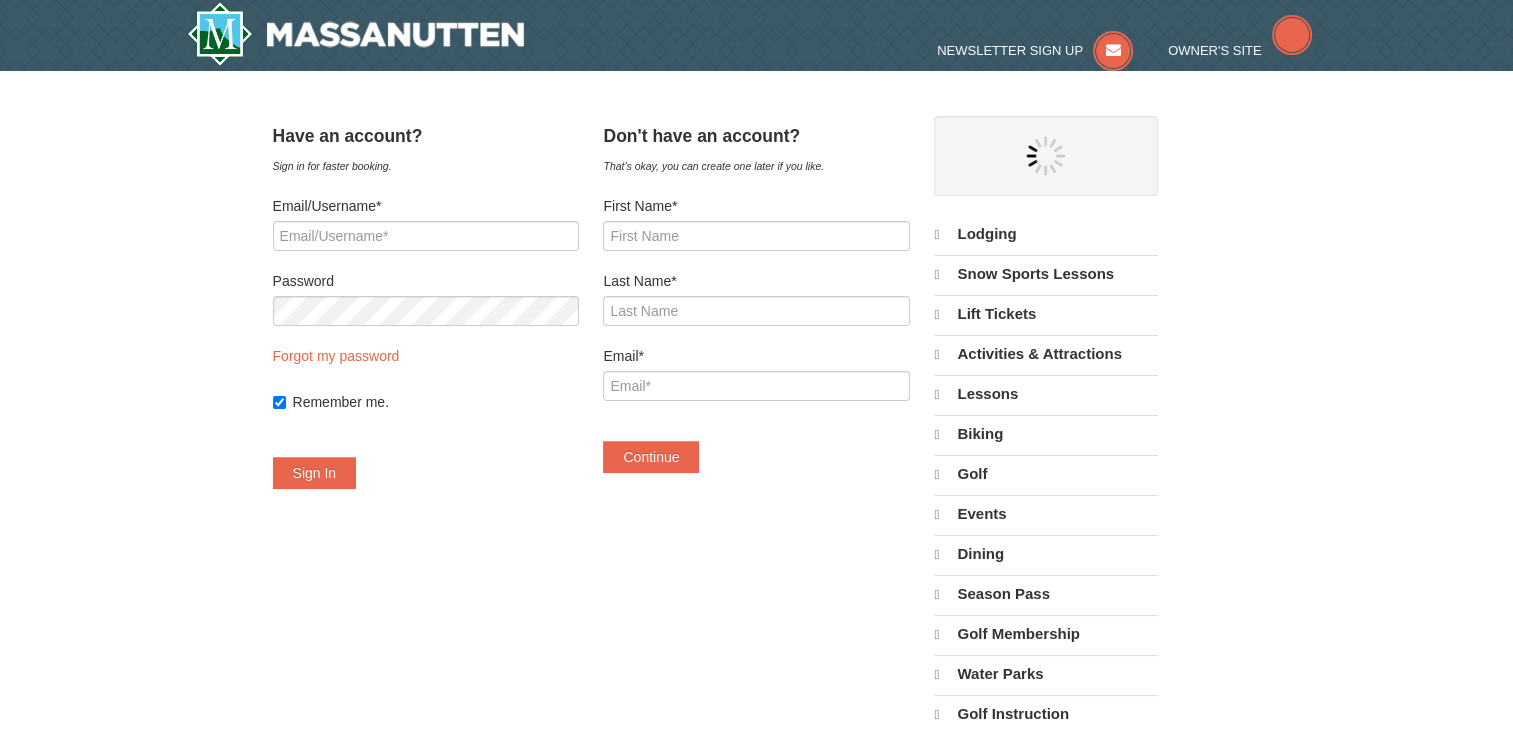 select on "8" 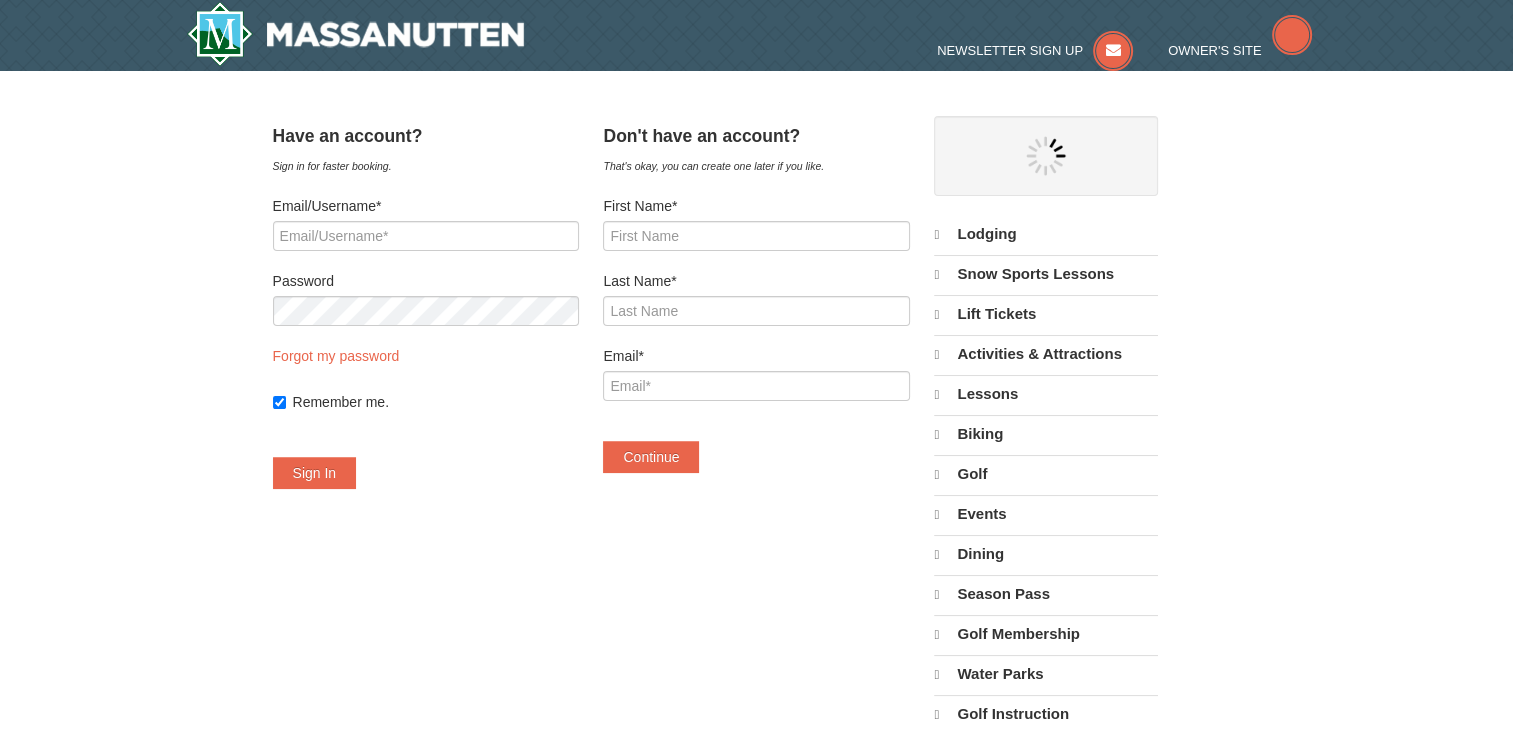 select on "8" 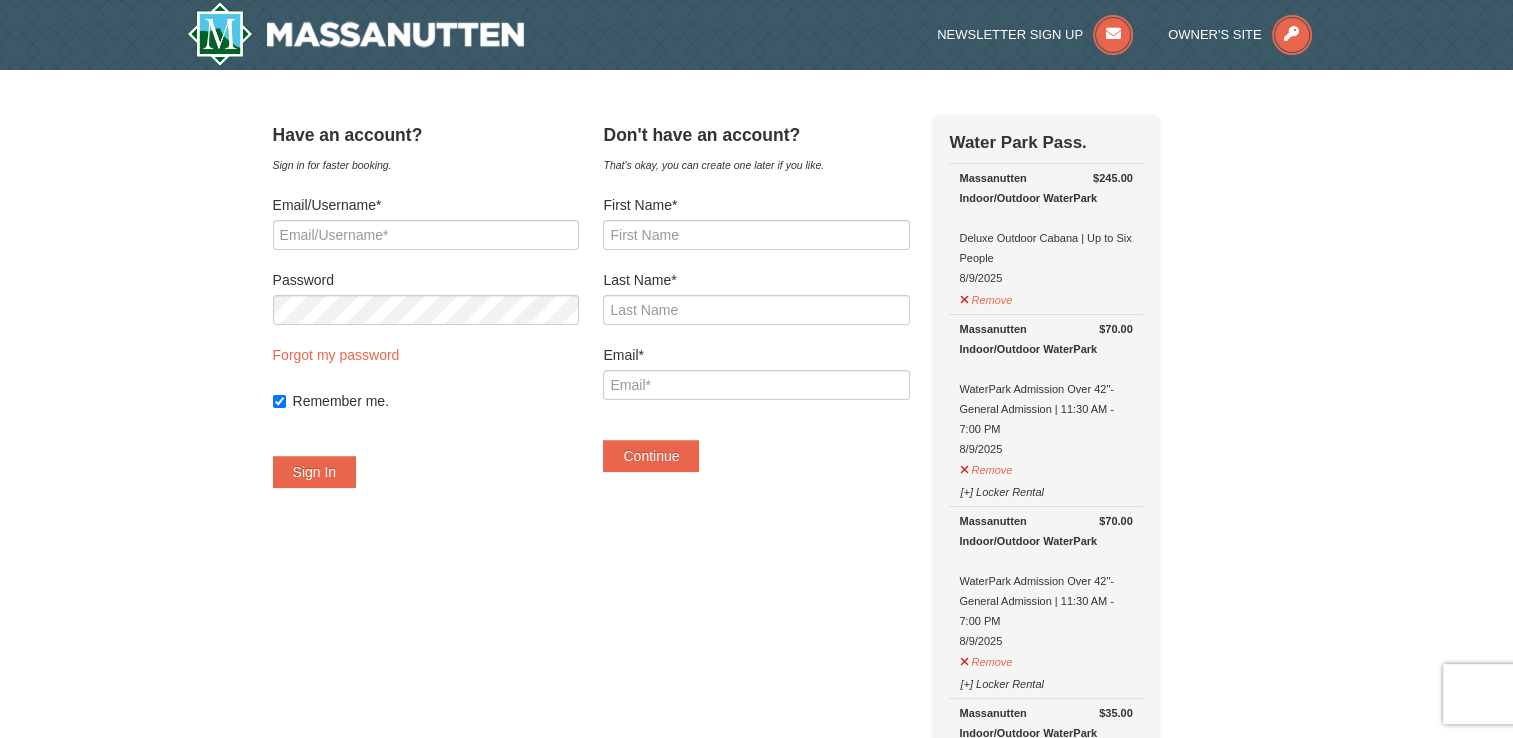 scroll, scrollTop: 0, scrollLeft: 0, axis: both 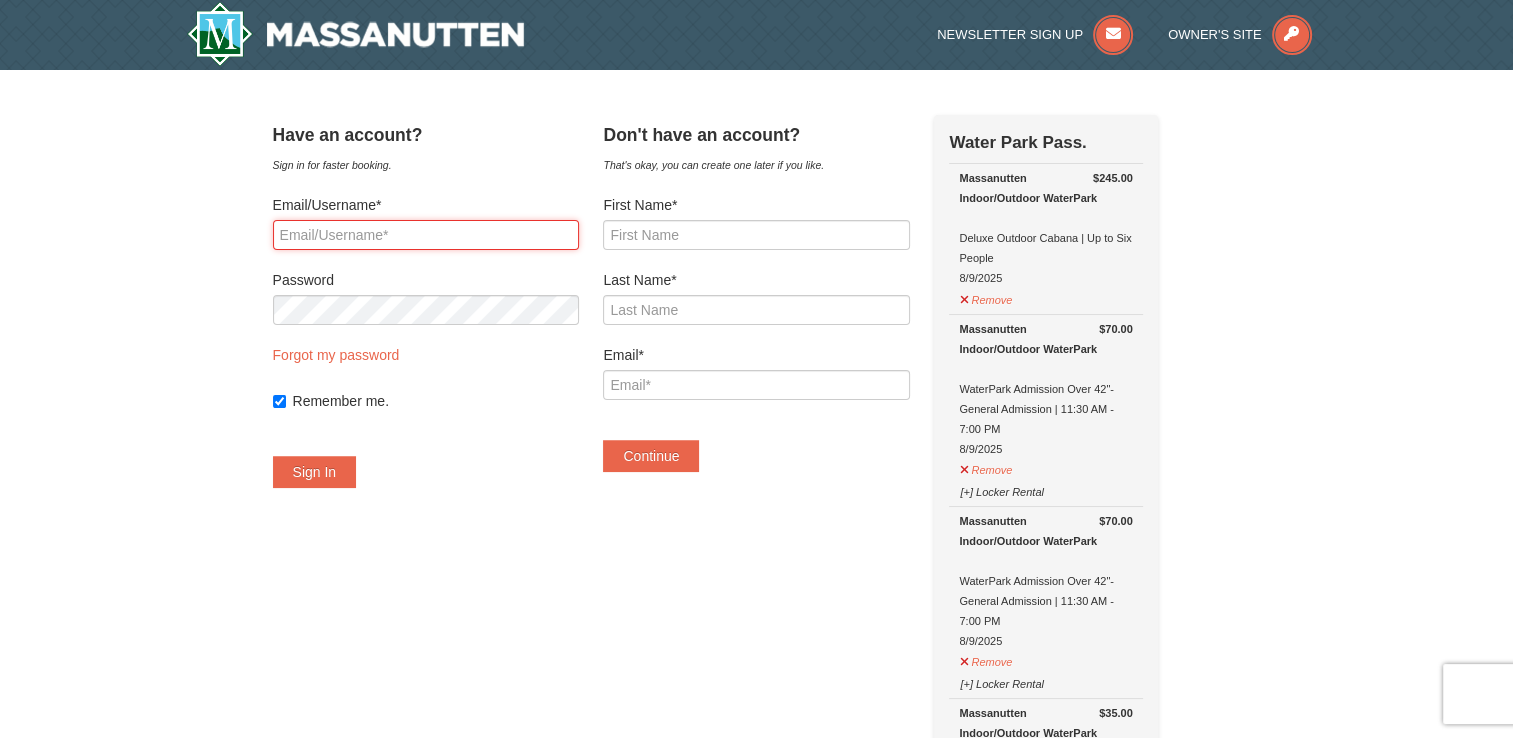 click on "Email/Username*" at bounding box center (426, 235) 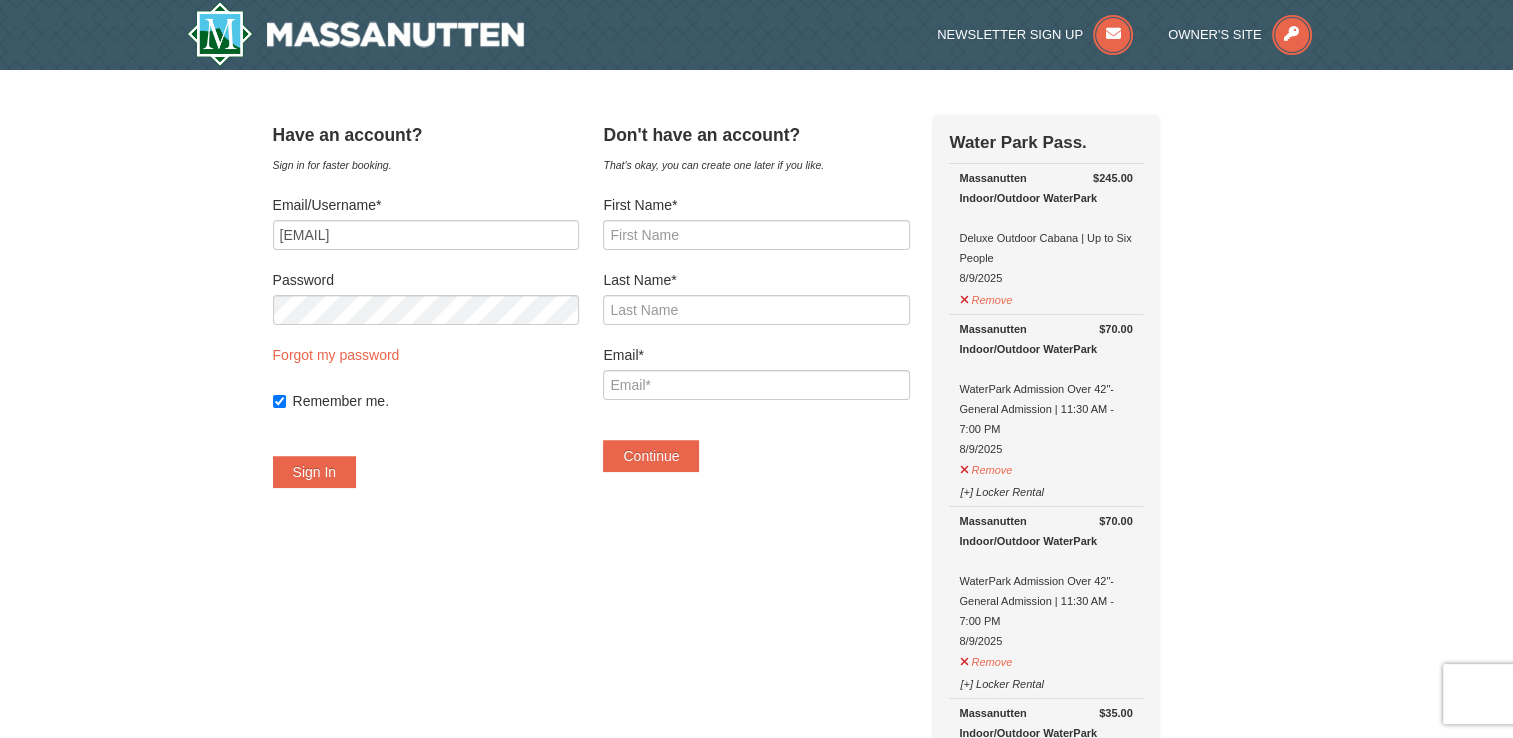 click on "First Name*" at bounding box center [756, 222] 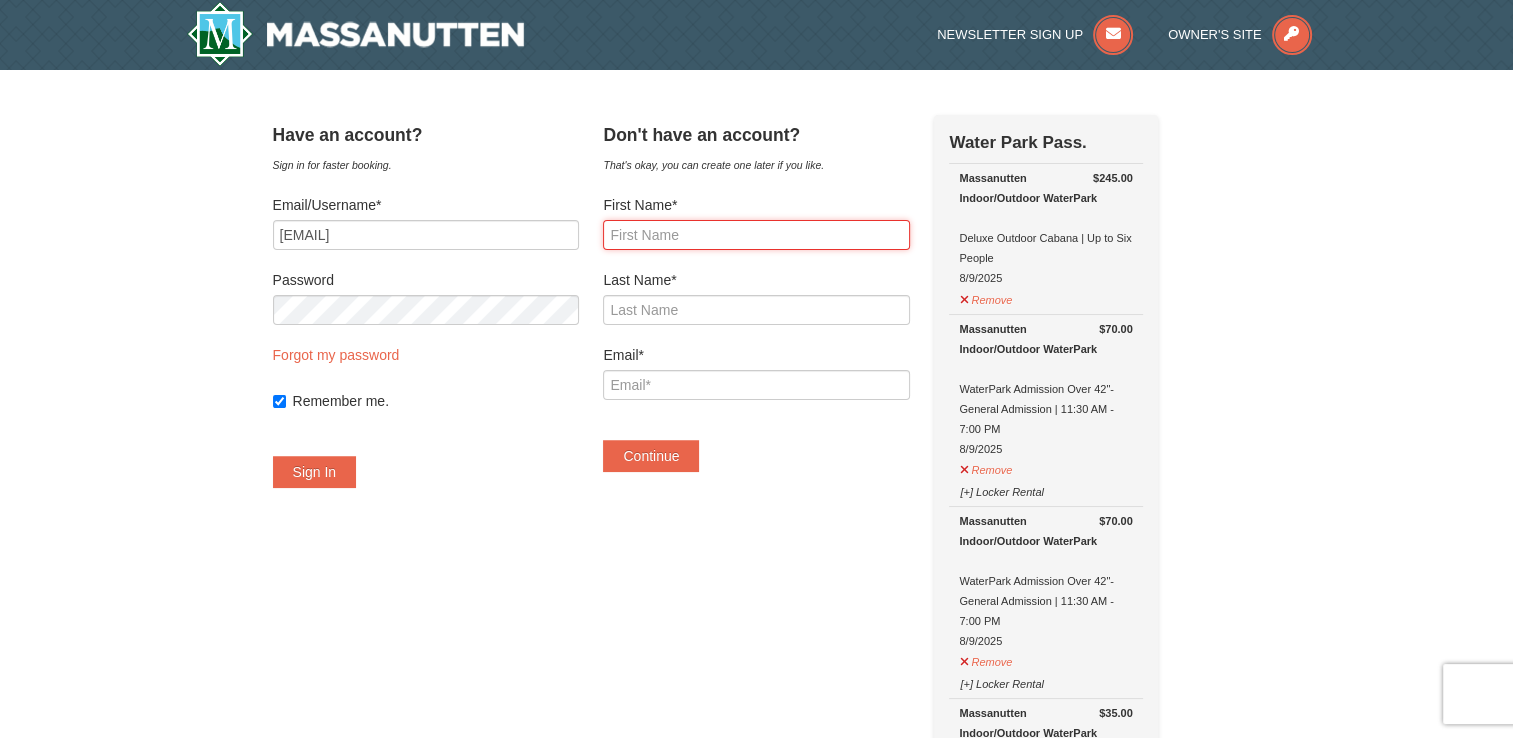 click on "First Name*" at bounding box center [756, 235] 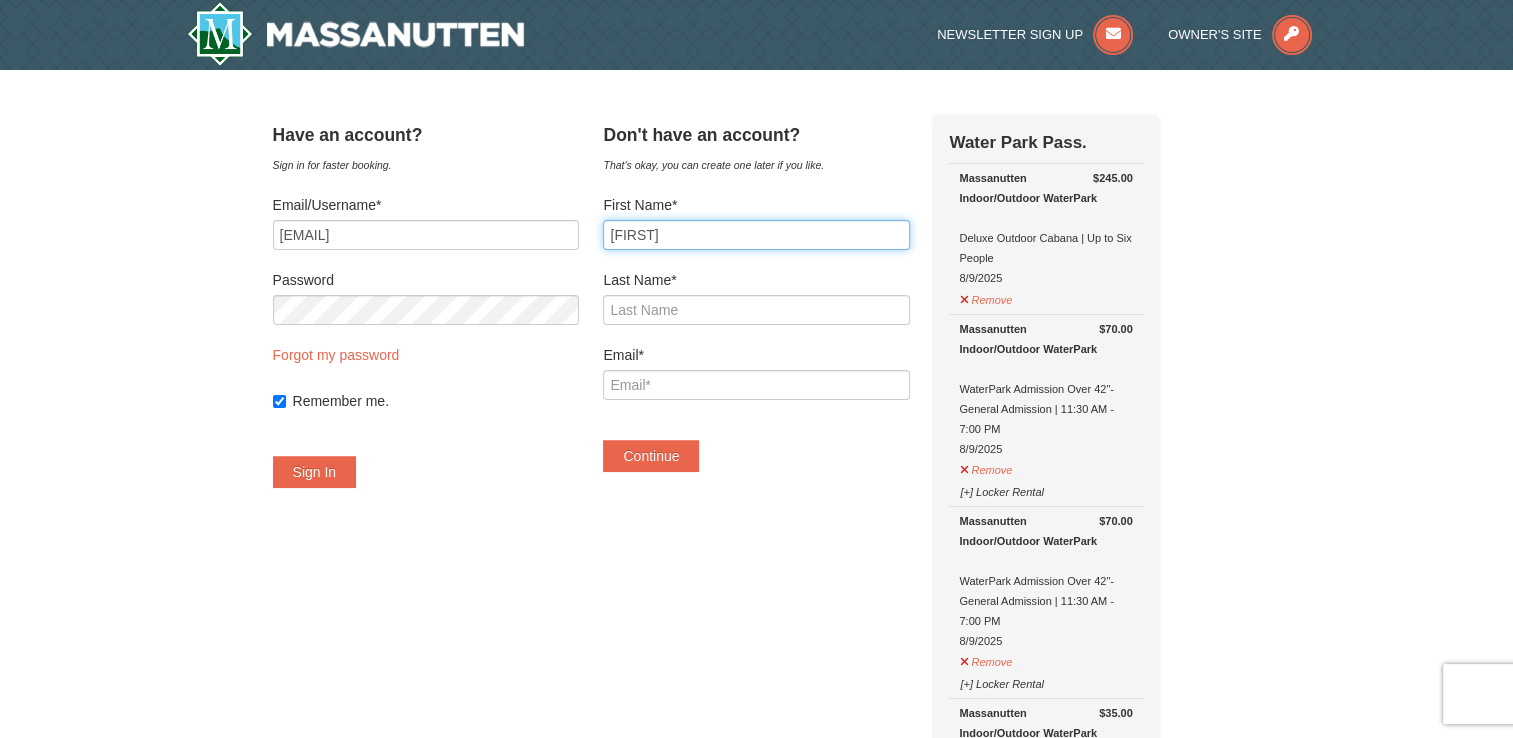 type on "Harden" 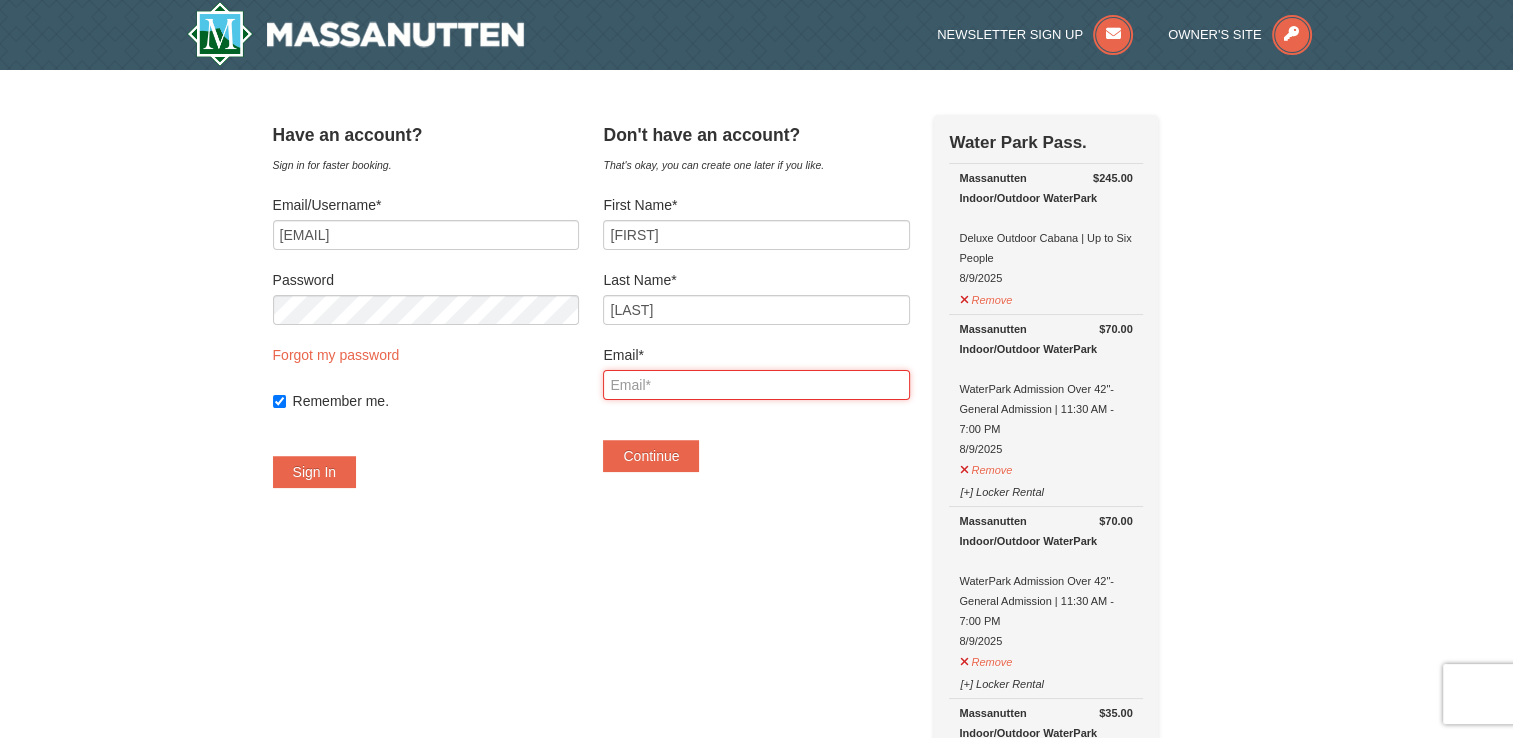 type on "mollykimble@yahoo.com" 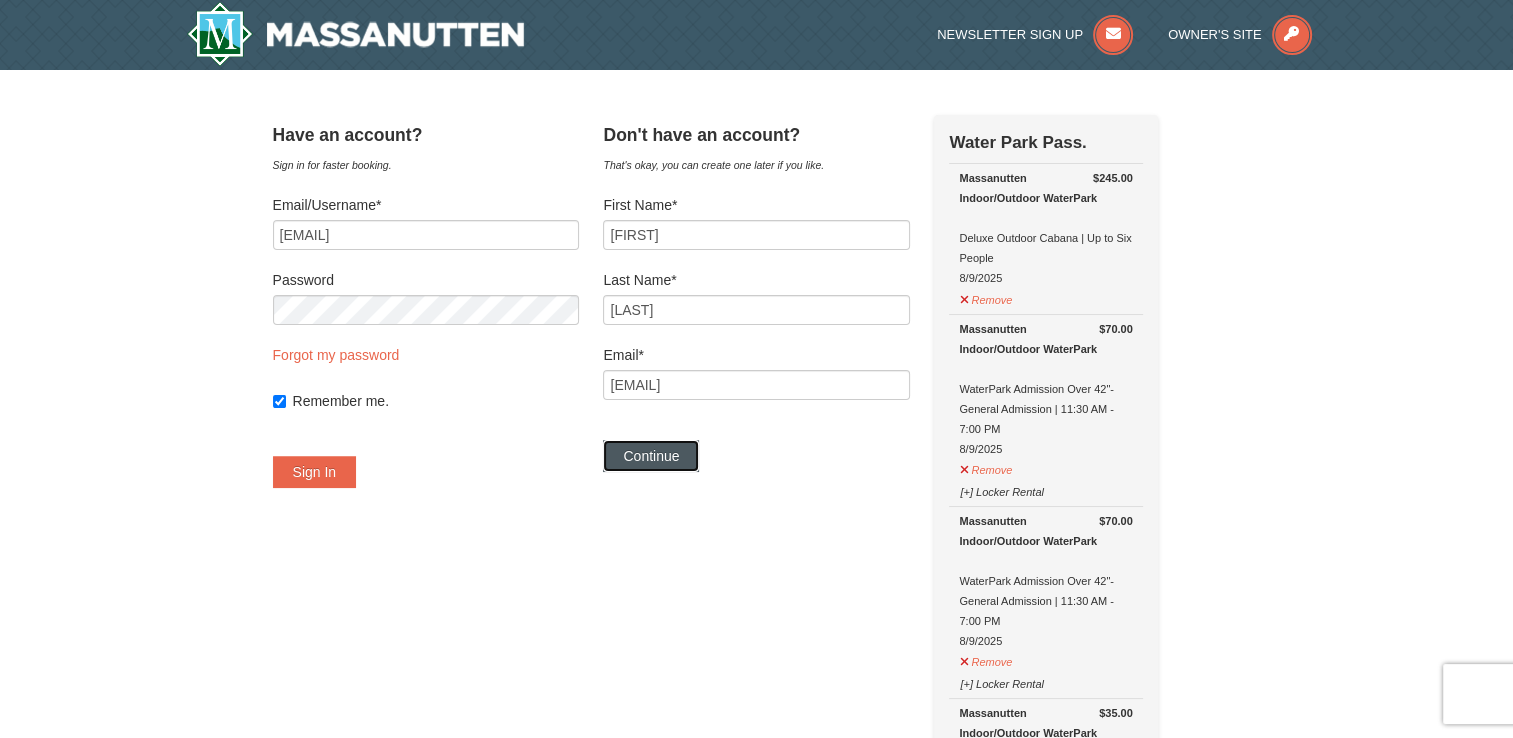 click on "Continue" at bounding box center [651, 456] 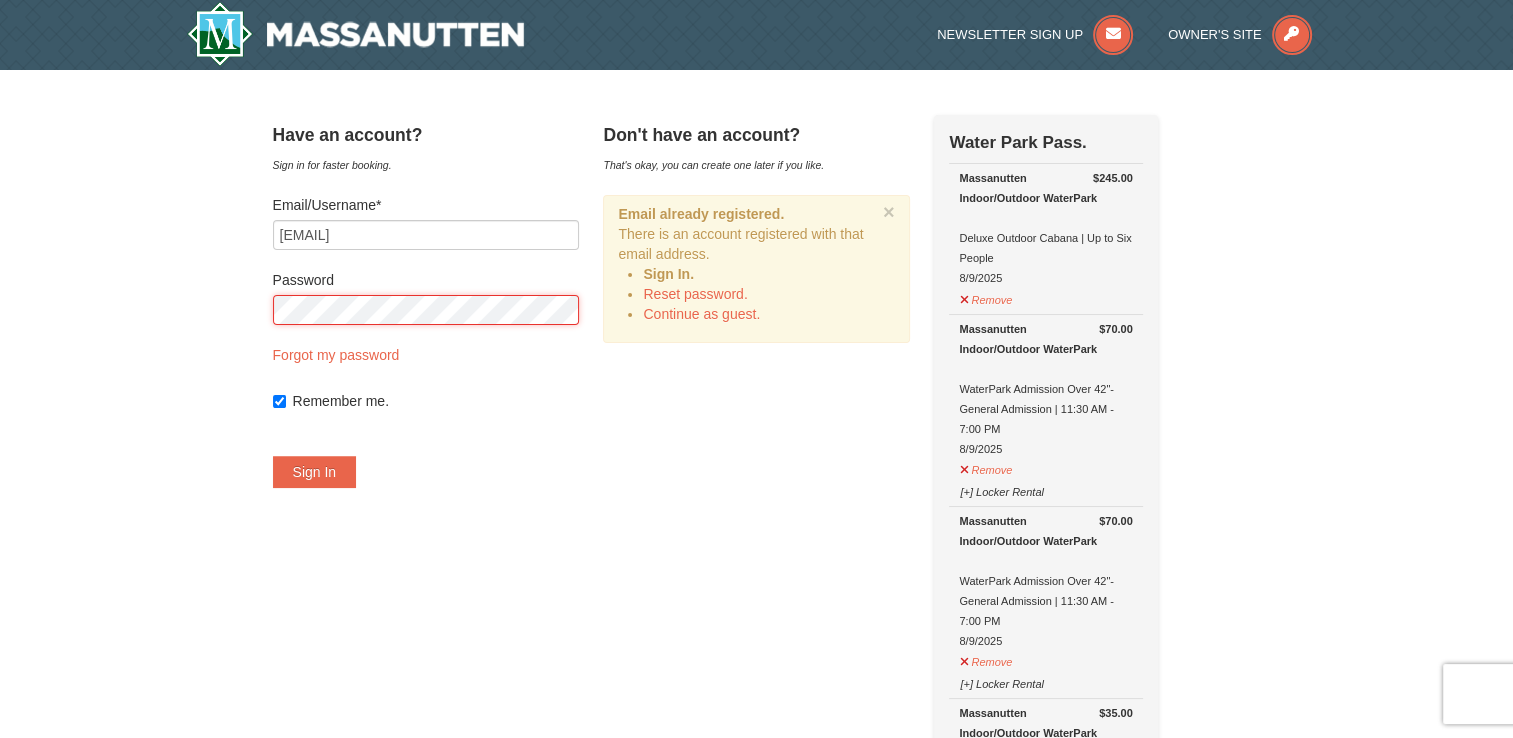 click on "Sign In" at bounding box center [315, 472] 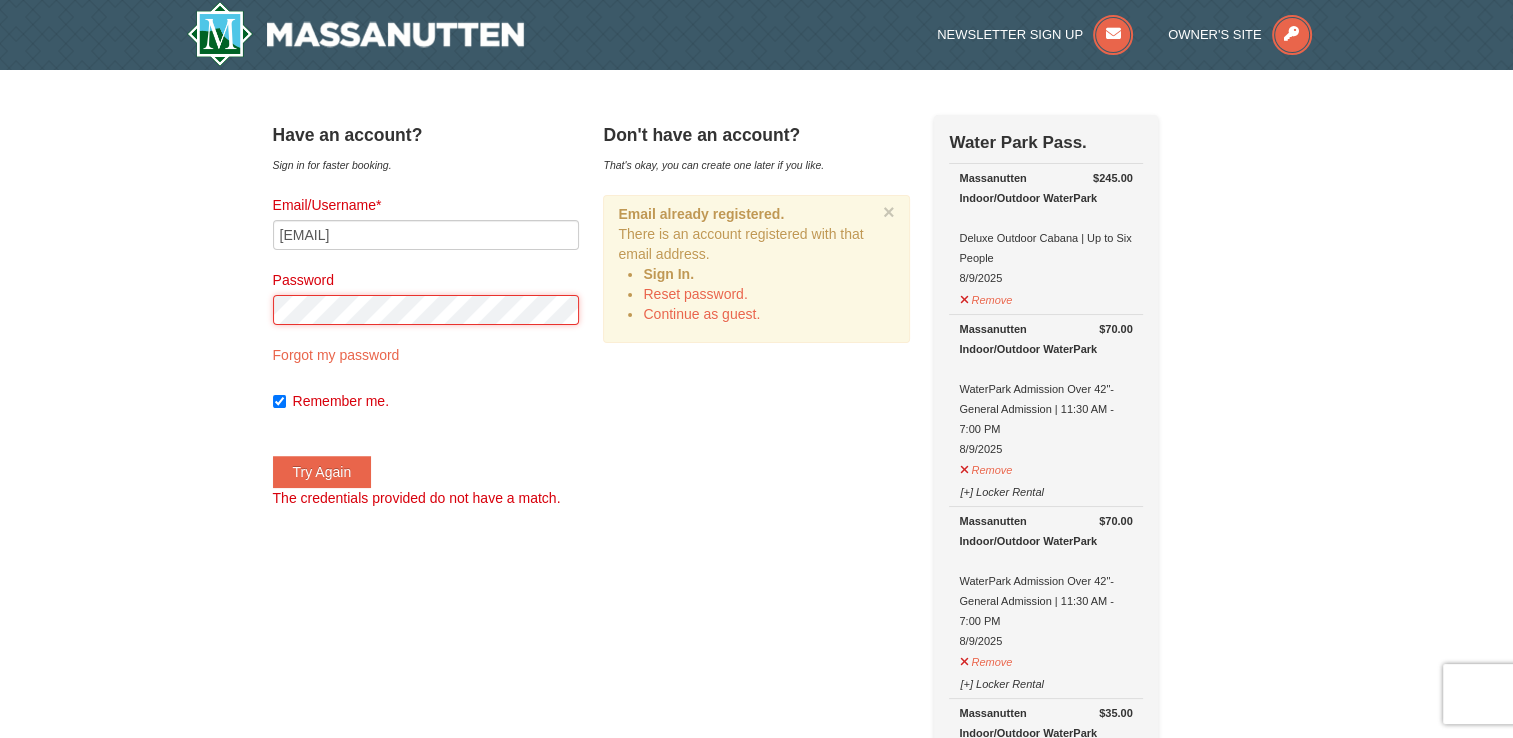 click on "Try Again" at bounding box center (322, 472) 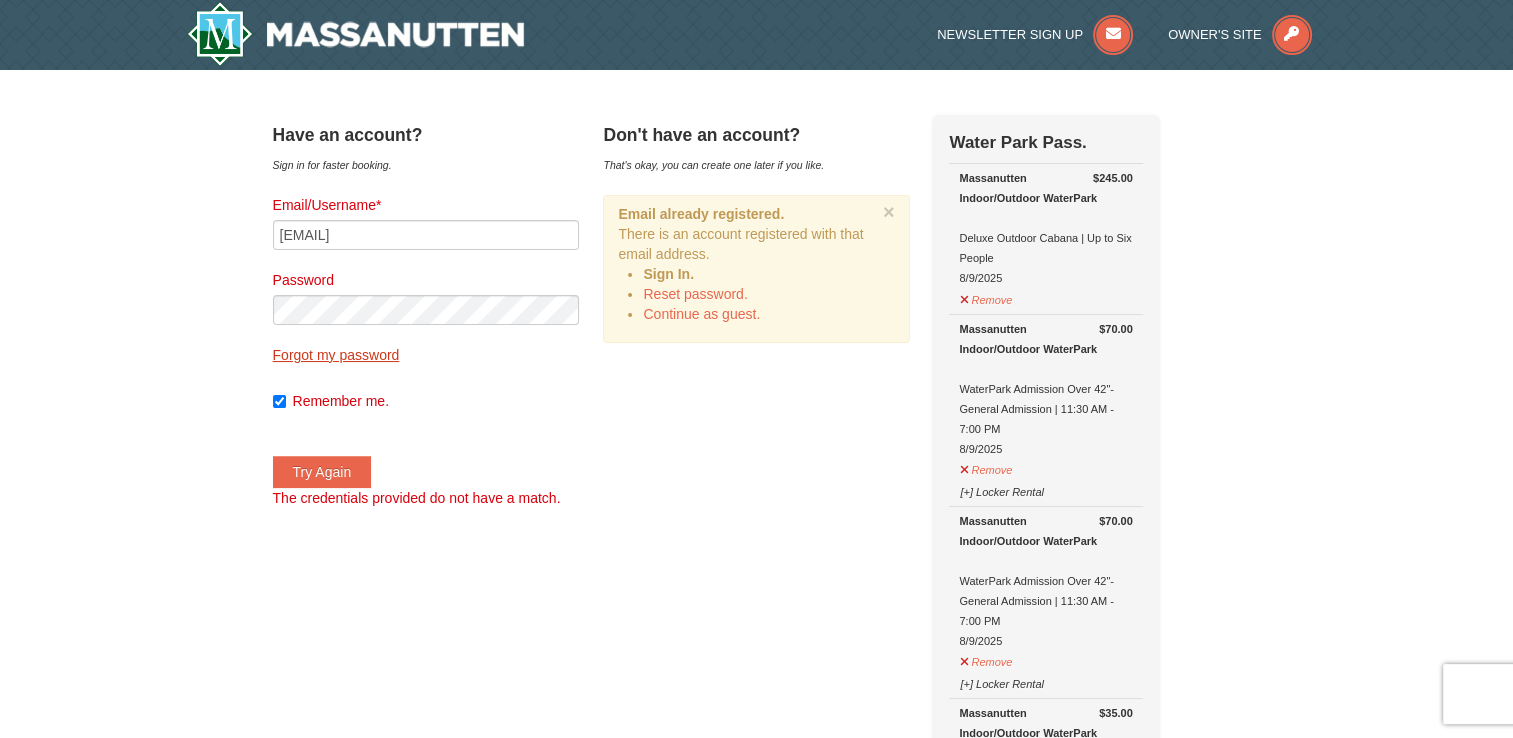 click on "Forgot my password" at bounding box center [336, 355] 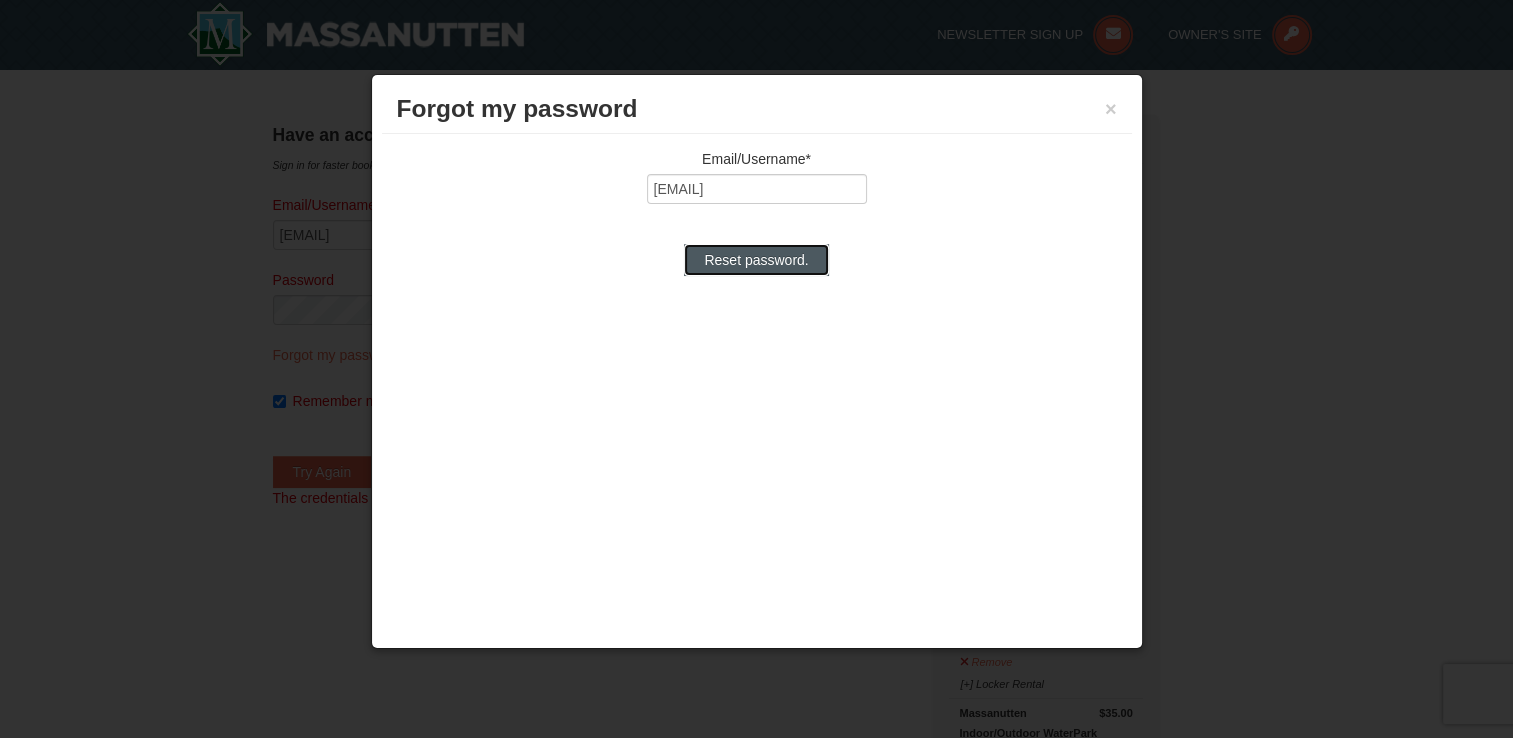 click on "Reset password." at bounding box center (756, 260) 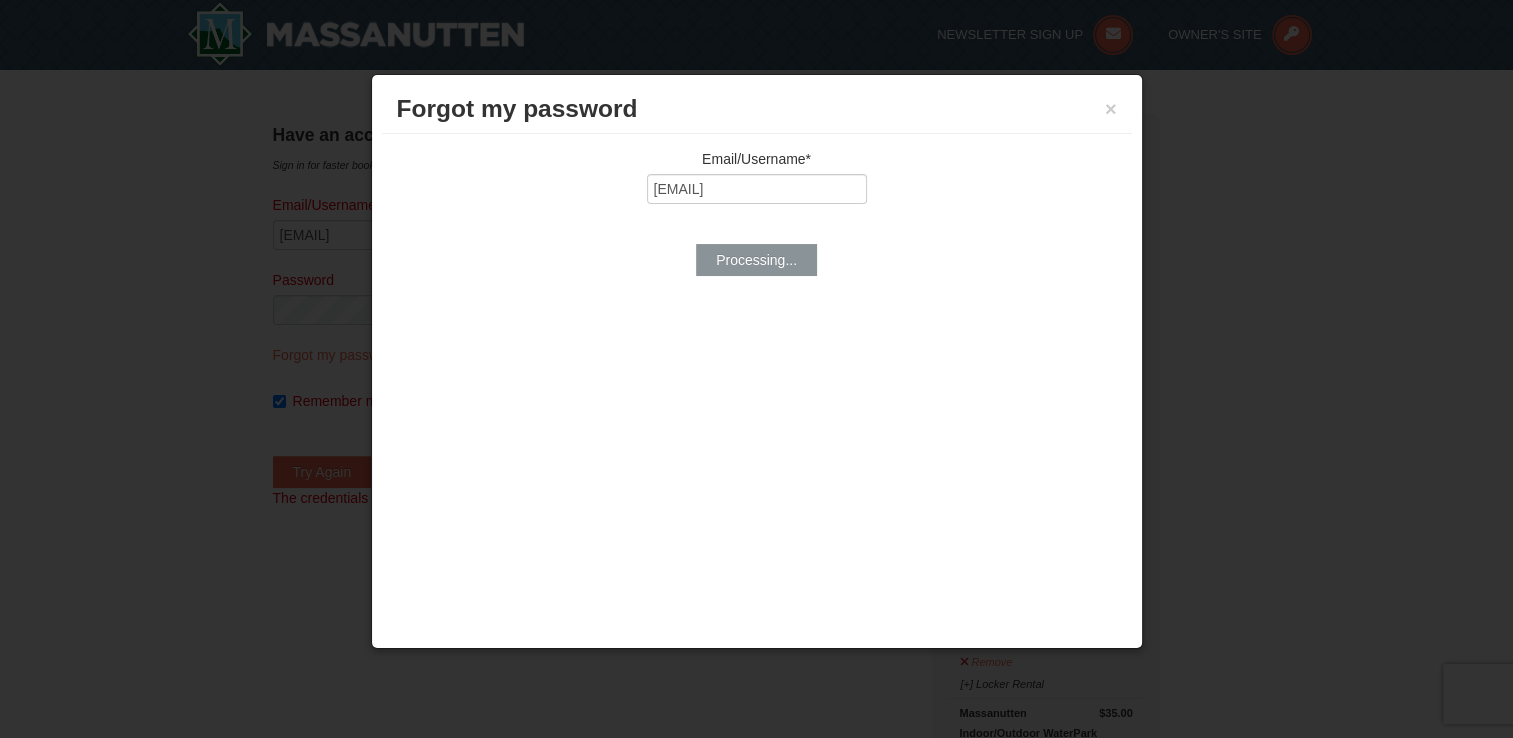 type on "[EMAIL]" 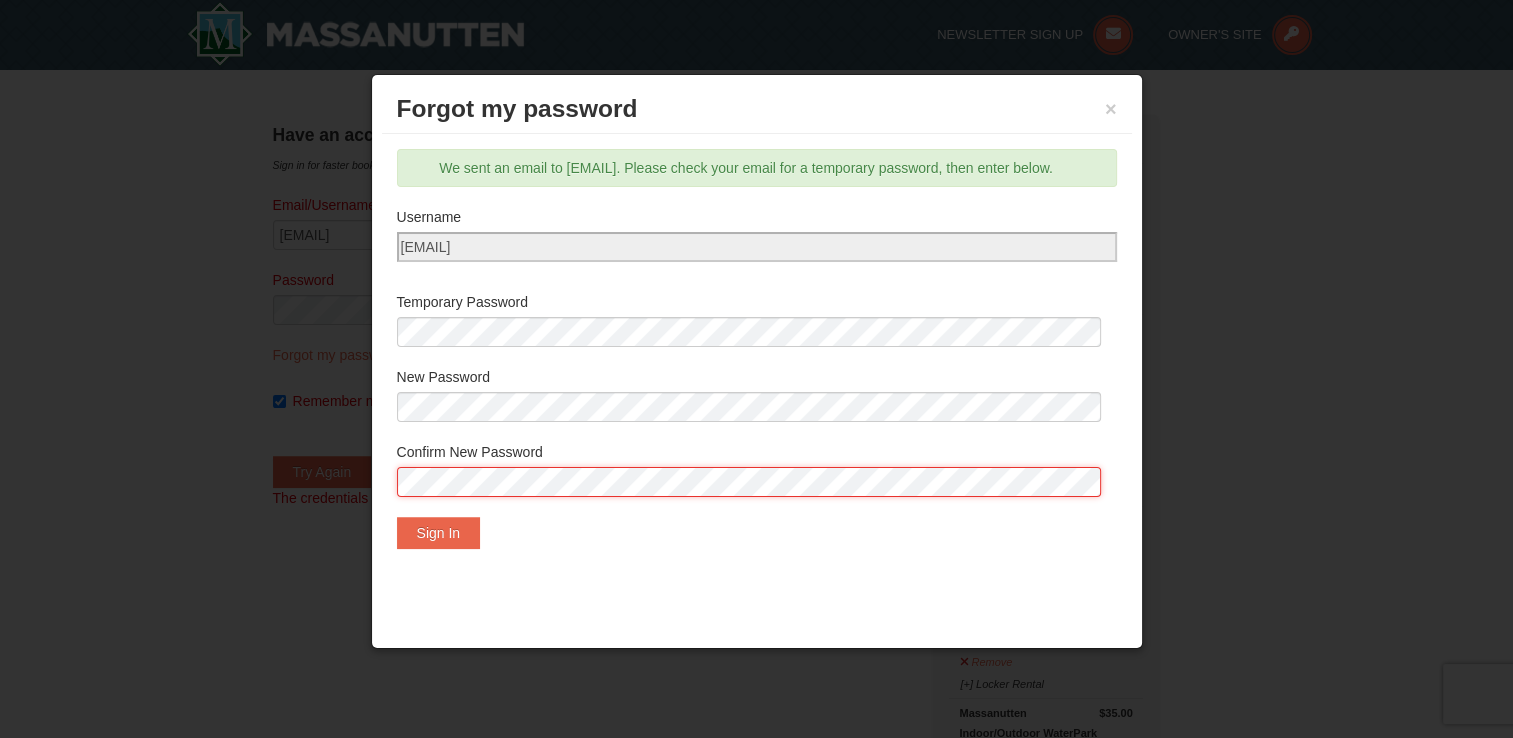 scroll, scrollTop: 4, scrollLeft: 0, axis: vertical 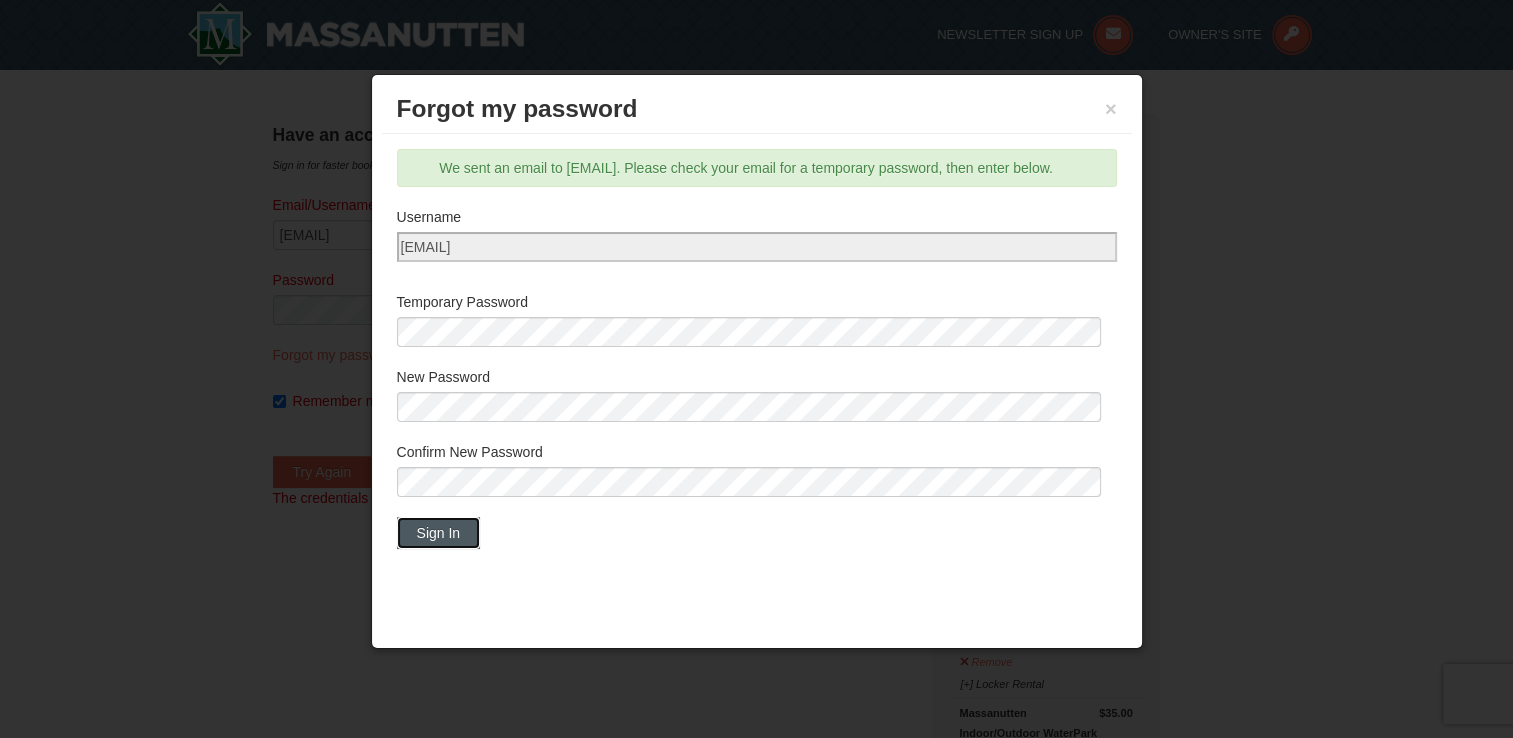 click on "Sign In" at bounding box center [439, 533] 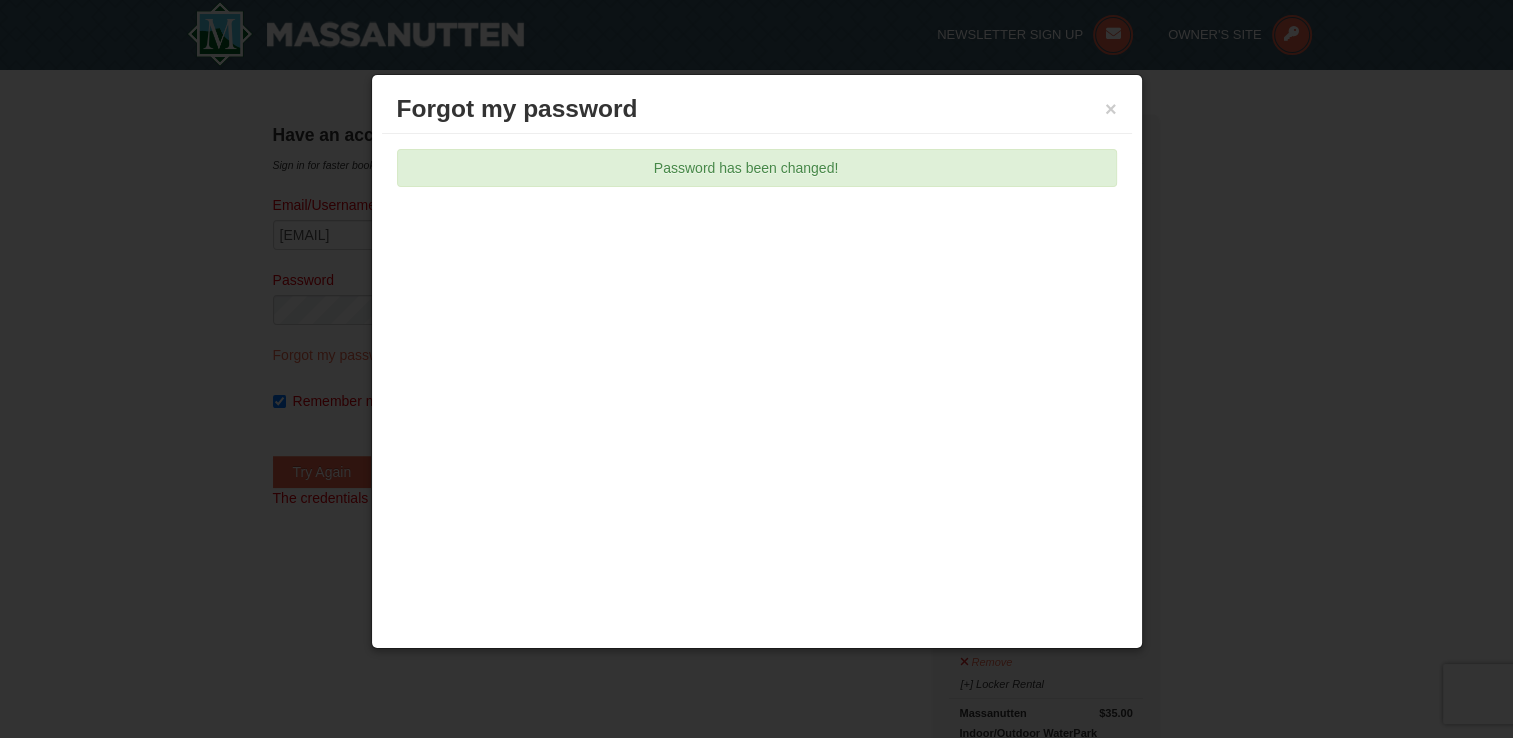 scroll, scrollTop: 0, scrollLeft: 0, axis: both 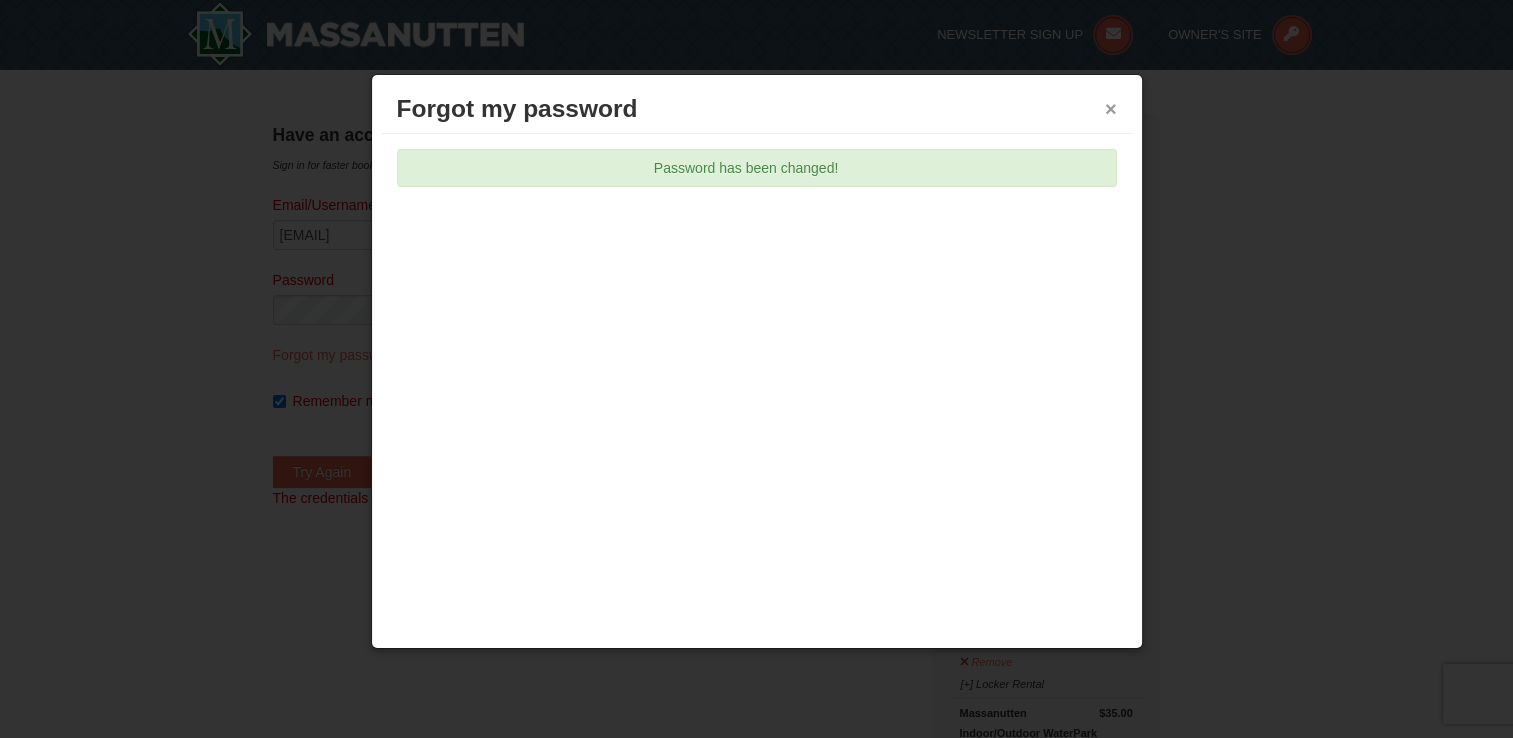 click on "×" at bounding box center [1111, 109] 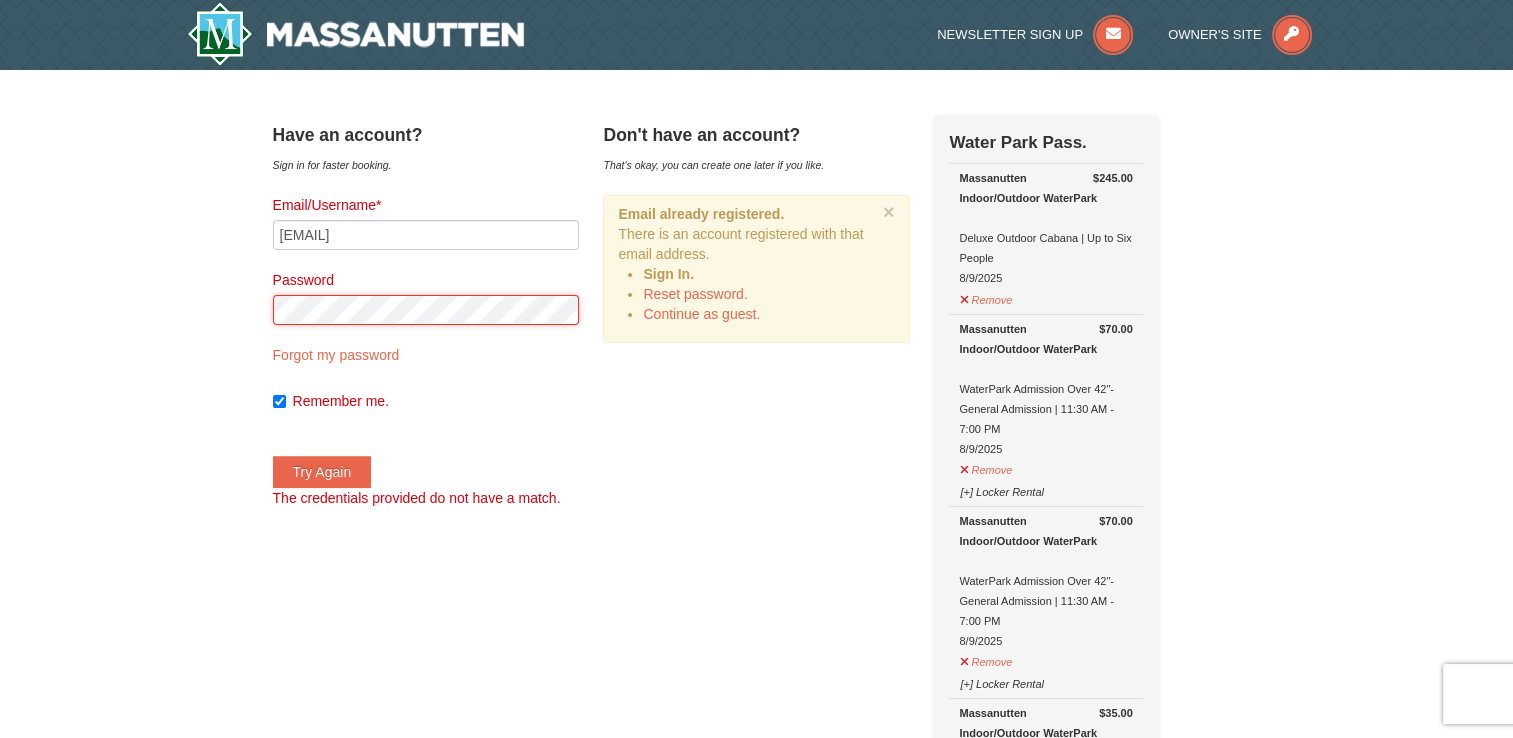 click on "×
Have an account?
Sign in for faster booking.
Email/Username*
mollykimble@yahoo.com
Password
Forgot my password
Remember me.
Try Again" at bounding box center (757, 928) 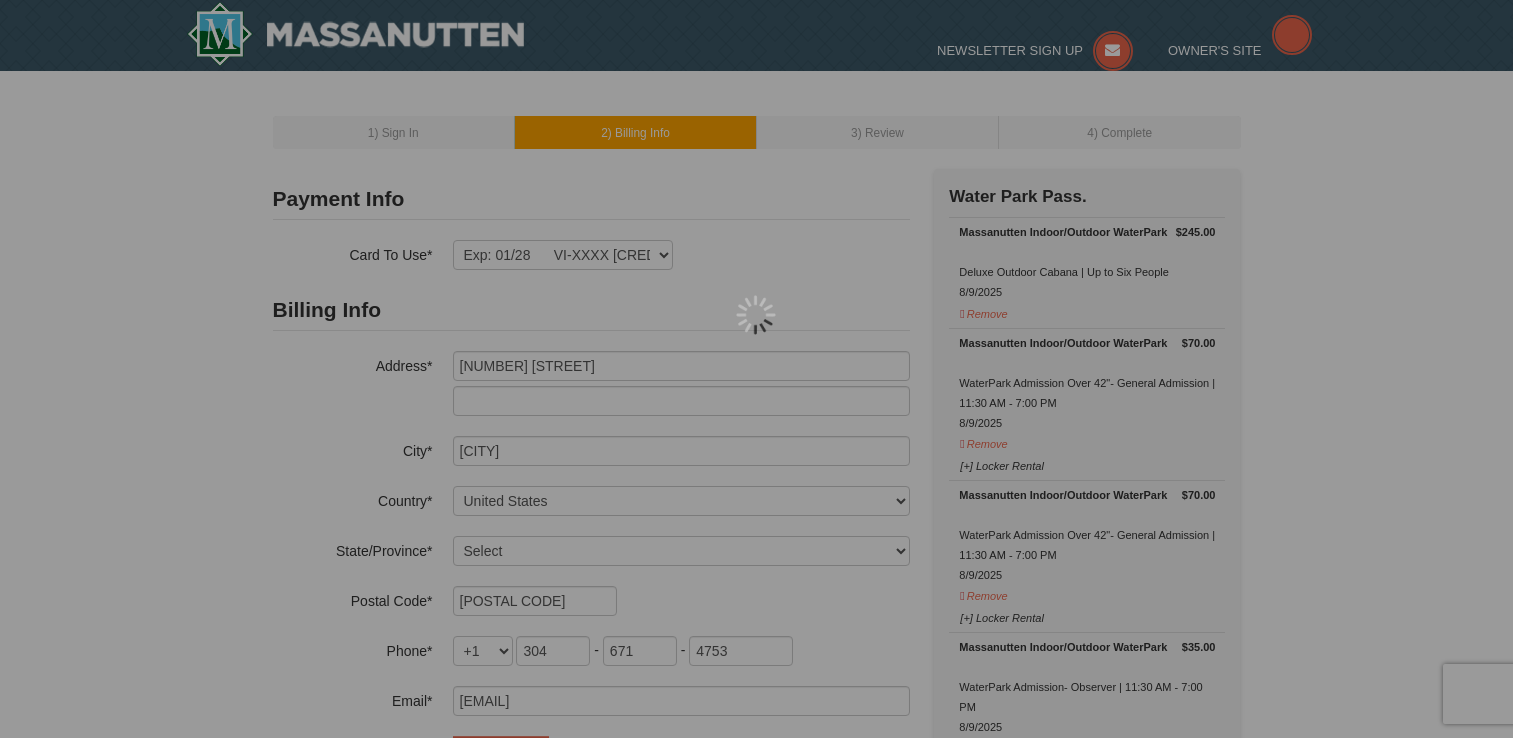 select on "[STATE]" 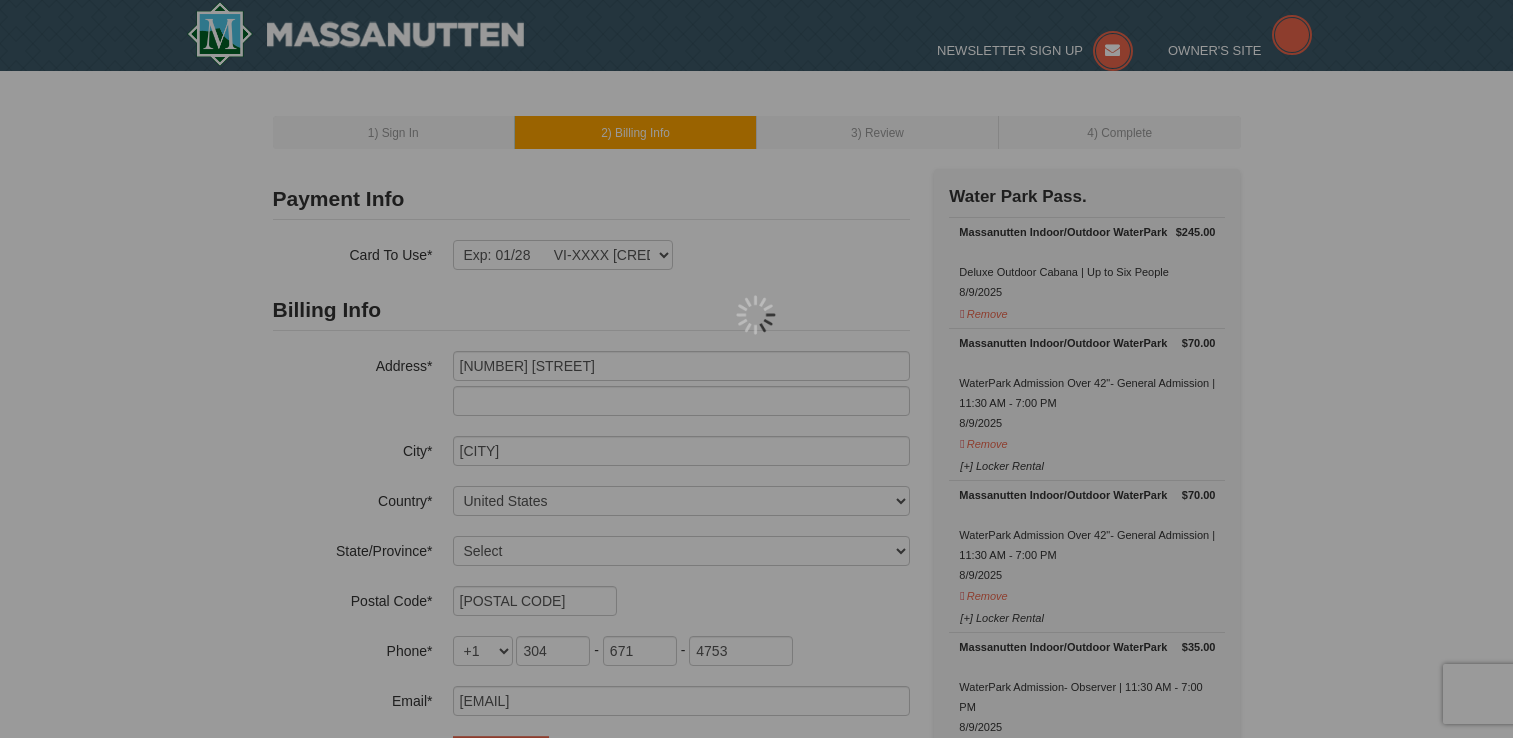 scroll, scrollTop: 0, scrollLeft: 0, axis: both 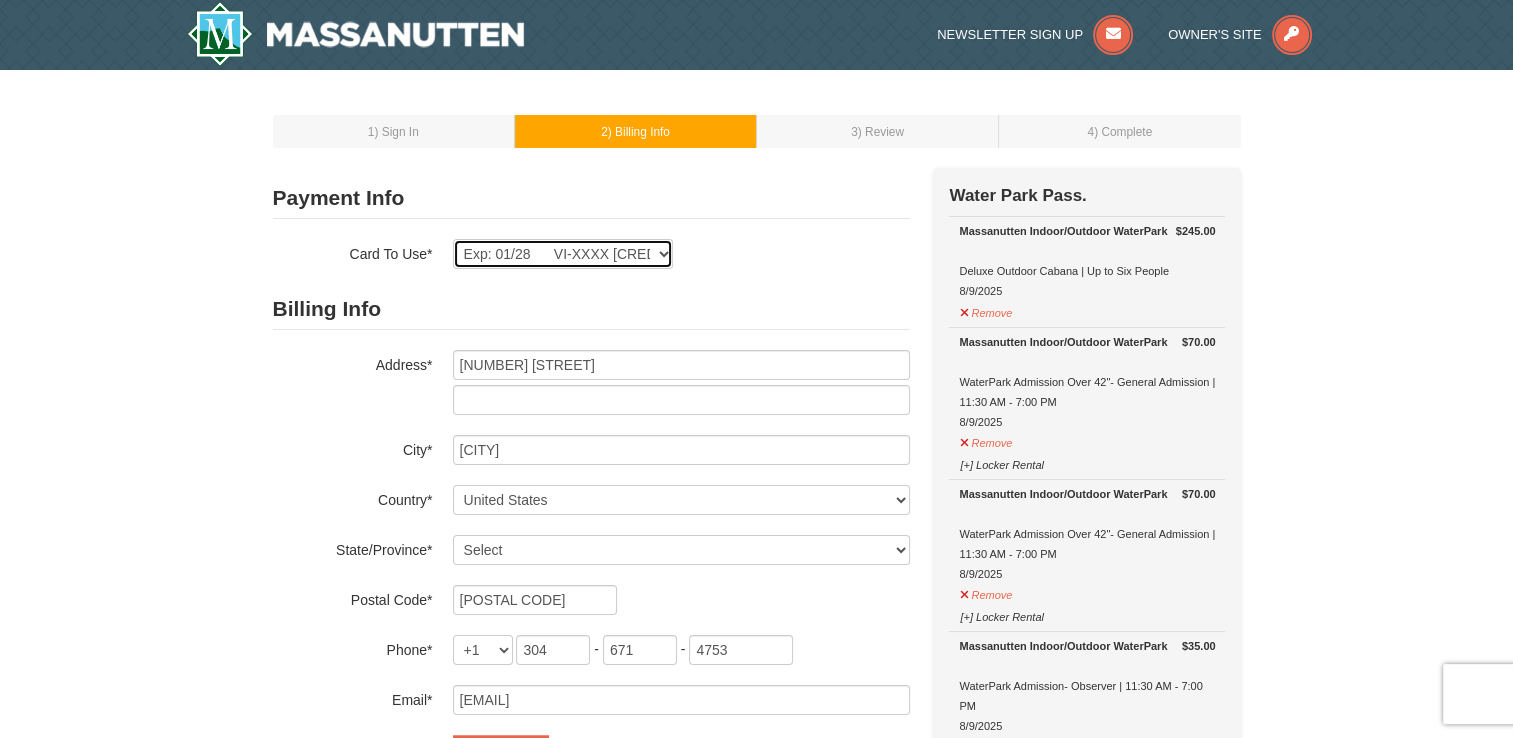 click on "Exp: 01/28      VI-XXXX [CREDIT CARD]" at bounding box center [563, 254] 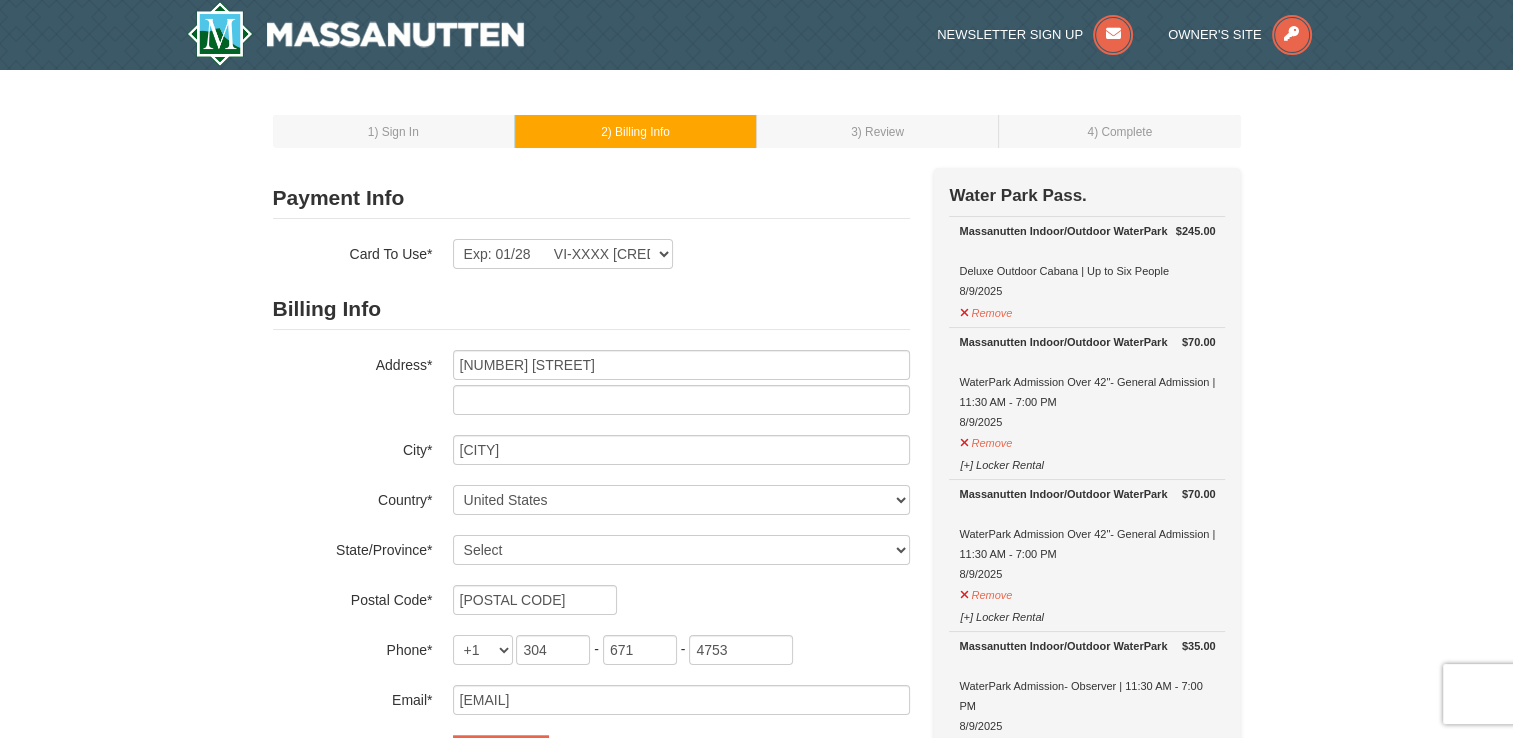 click on "Exp: 01/28      VI-XXXX [CREDIT CARD]
Are you sure you want to remove this card?
No
Yes" at bounding box center (681, 254) 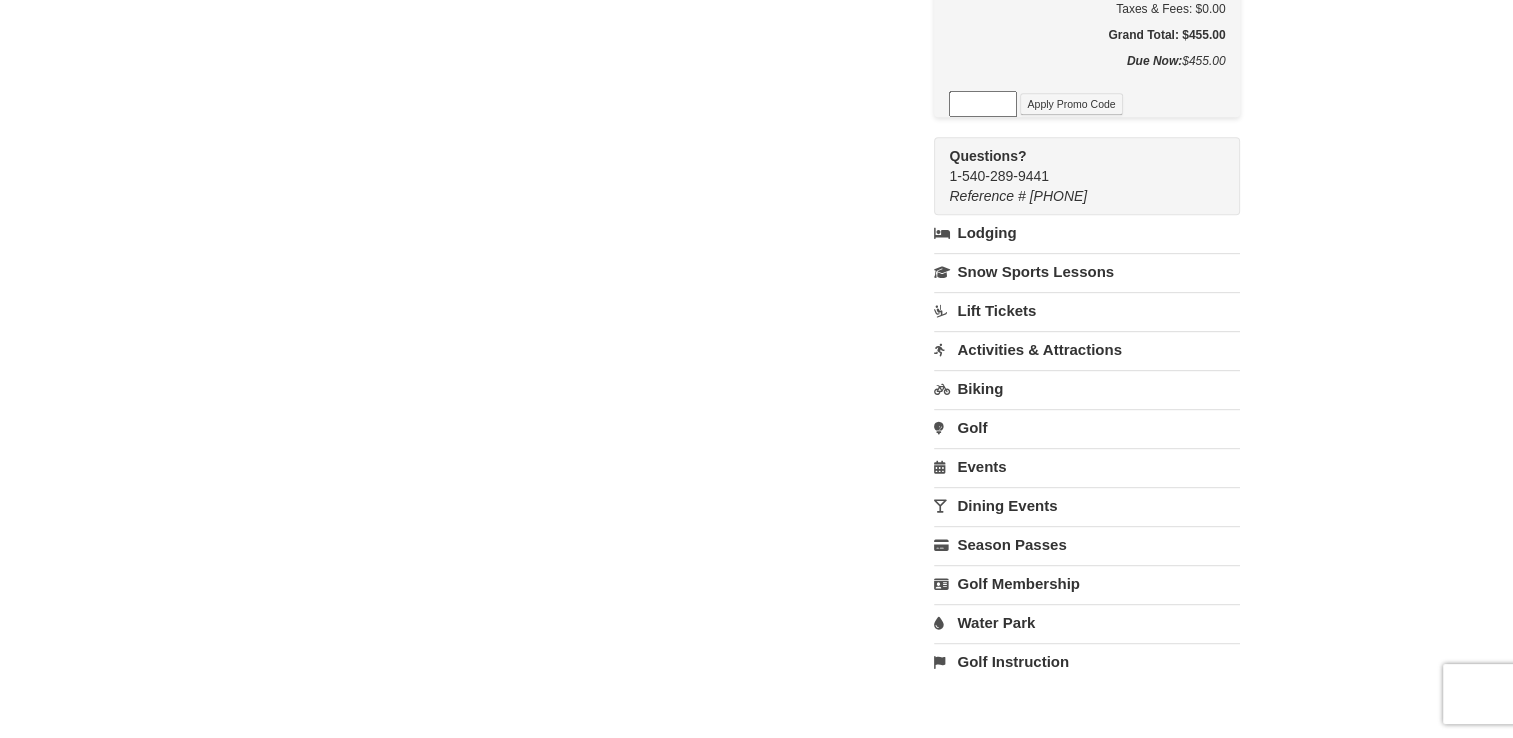 scroll, scrollTop: 900, scrollLeft: 0, axis: vertical 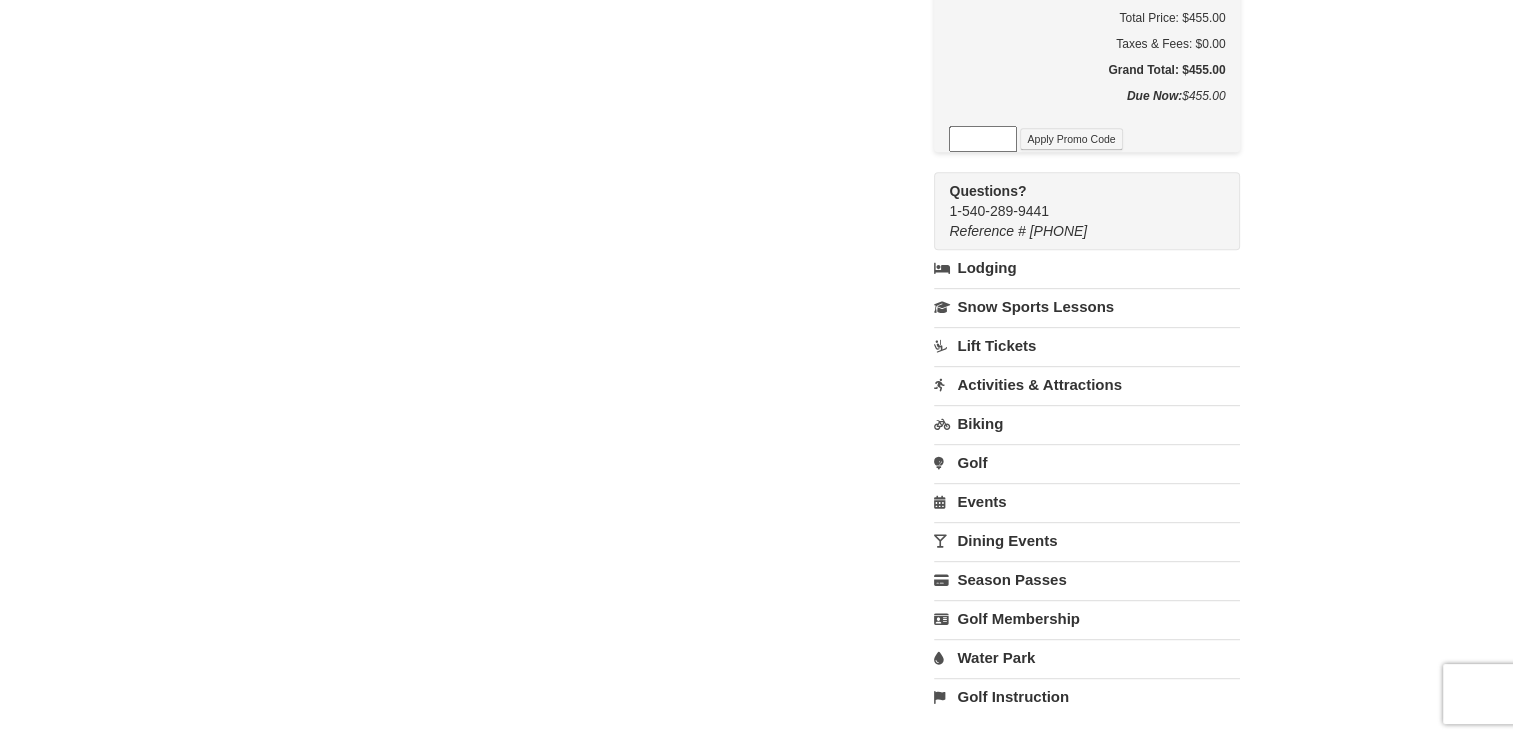 click on "Lodging" at bounding box center [1087, 268] 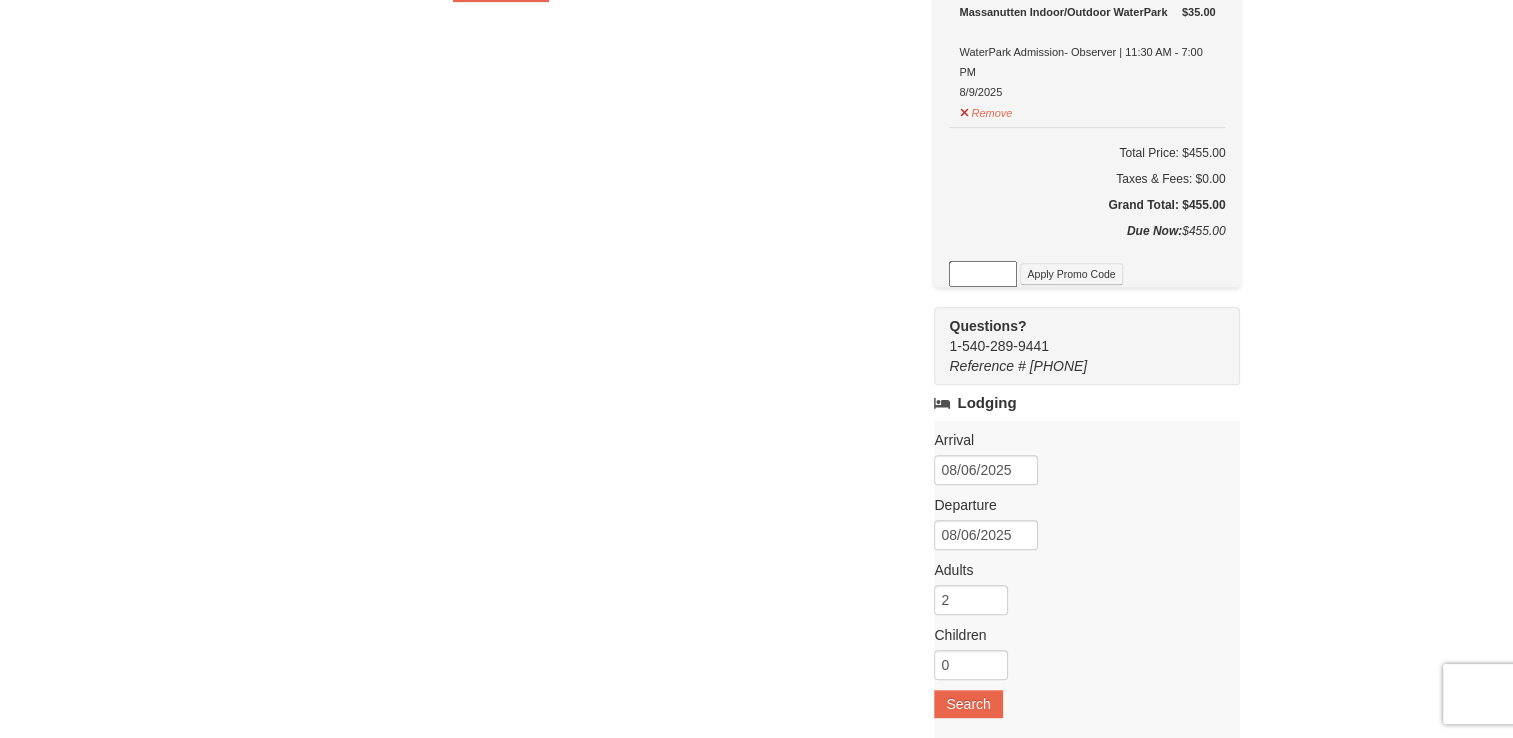 scroll, scrollTop: 800, scrollLeft: 0, axis: vertical 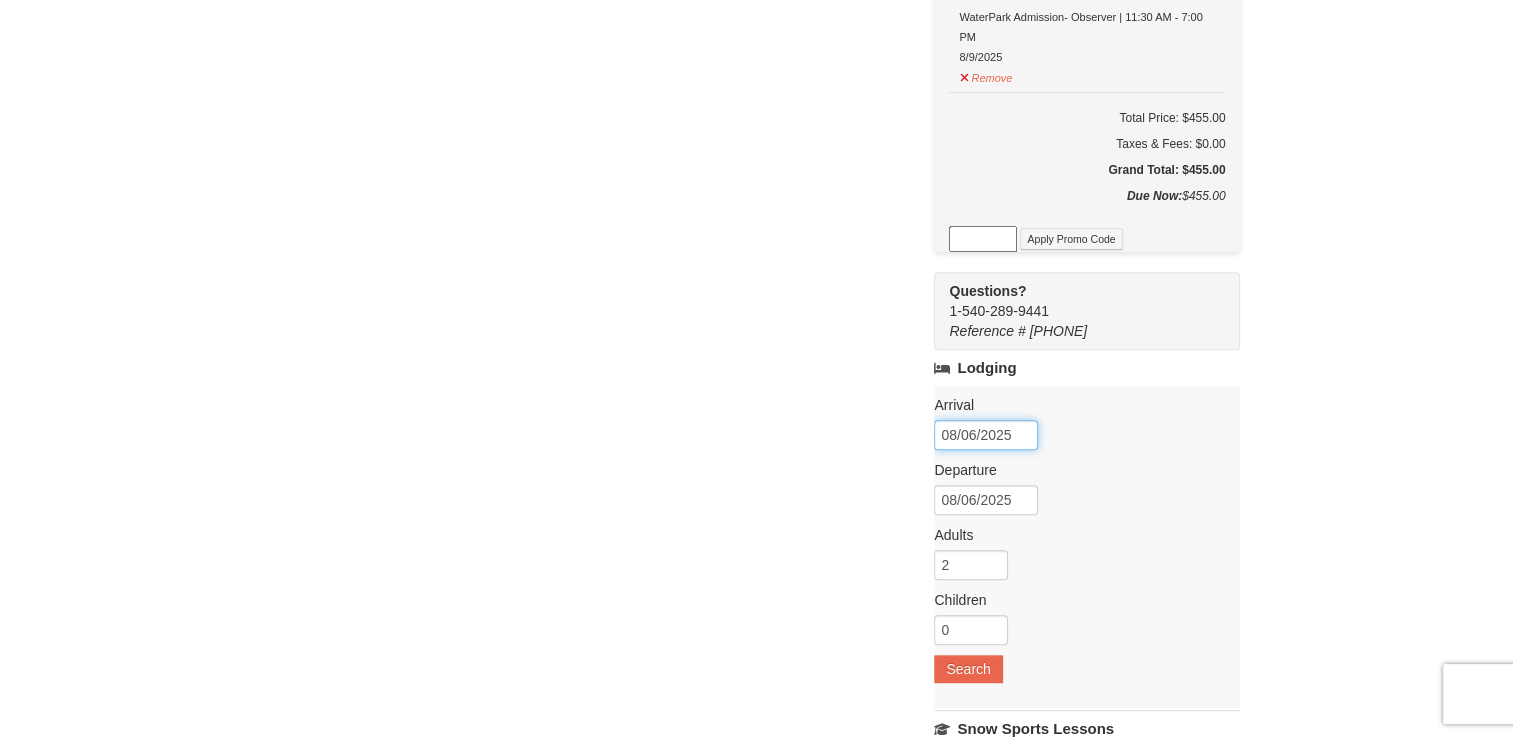 click on "08/06/2025" at bounding box center [986, 435] 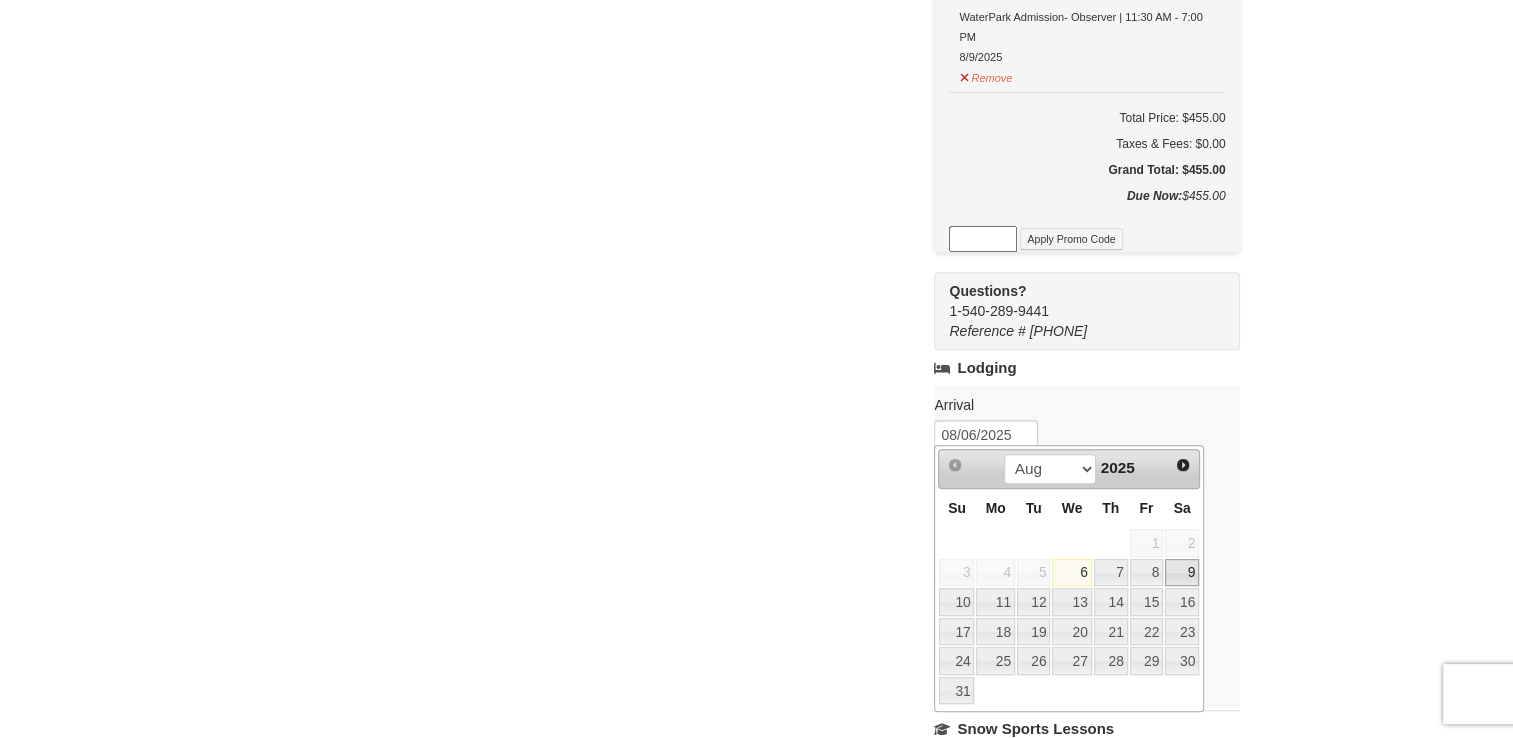 click on "9" at bounding box center (1182, 573) 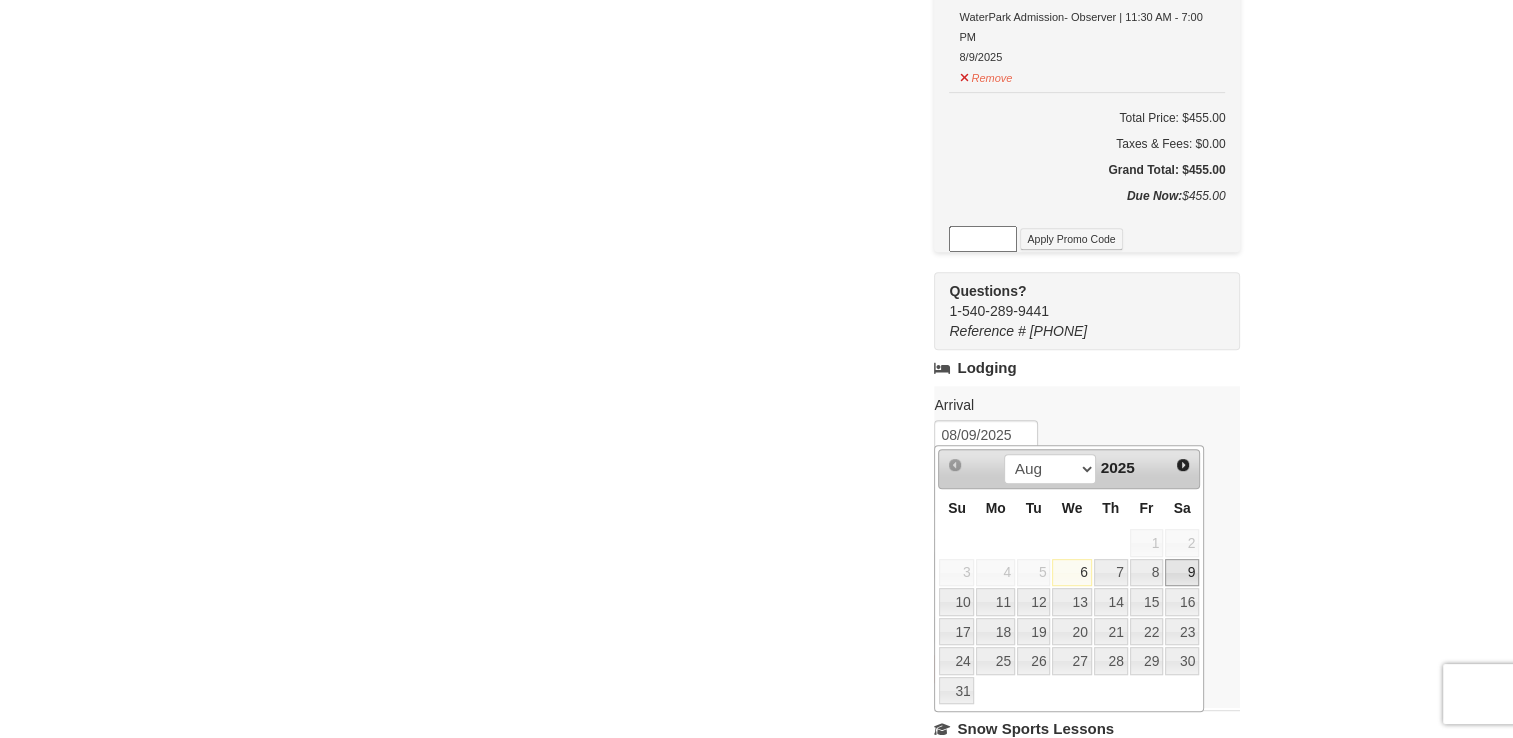 type on "08/10/2025" 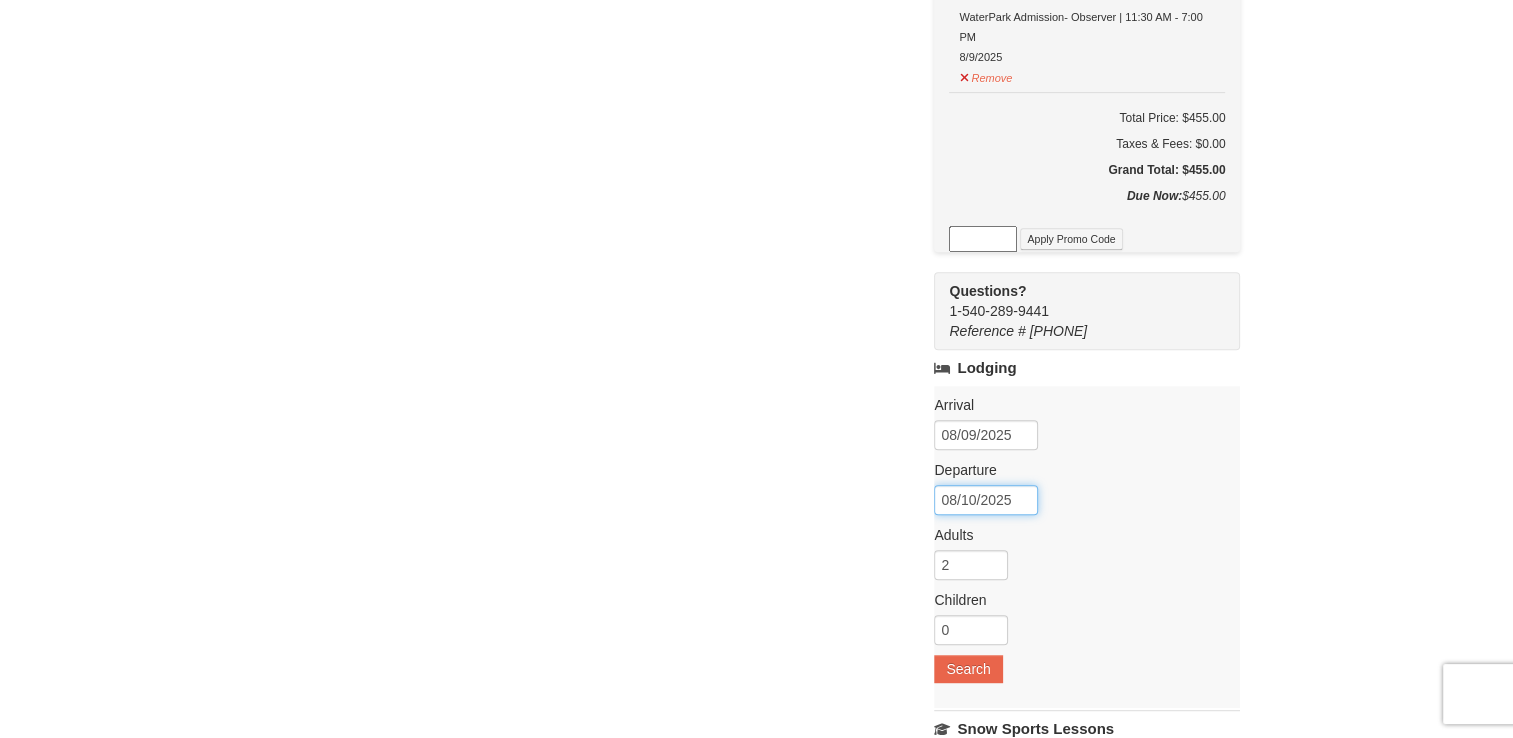 click on "08/10/2025" at bounding box center (986, 500) 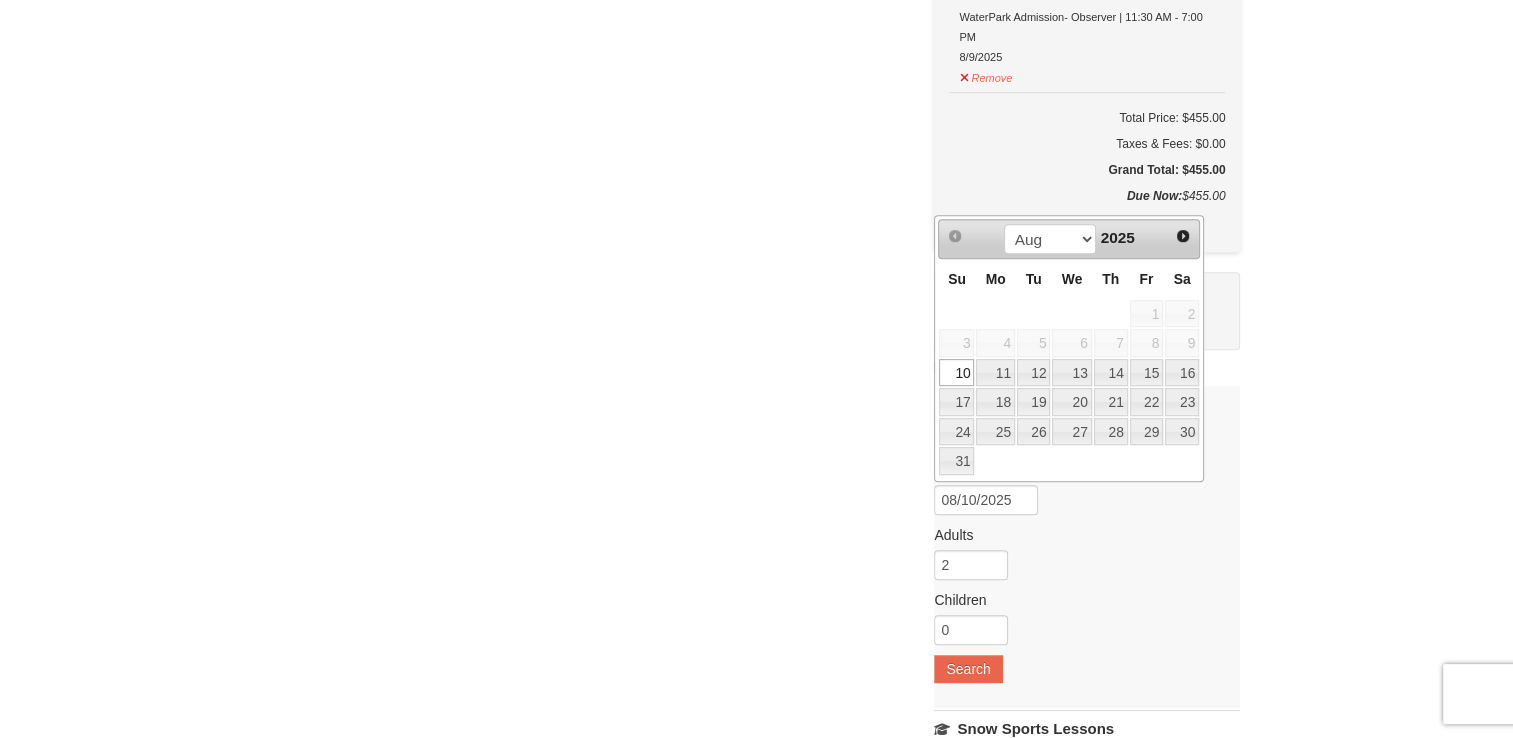 click on "10" at bounding box center [956, 373] 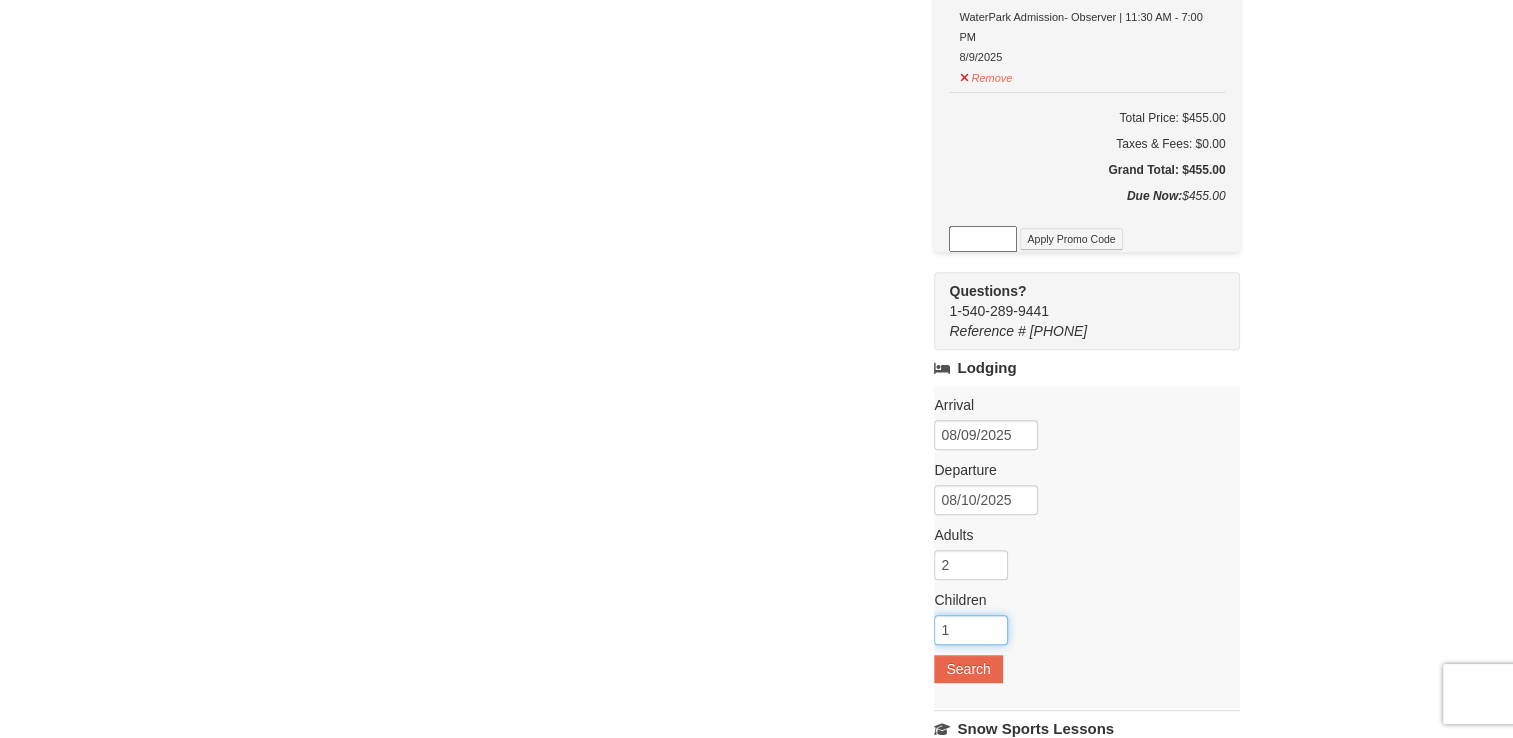 click on "1" at bounding box center [971, 630] 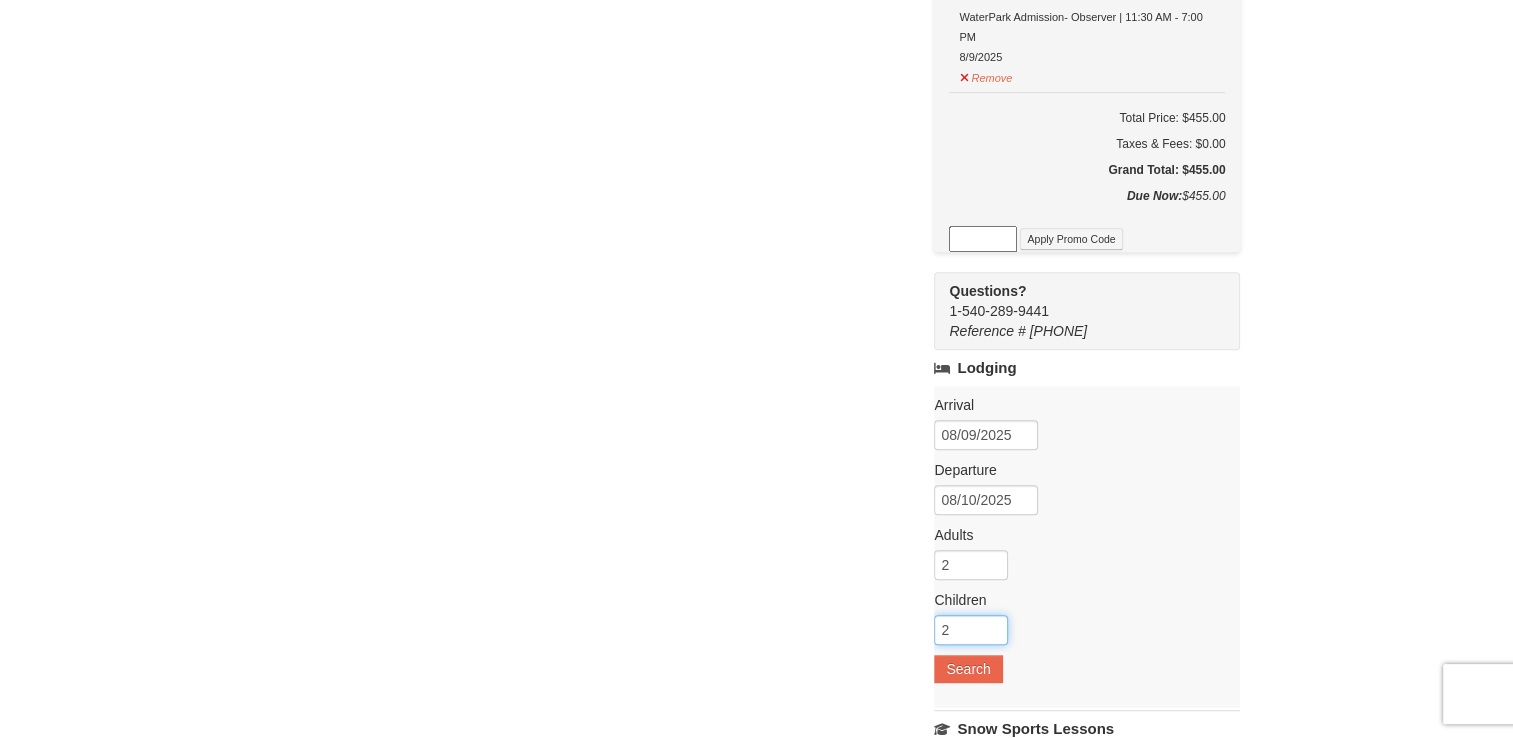 type on "2" 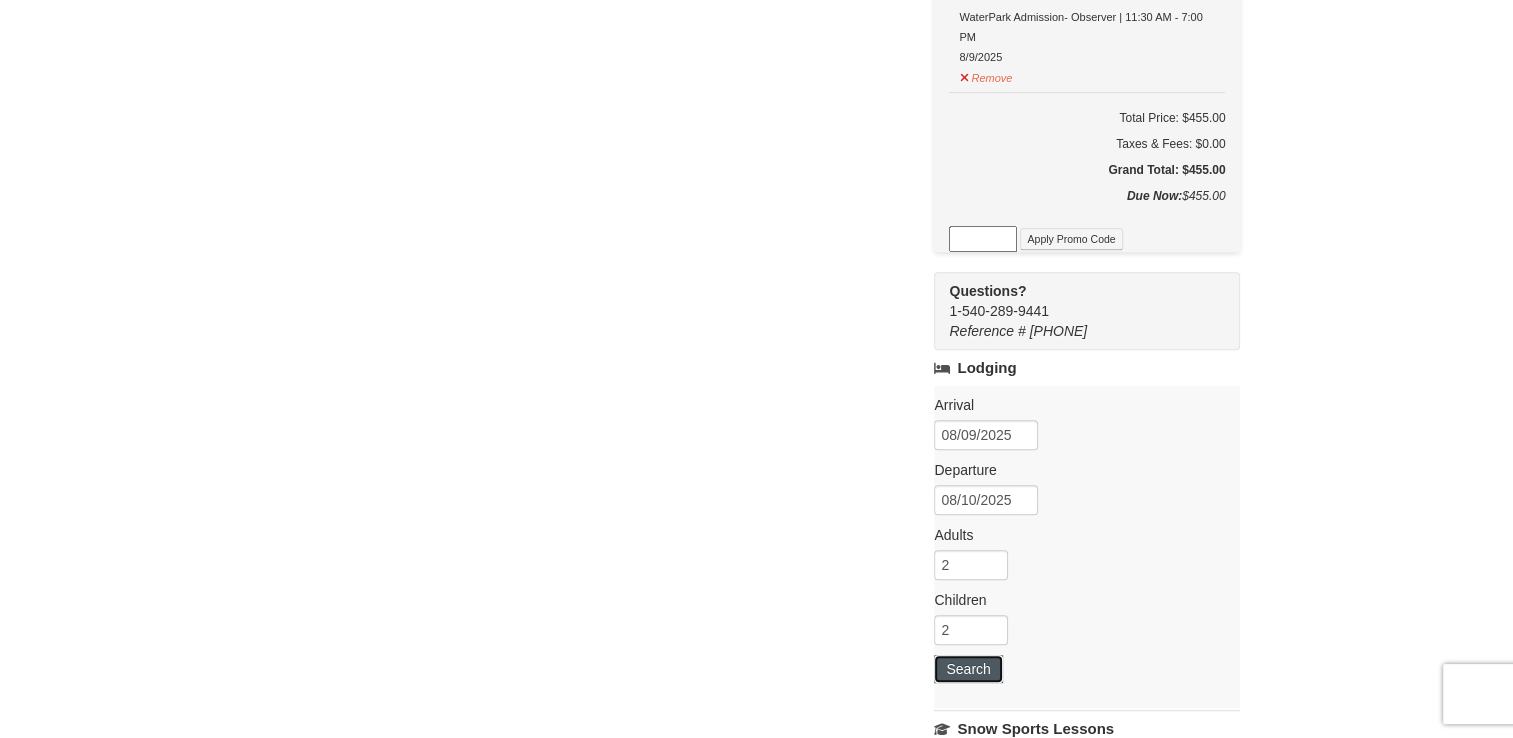 click on "Search" at bounding box center [968, 669] 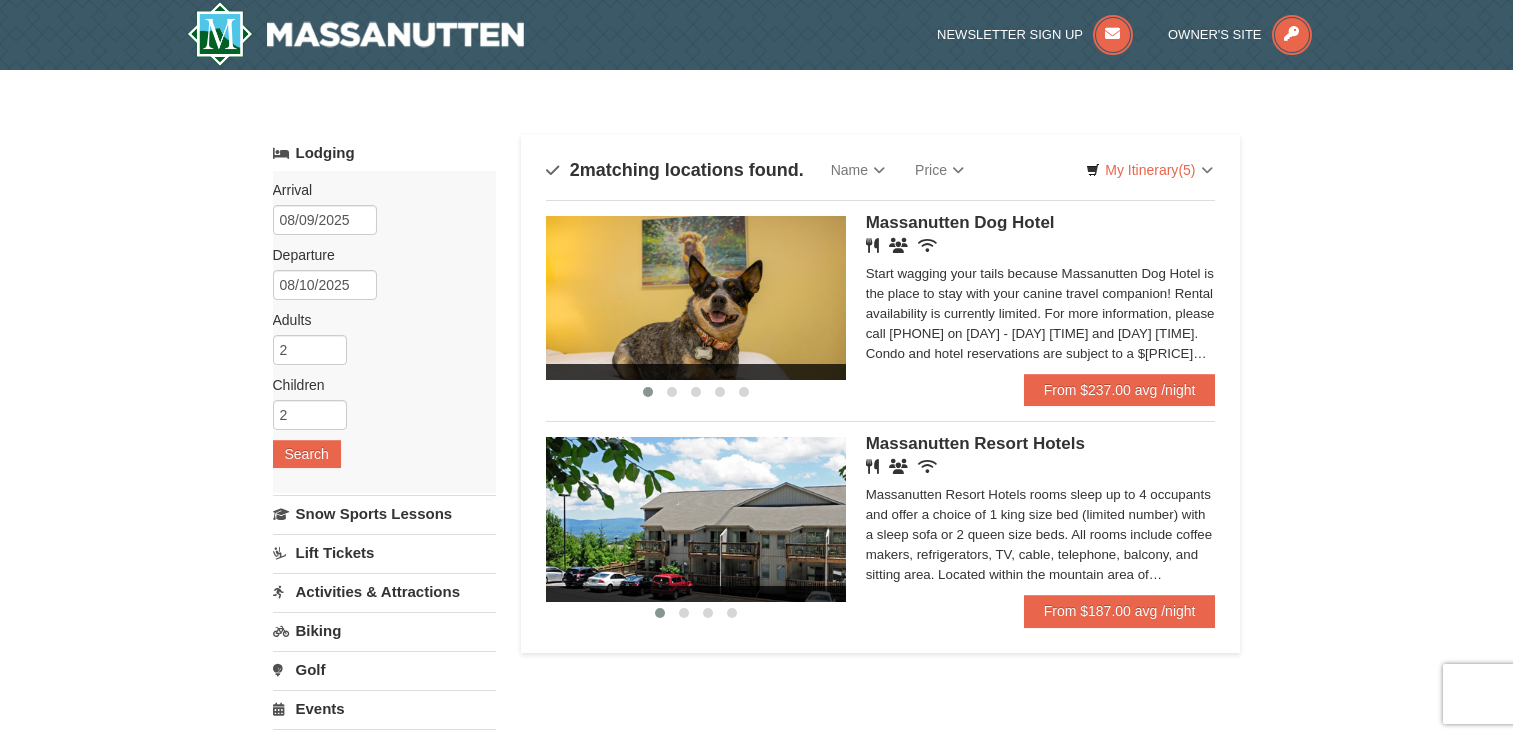 scroll, scrollTop: 0, scrollLeft: 0, axis: both 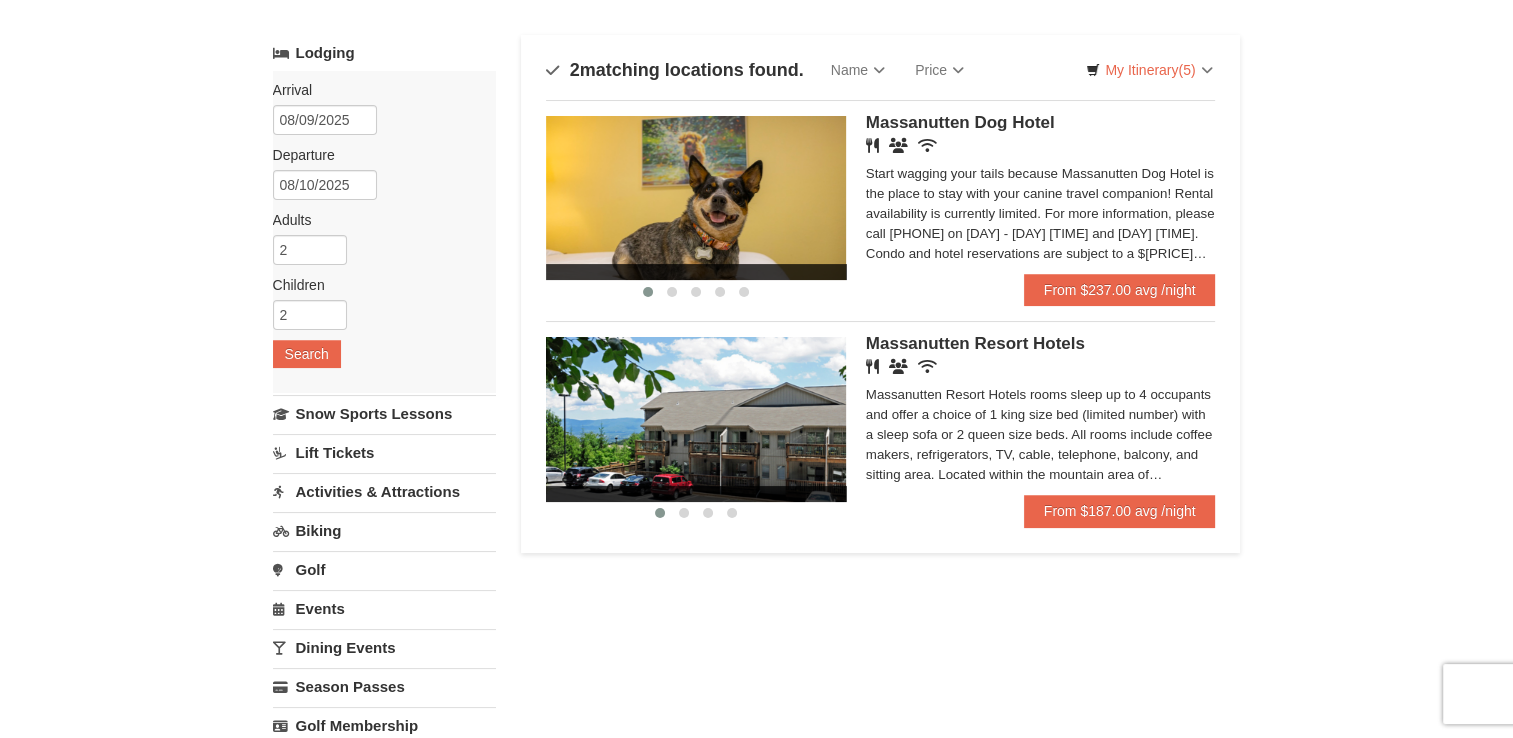 click at bounding box center (696, 419) 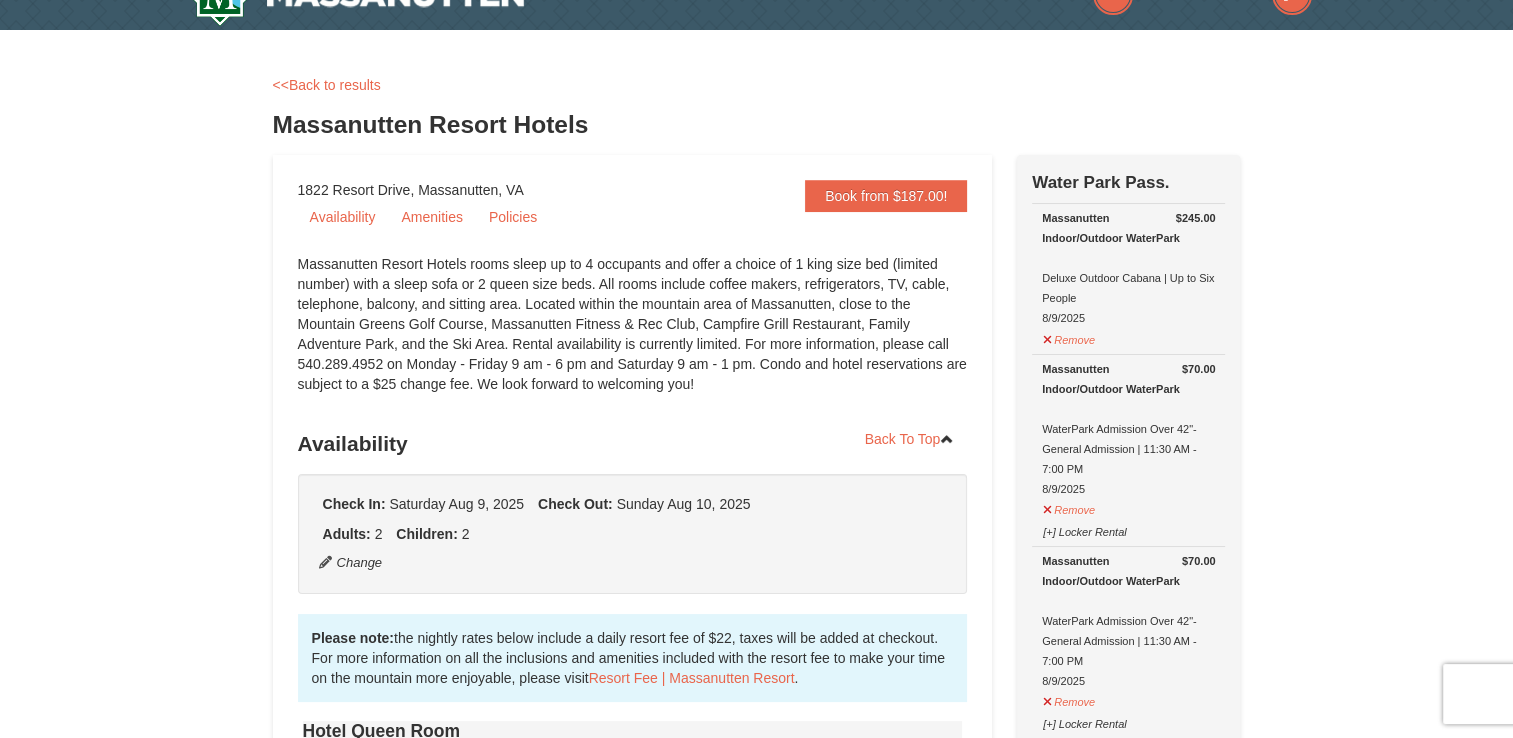 scroll, scrollTop: 198, scrollLeft: 0, axis: vertical 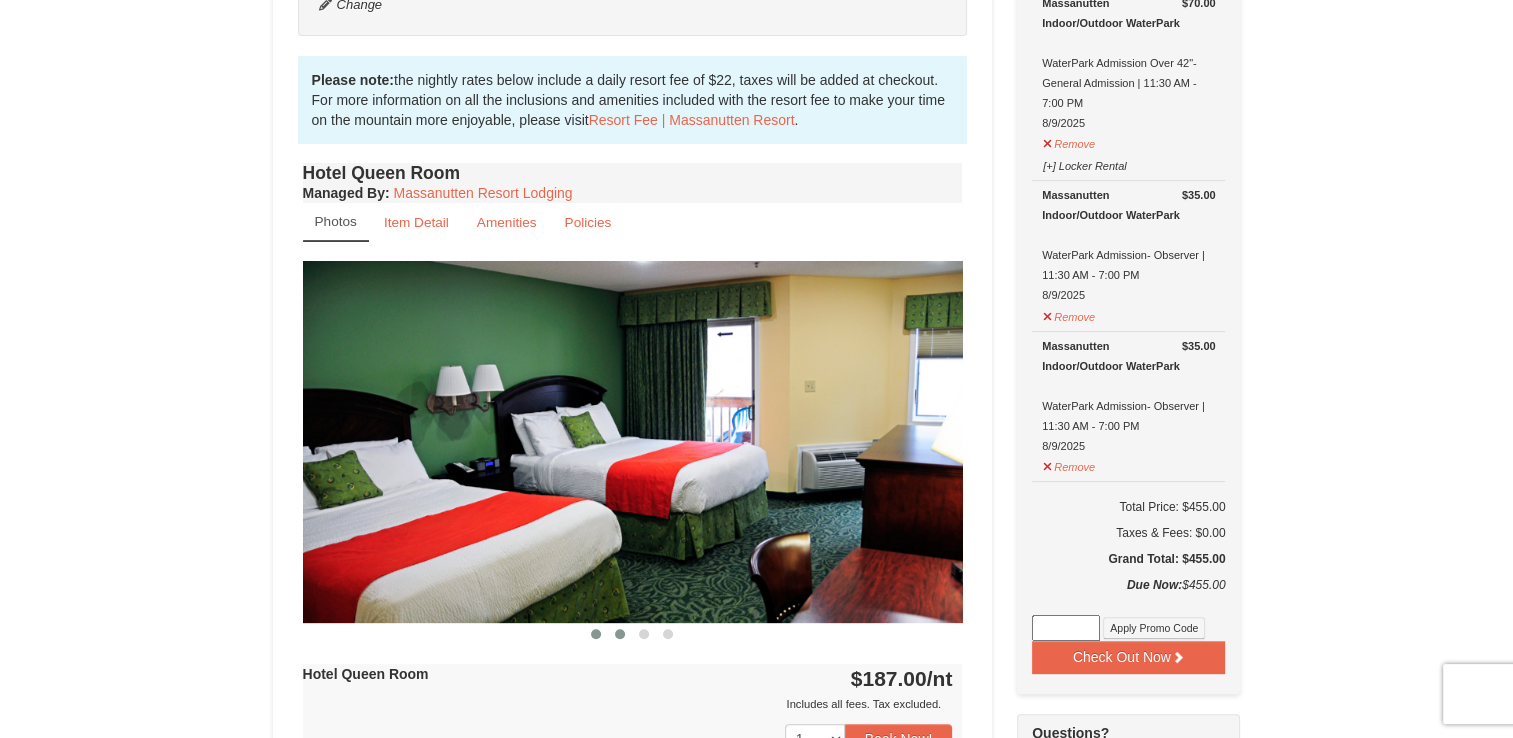 click at bounding box center [620, 634] 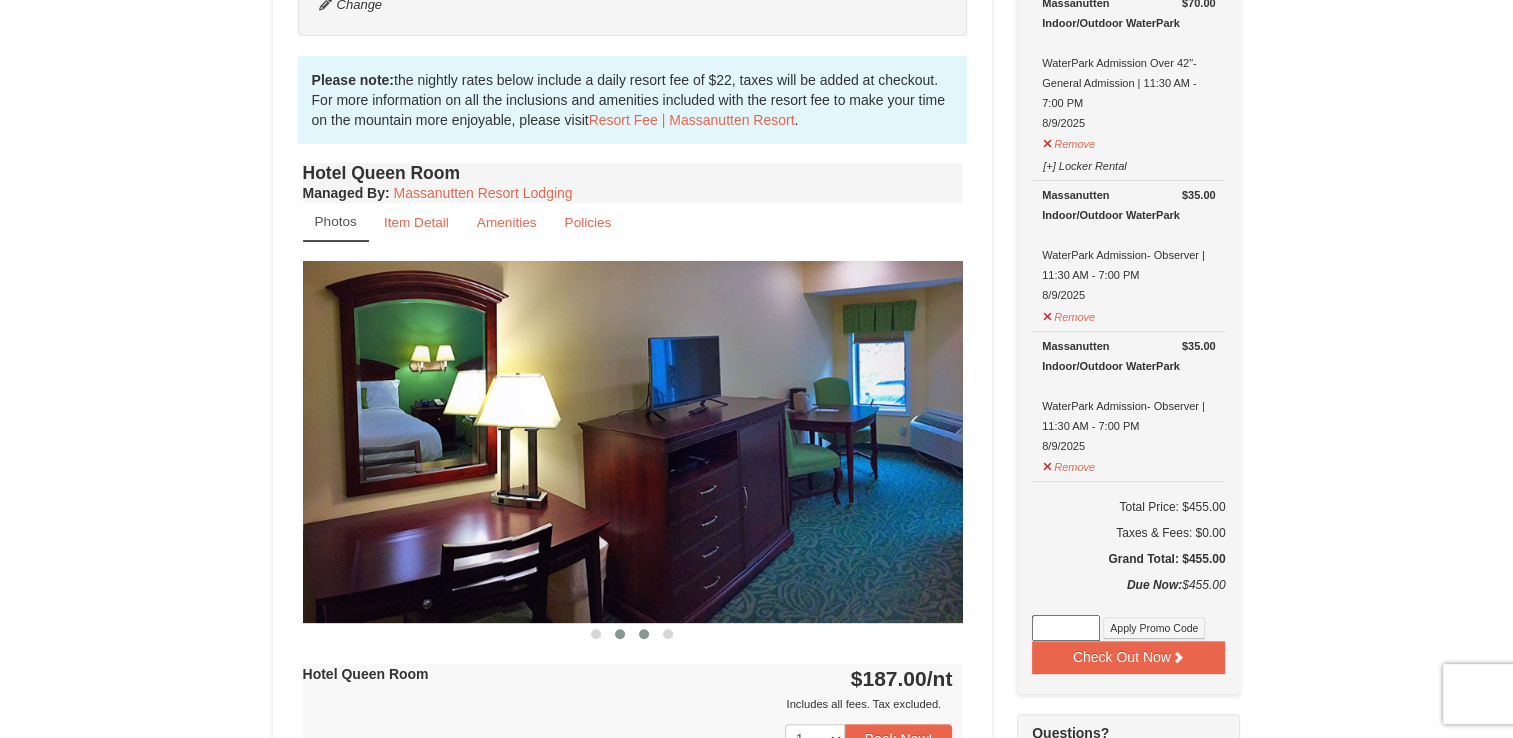 click at bounding box center [644, 634] 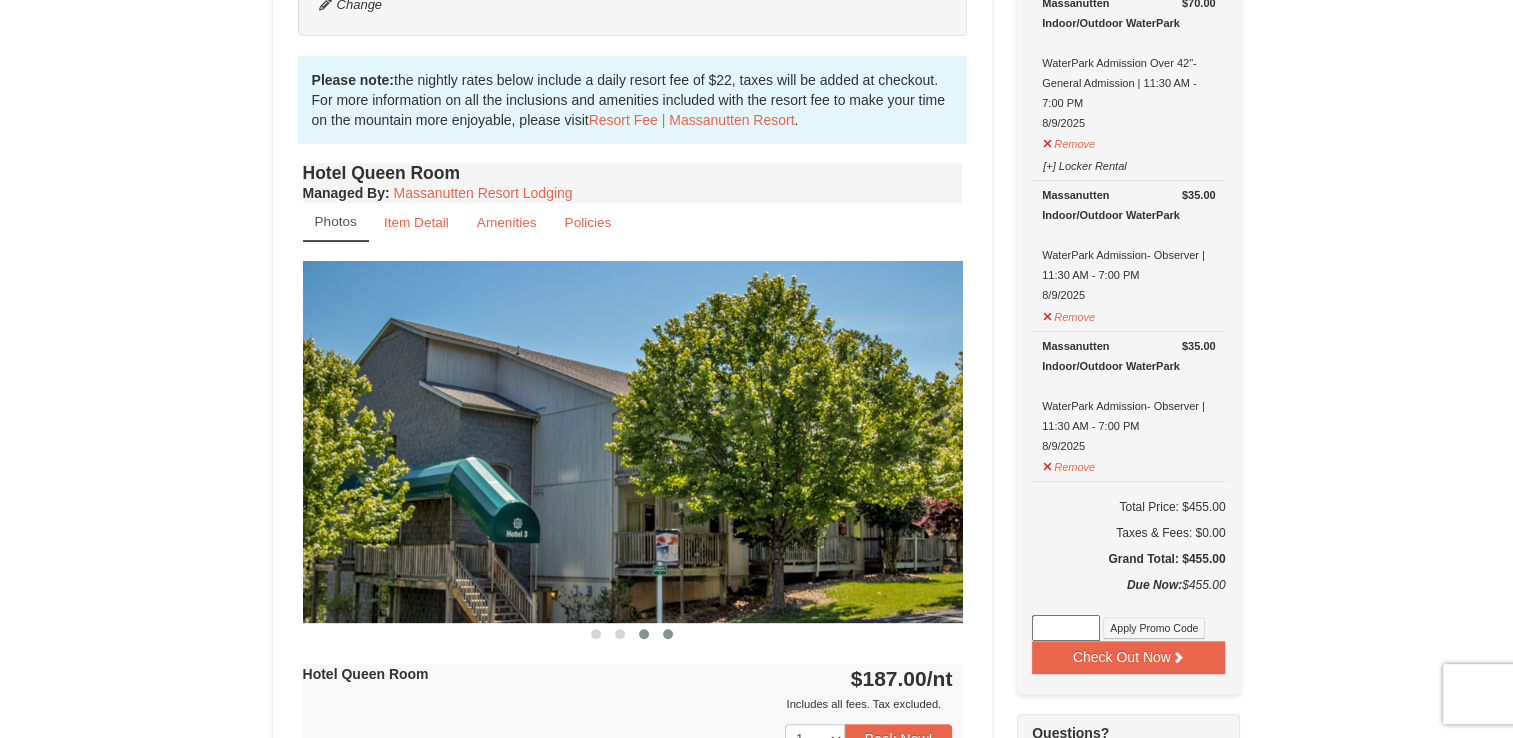 click at bounding box center [668, 634] 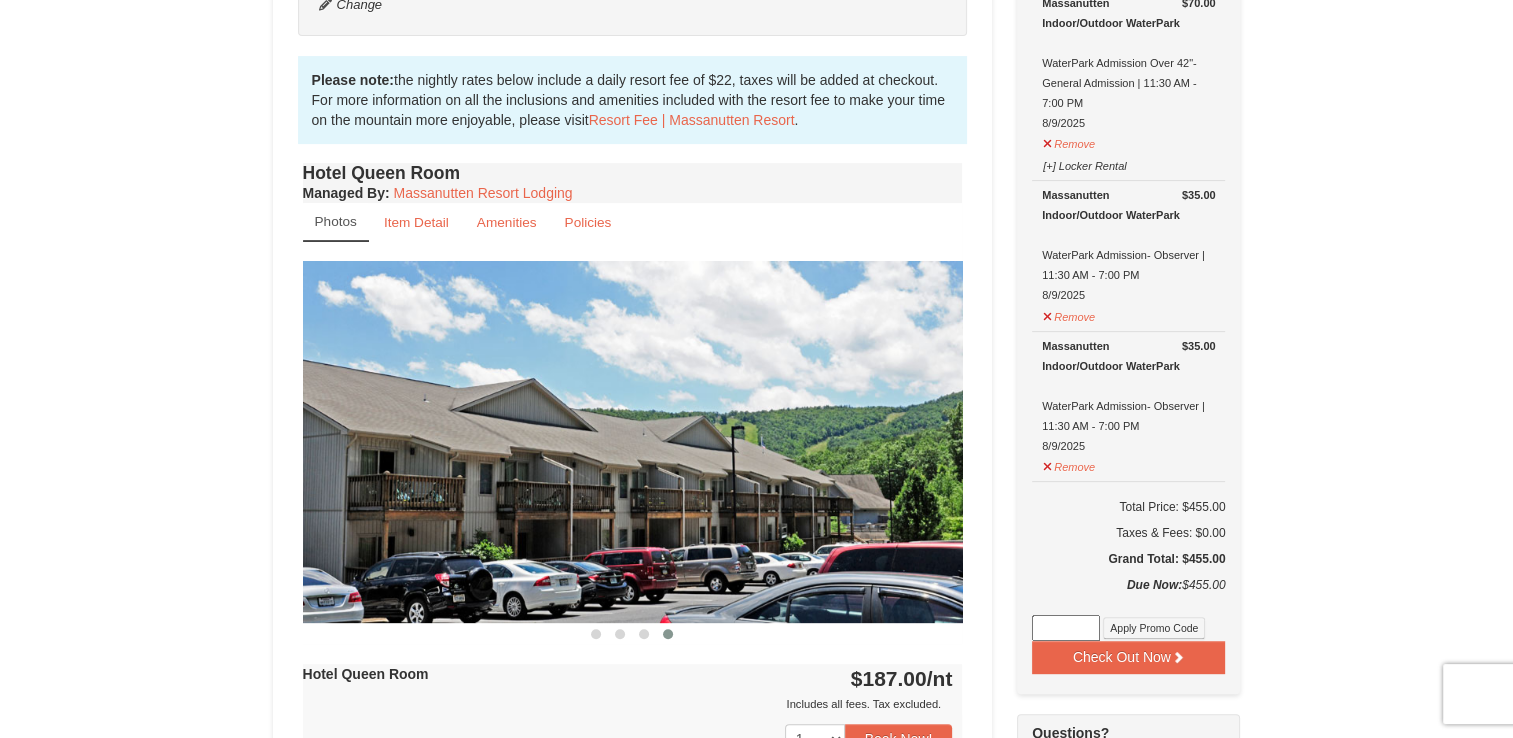 scroll, scrollTop: 498, scrollLeft: 0, axis: vertical 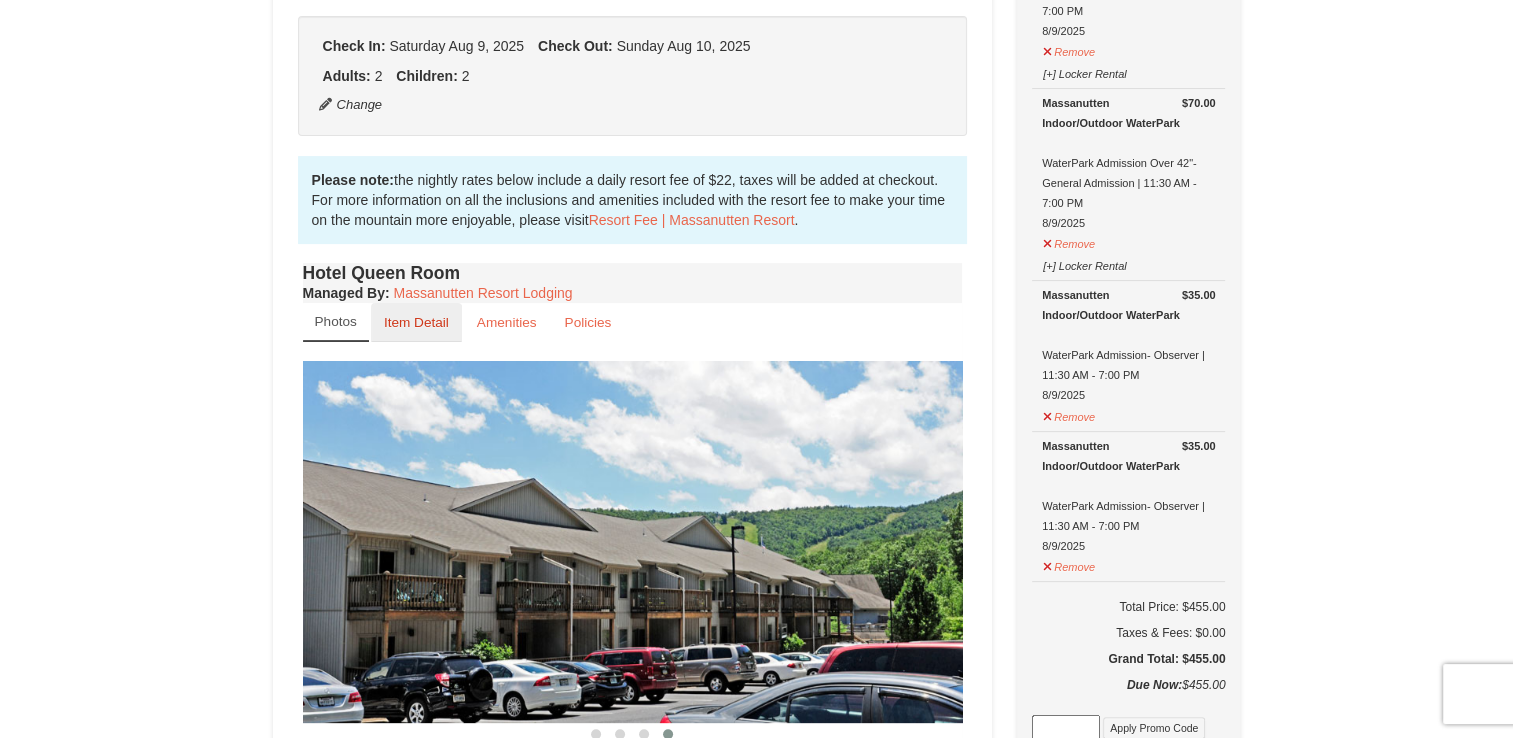 click on "Item Detail" at bounding box center (416, 322) 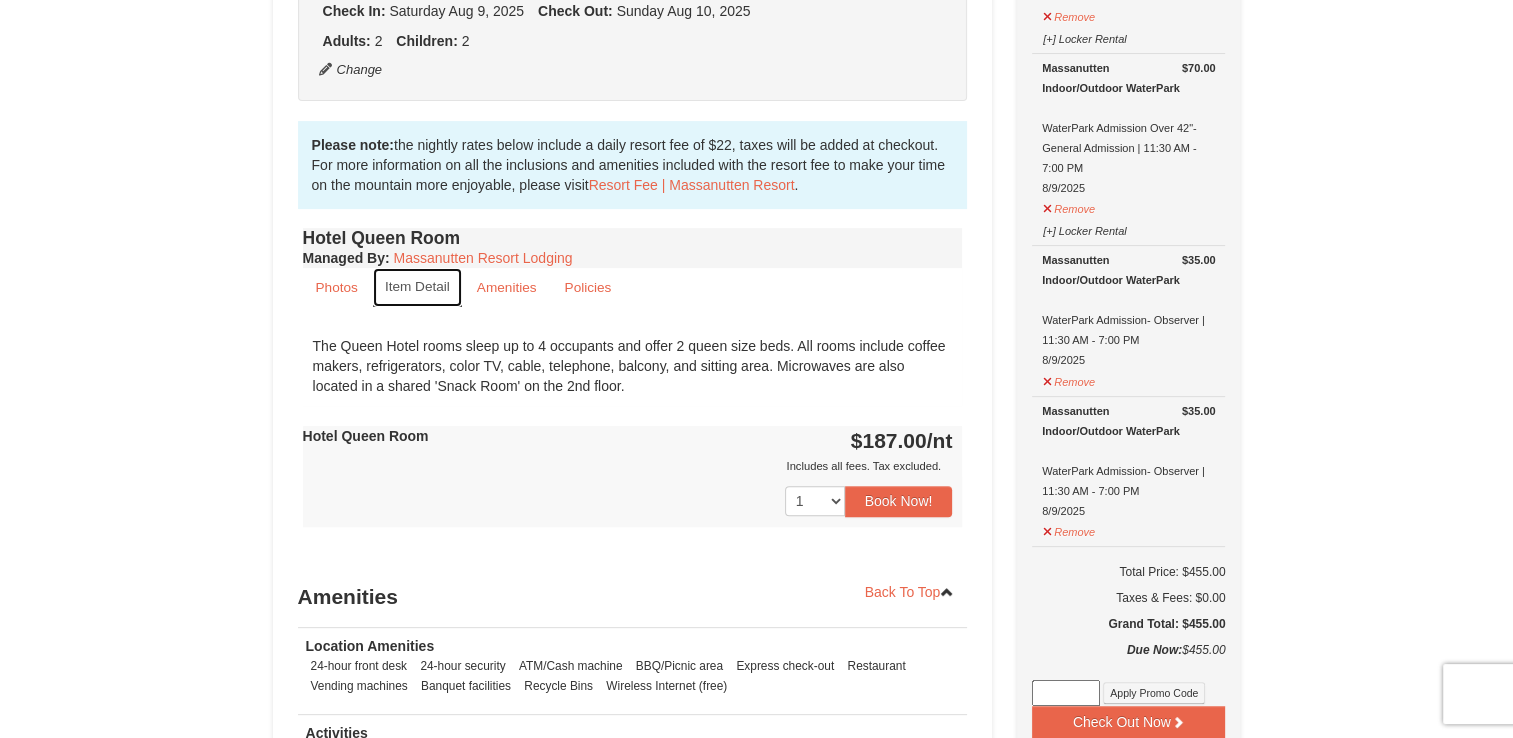 scroll, scrollTop: 498, scrollLeft: 0, axis: vertical 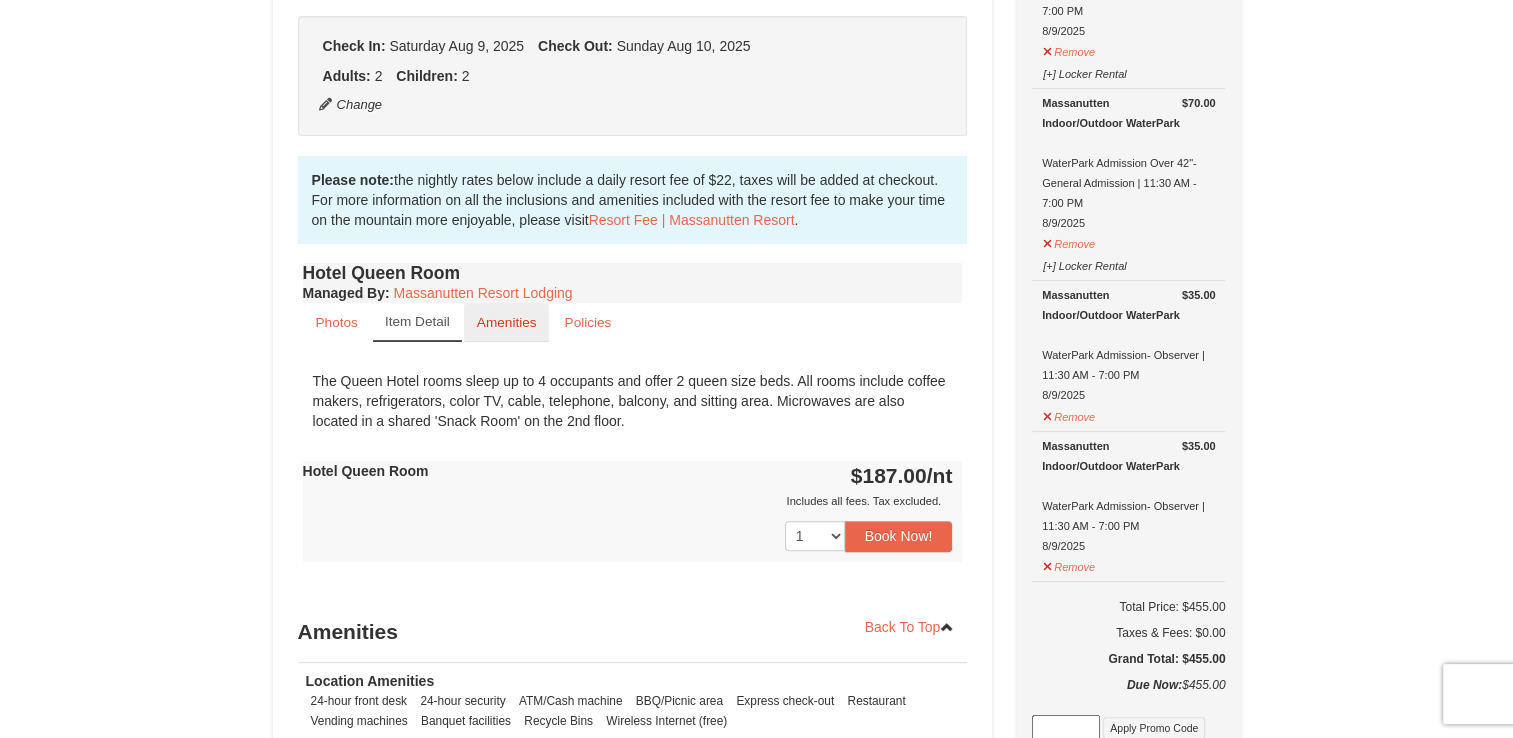 click on "Amenities" at bounding box center [507, 322] 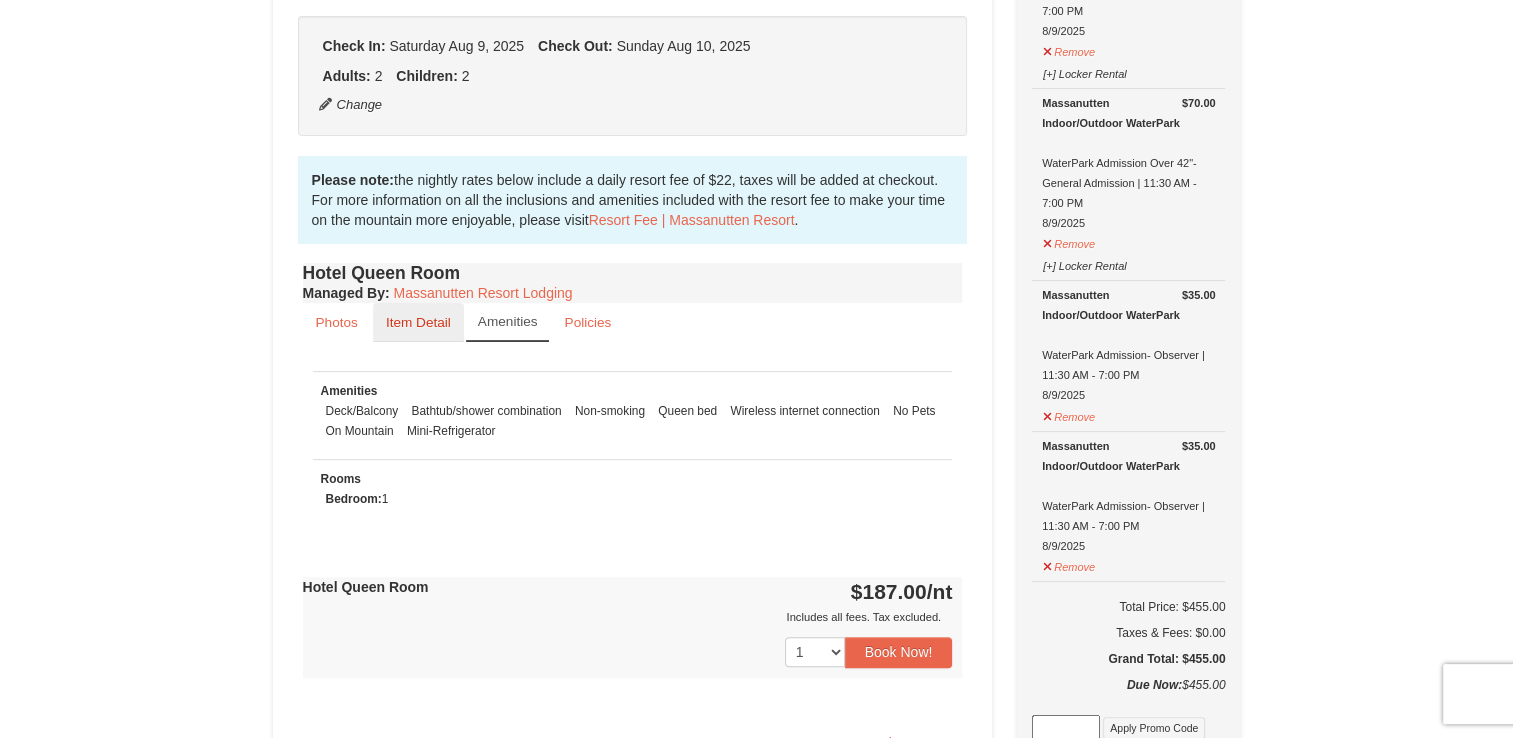 click on "Item Detail" at bounding box center [418, 322] 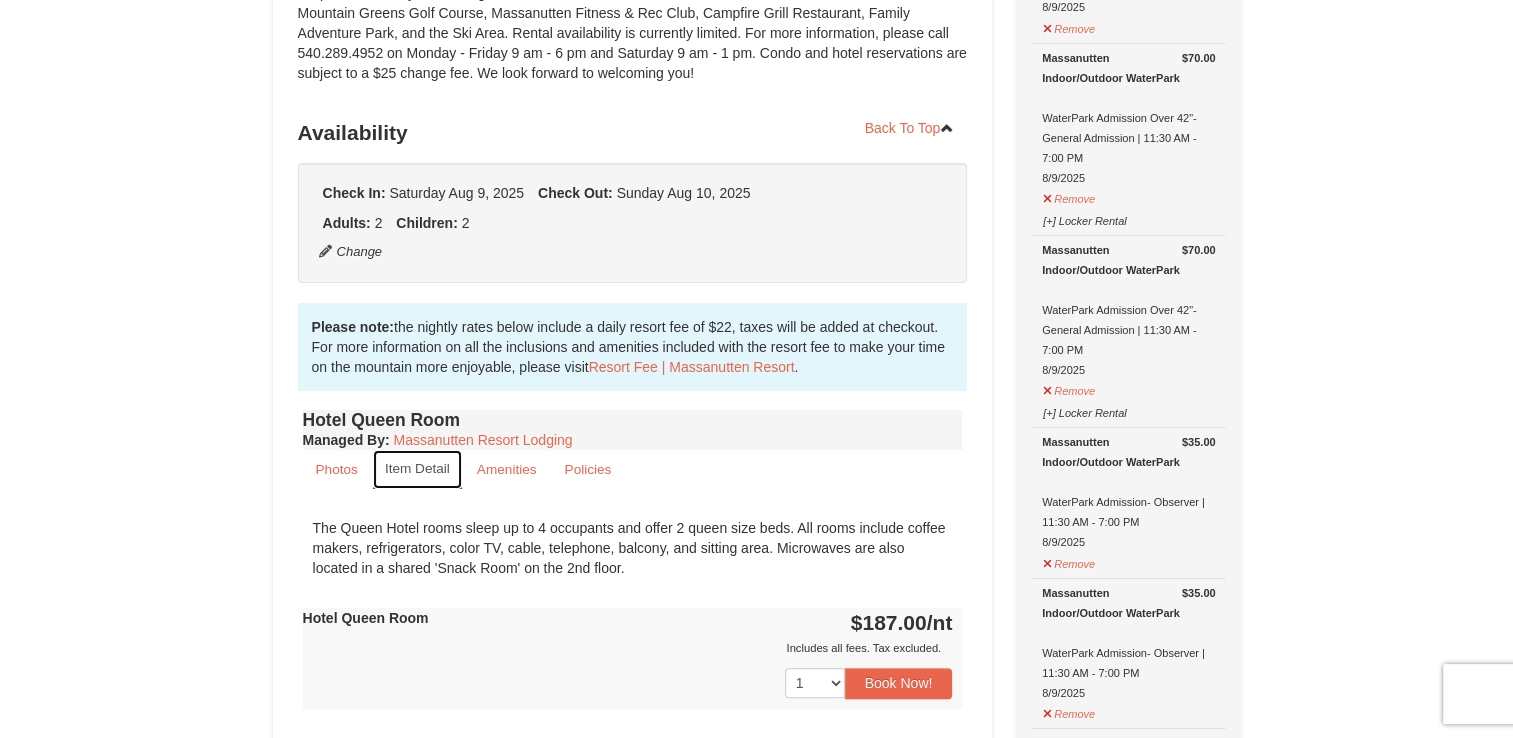 scroll, scrollTop: 400, scrollLeft: 0, axis: vertical 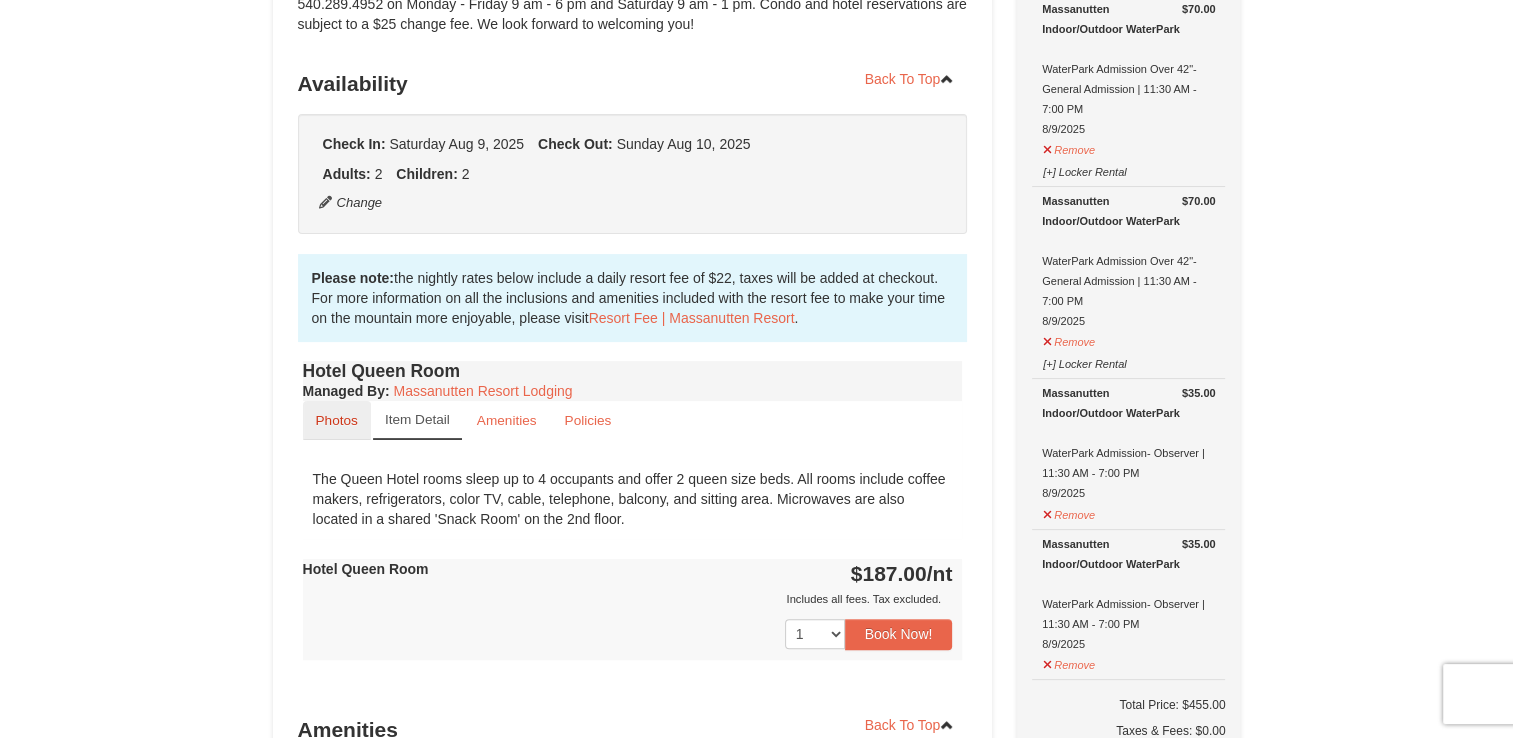 click on "Photos" at bounding box center [337, 420] 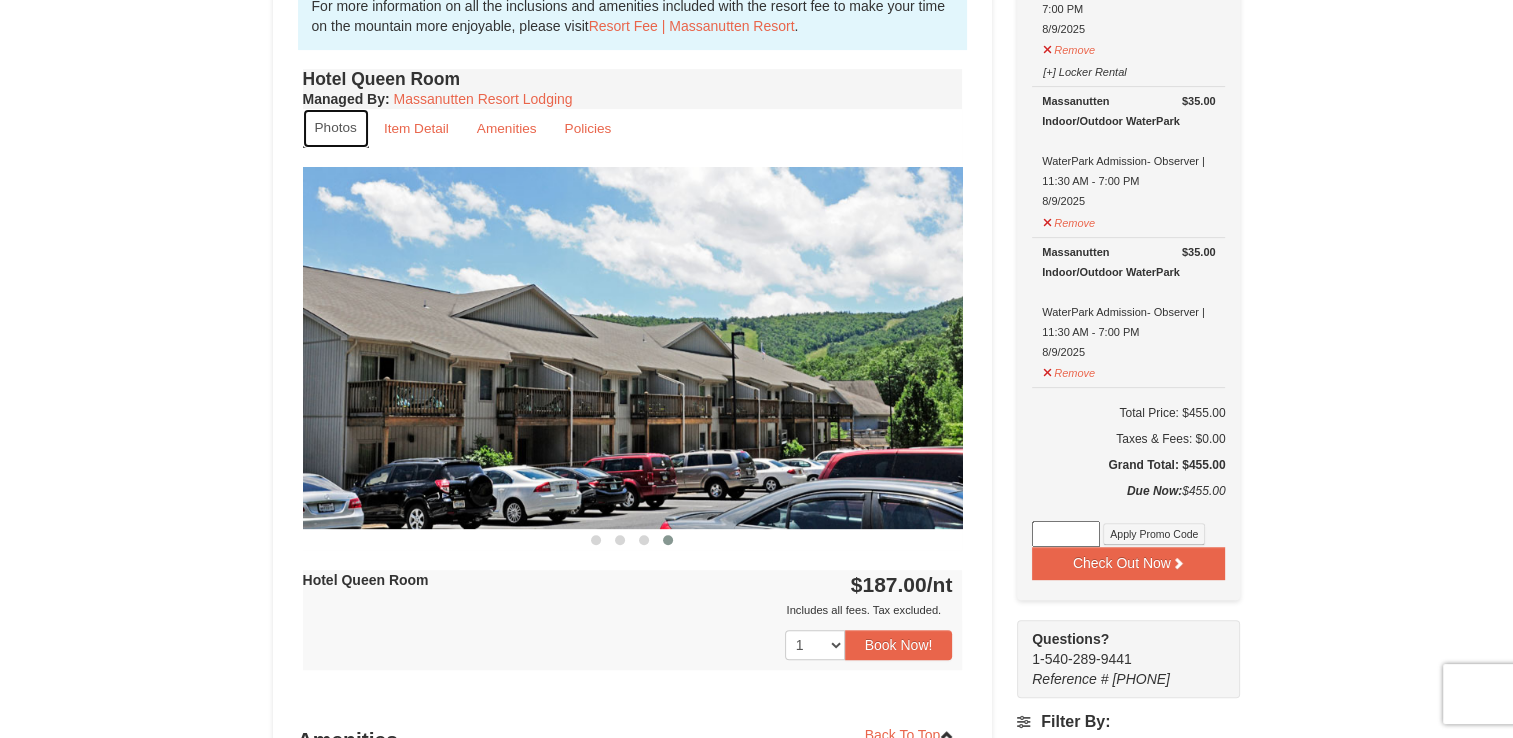 scroll, scrollTop: 700, scrollLeft: 0, axis: vertical 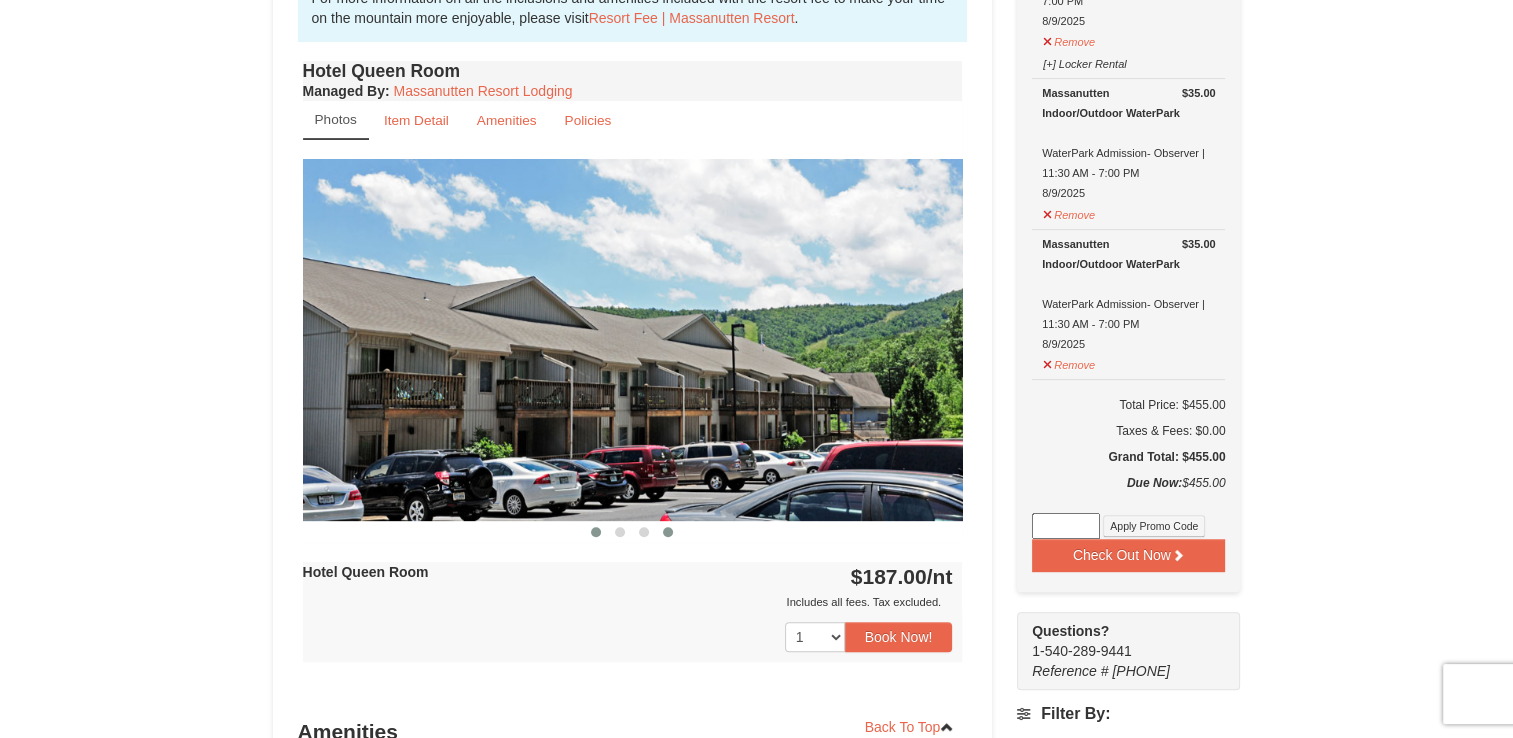 click at bounding box center (596, 532) 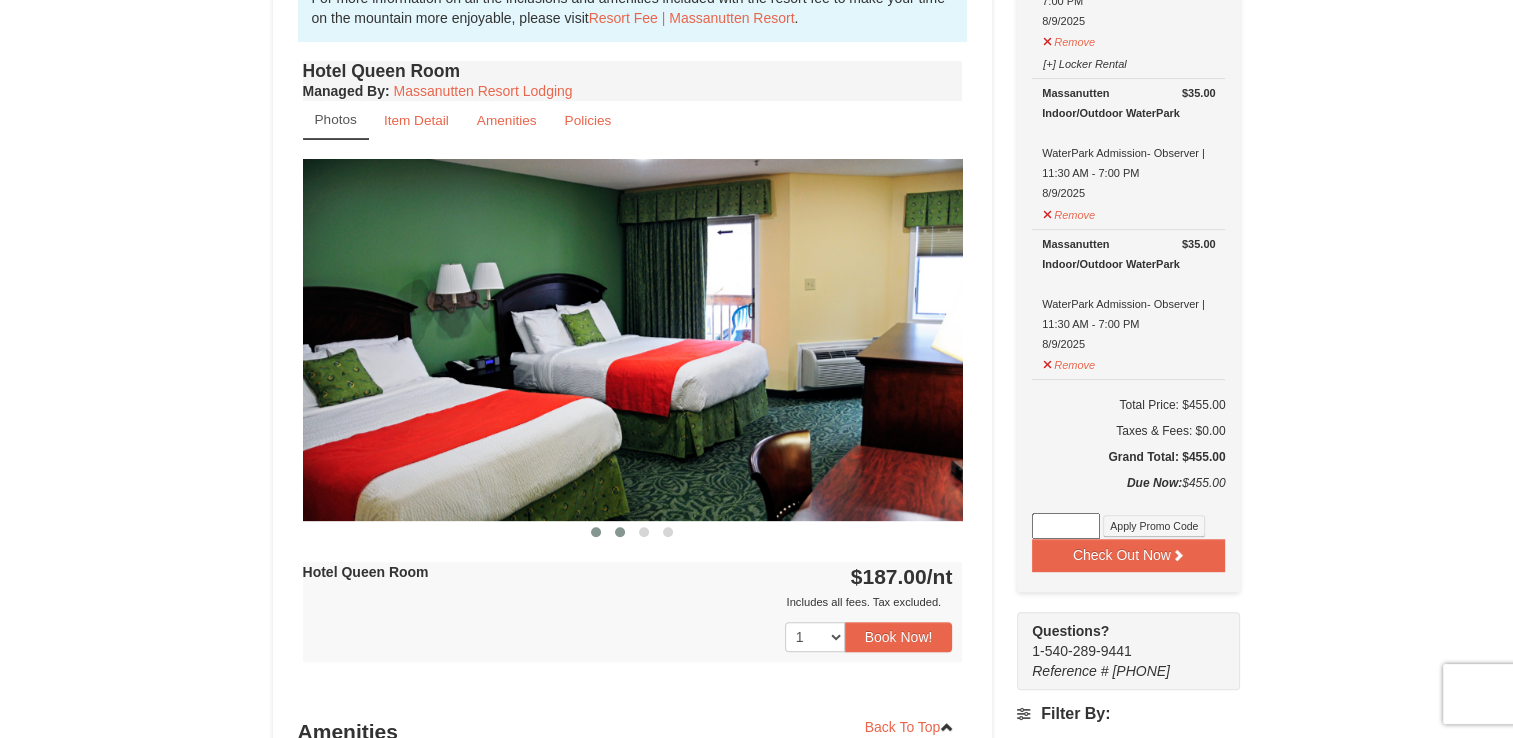 click at bounding box center (620, 532) 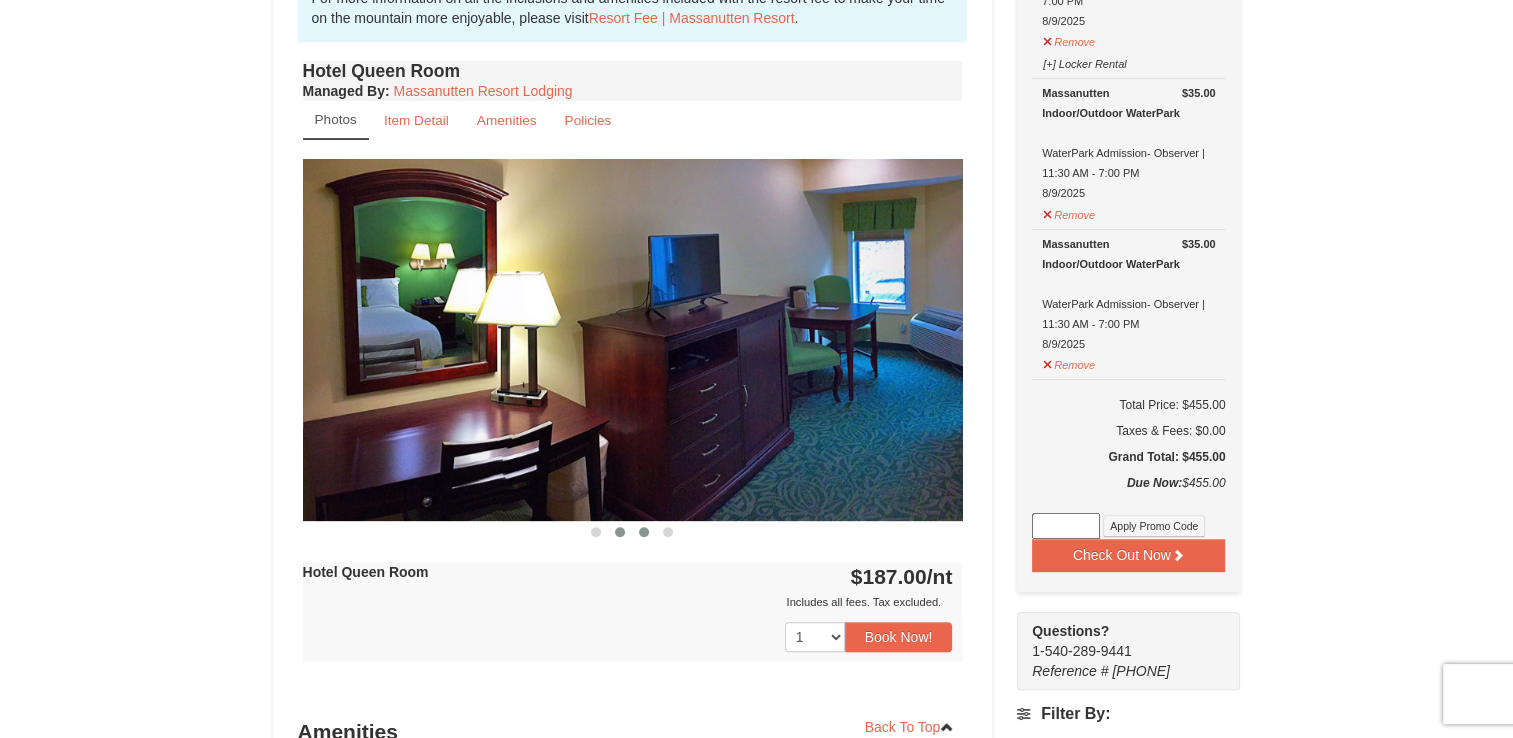 click at bounding box center [644, 532] 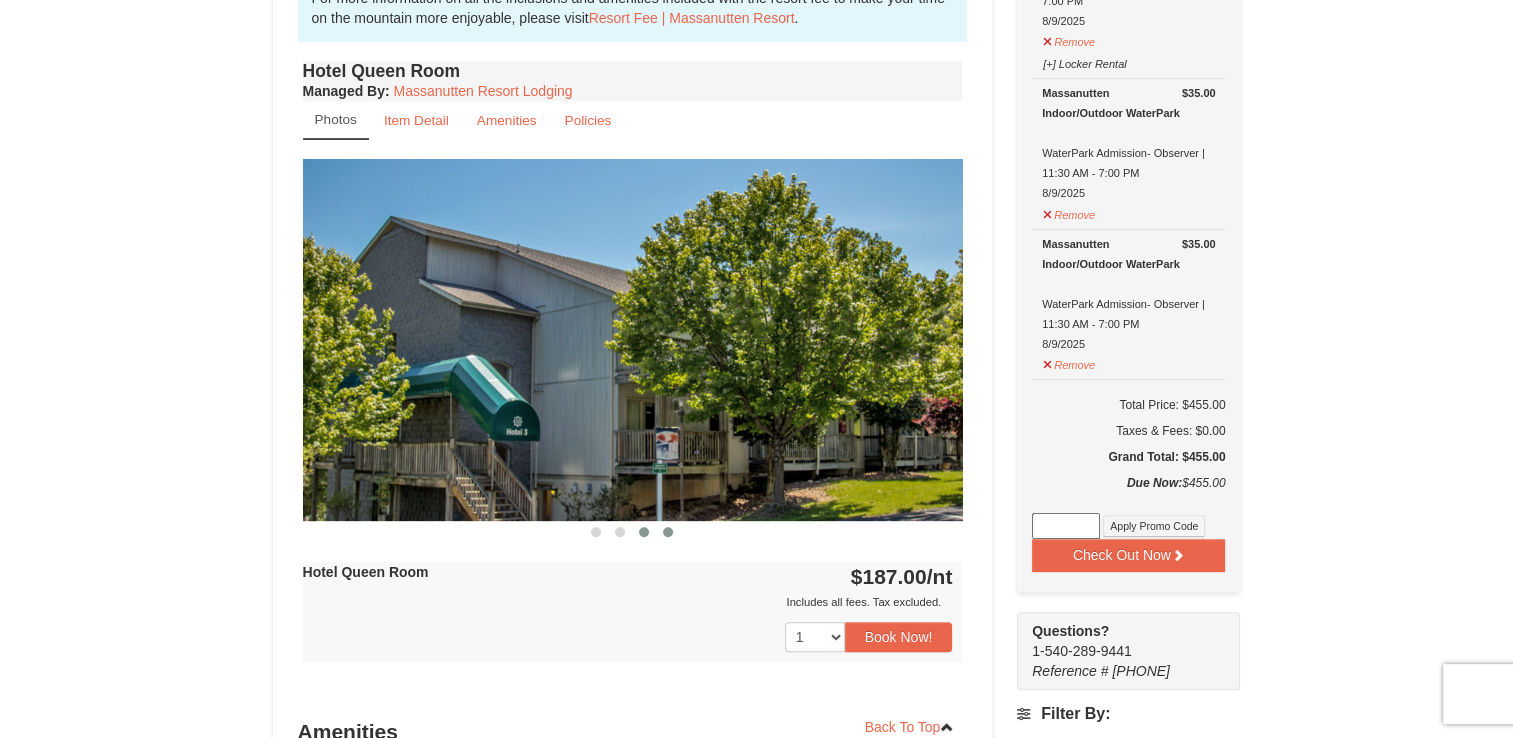 click at bounding box center (668, 532) 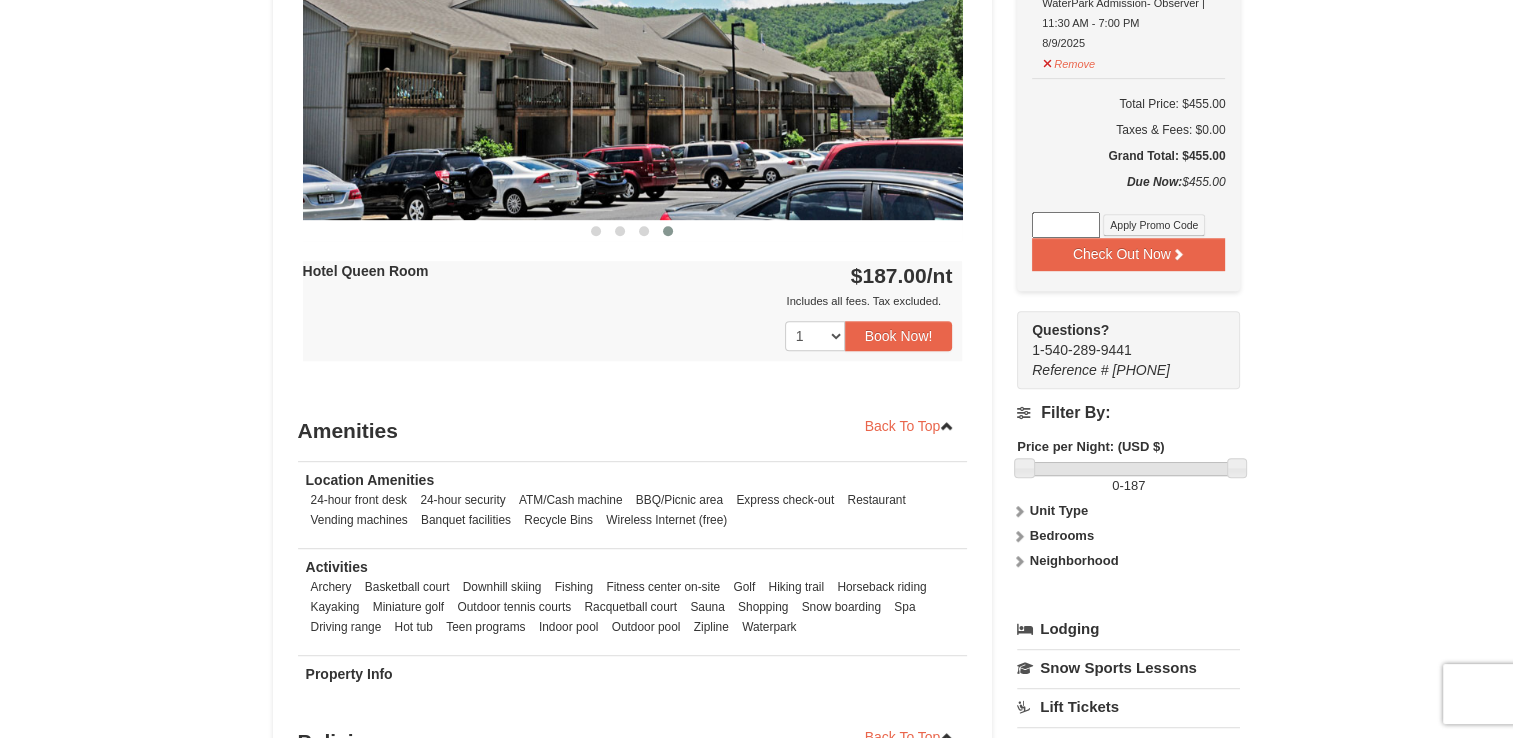 scroll, scrollTop: 1000, scrollLeft: 0, axis: vertical 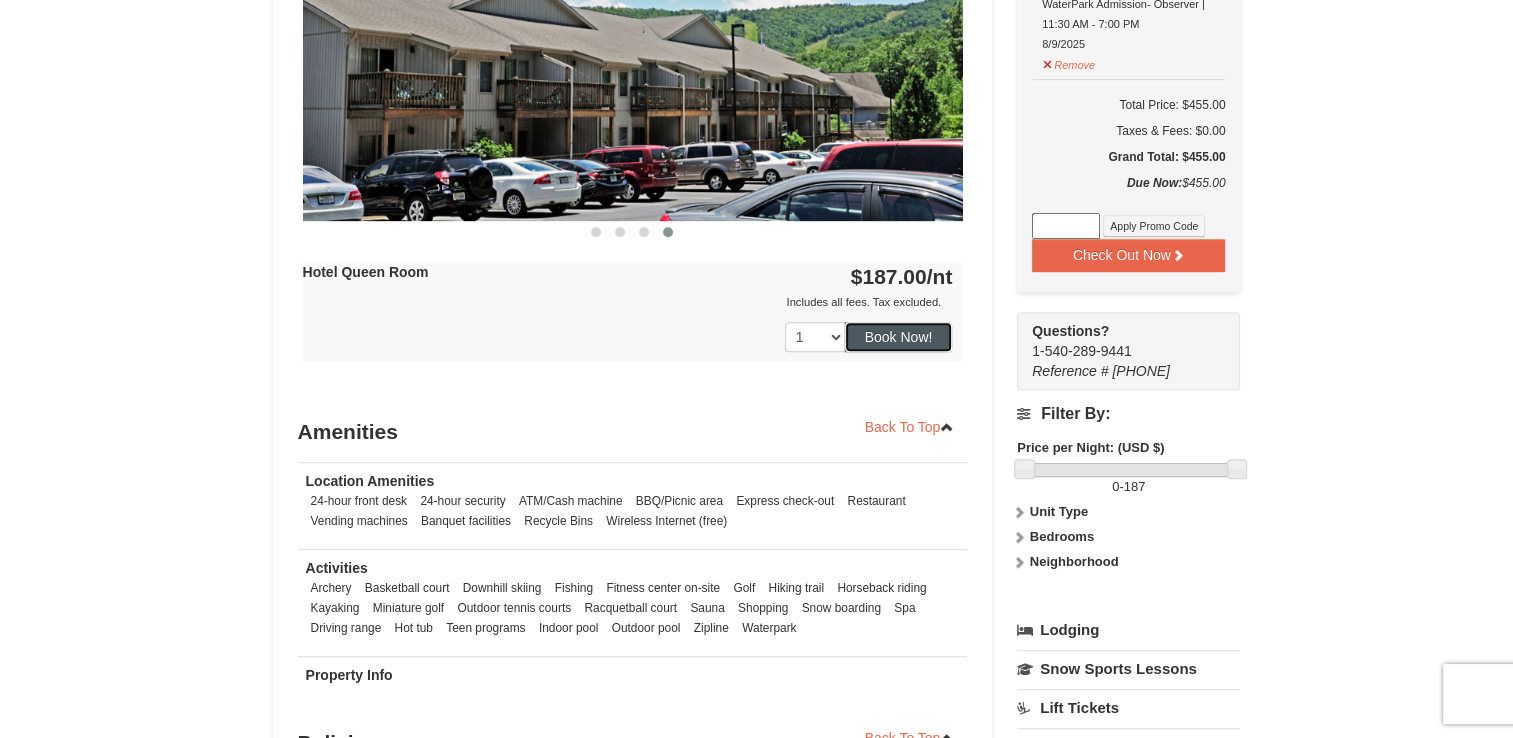 click on "Book Now!" at bounding box center (899, 337) 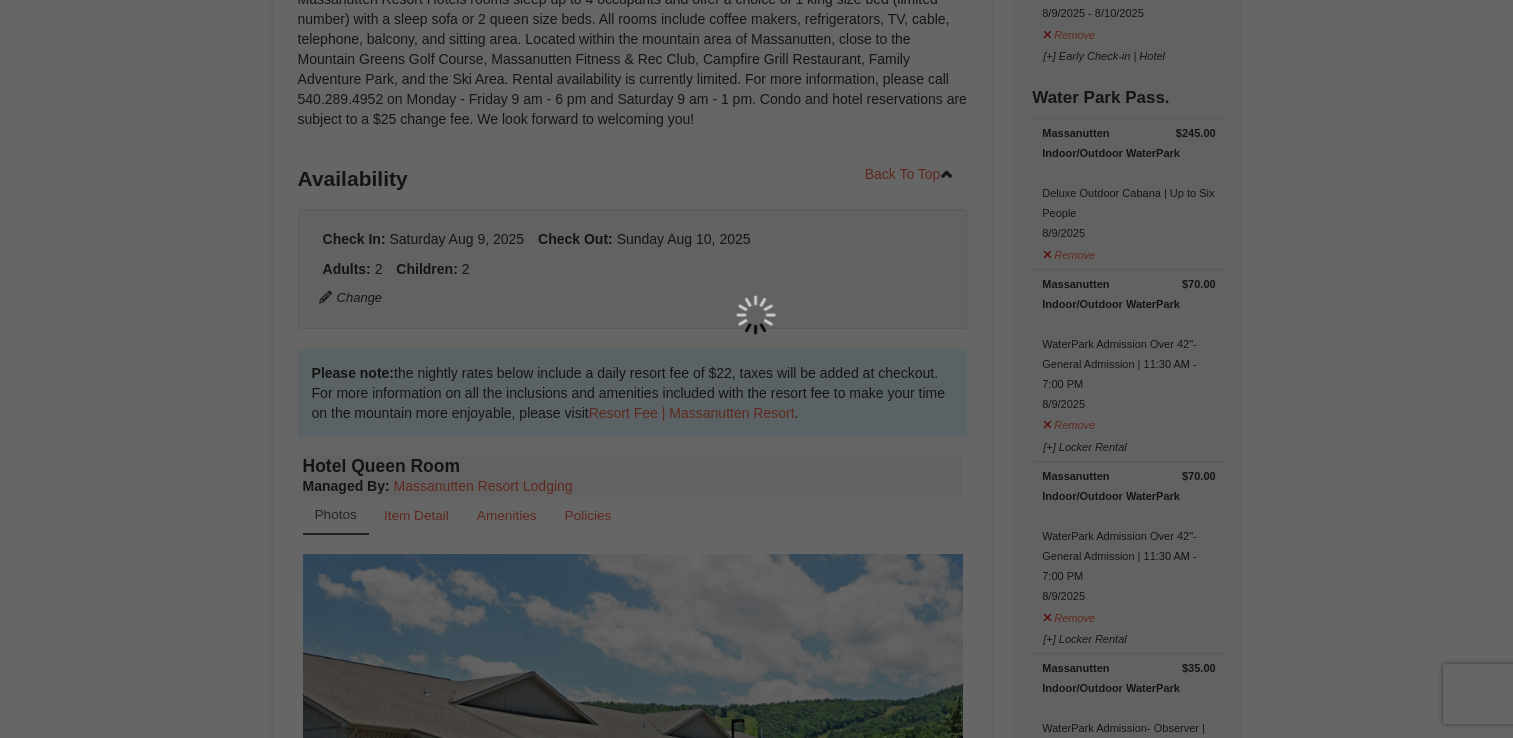 scroll, scrollTop: 195, scrollLeft: 0, axis: vertical 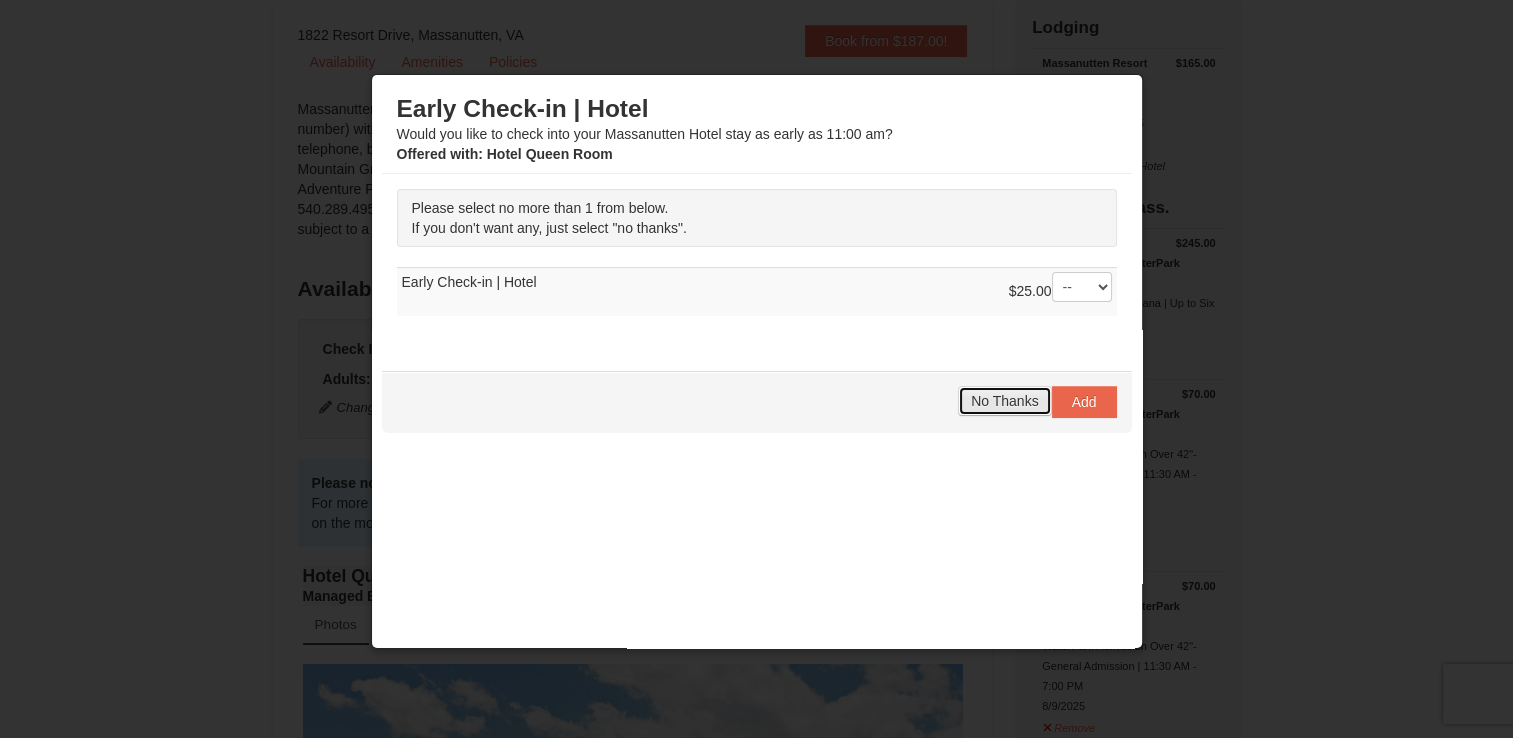 click on "No Thanks" at bounding box center (1004, 401) 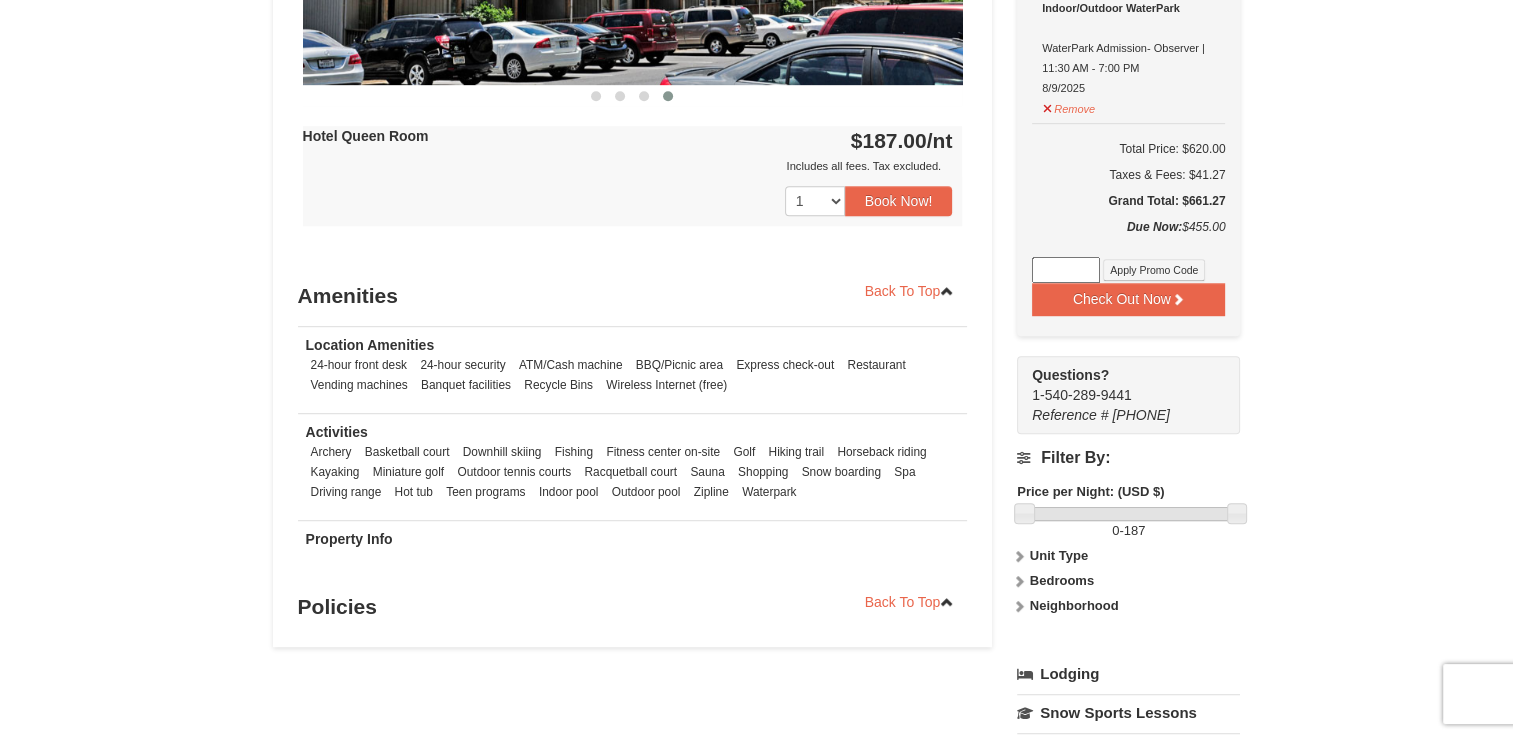 scroll, scrollTop: 1100, scrollLeft: 0, axis: vertical 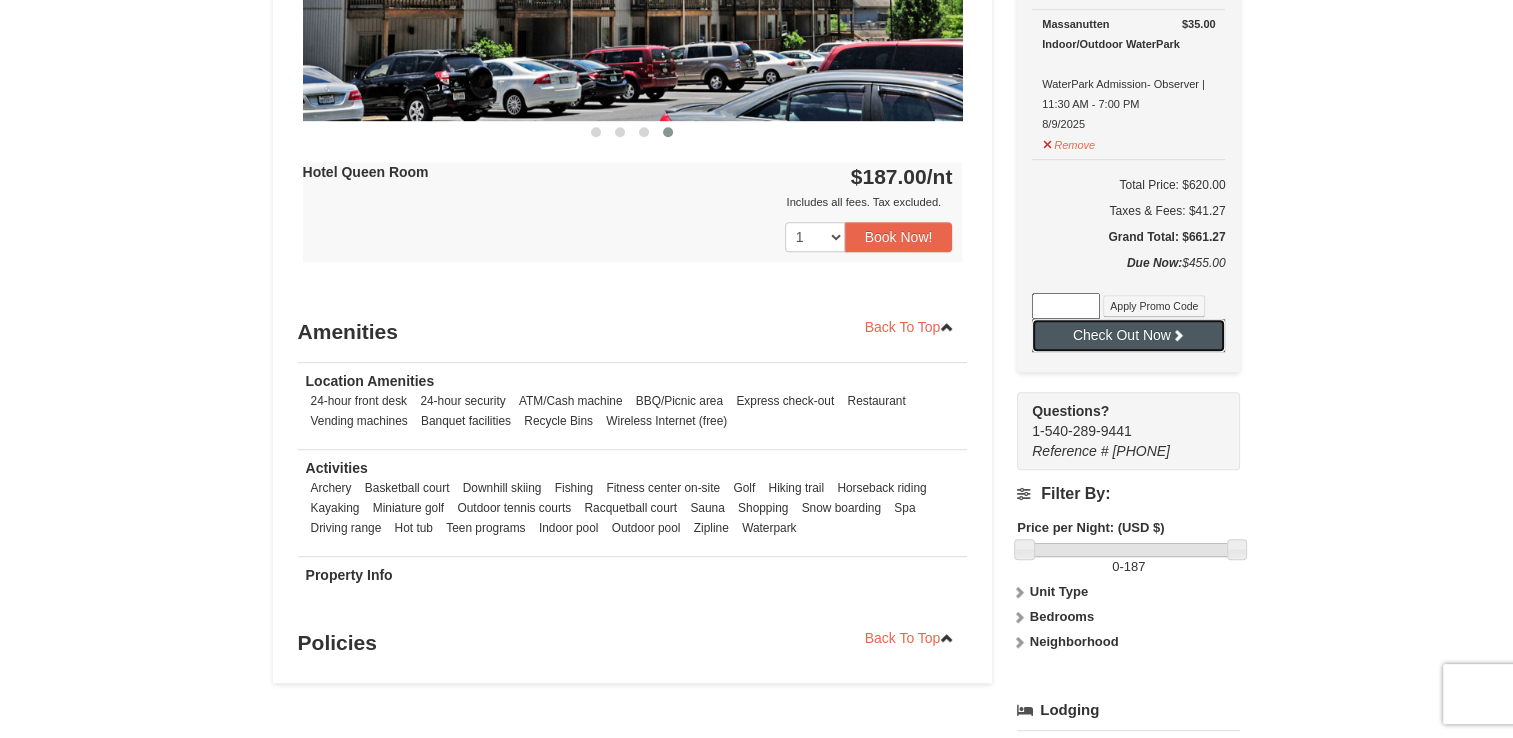 click on "Check Out Now" at bounding box center (1128, 335) 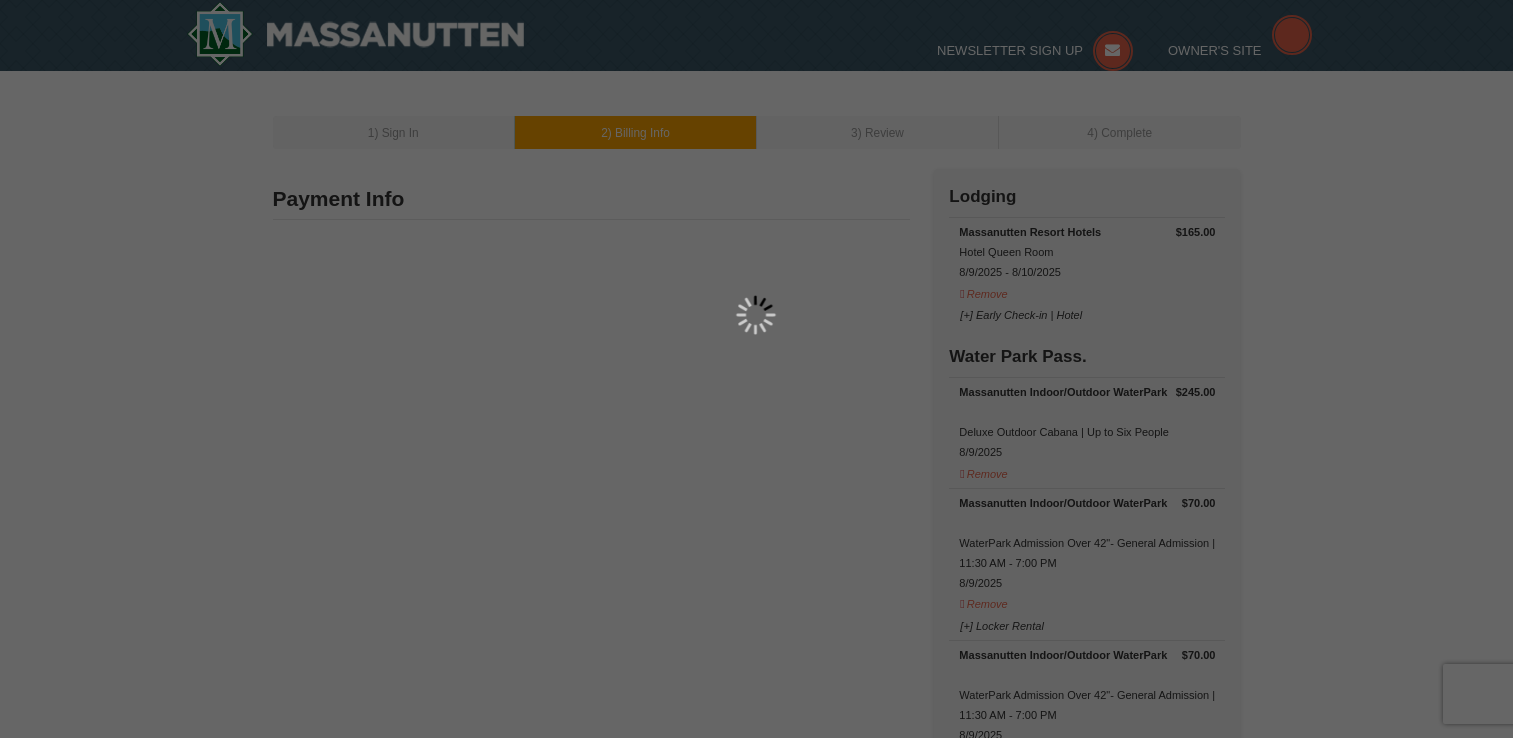 scroll, scrollTop: 0, scrollLeft: 0, axis: both 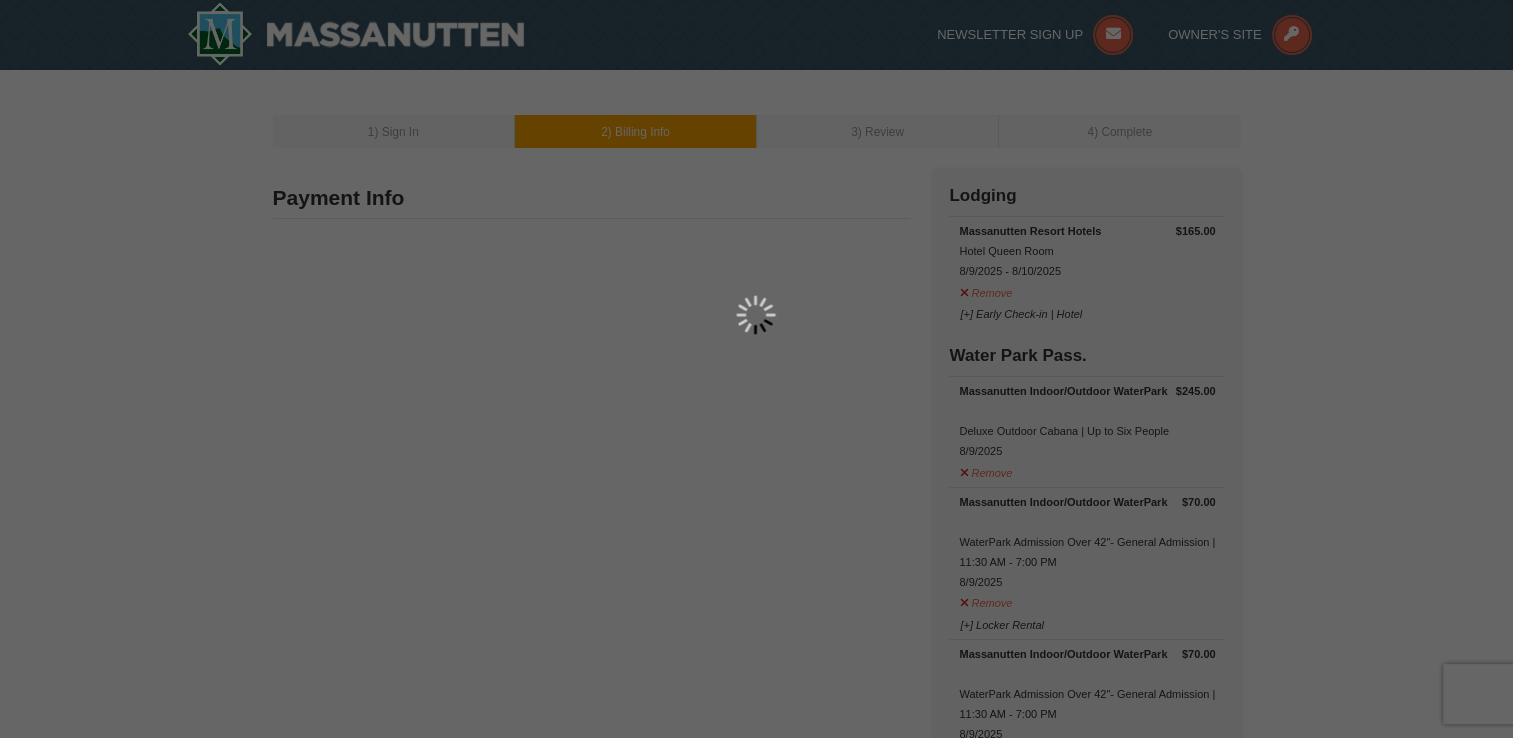 type on "[NUMBER] [STREET]" 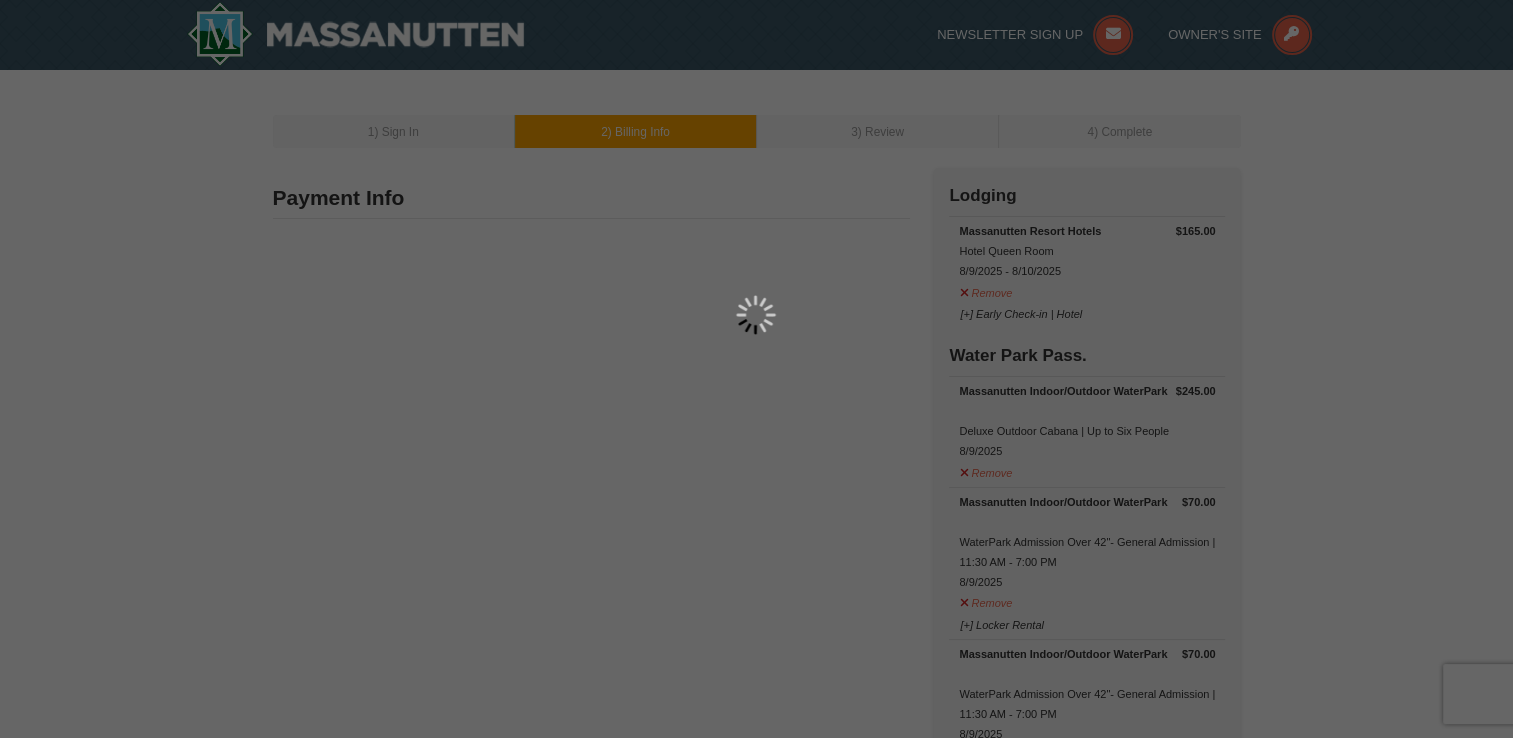 type on "[CITY]" 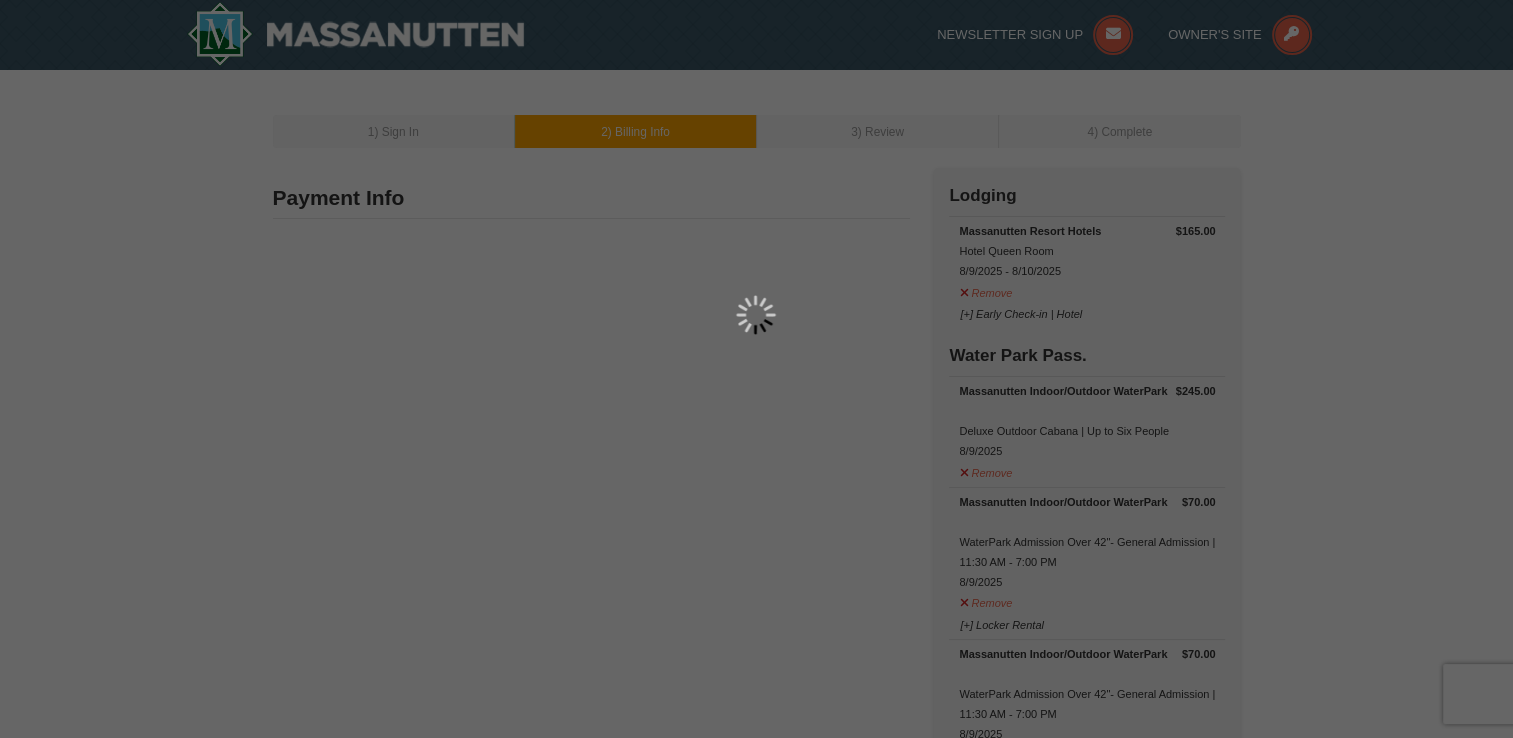 type on "[POSTAL_CODE]" 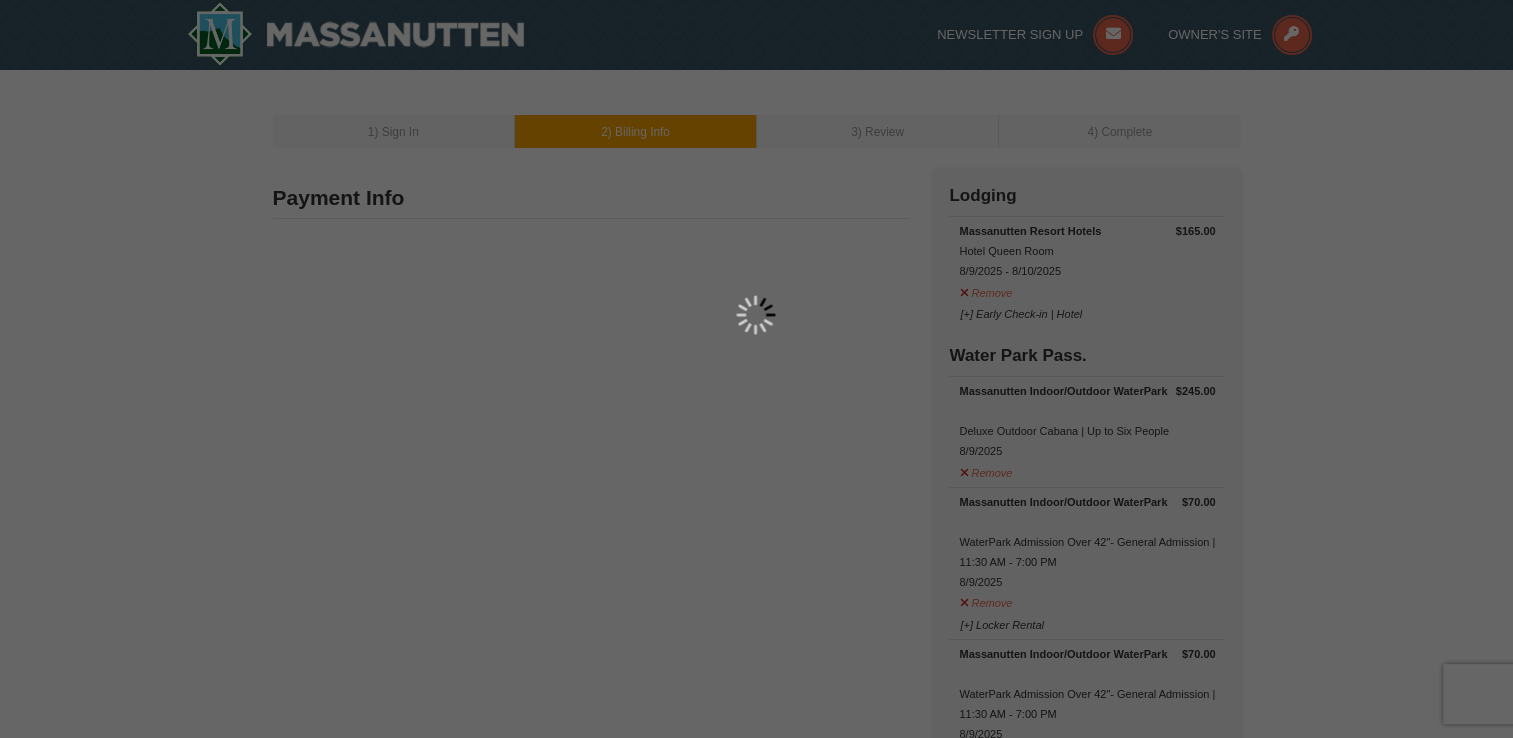 type on "304" 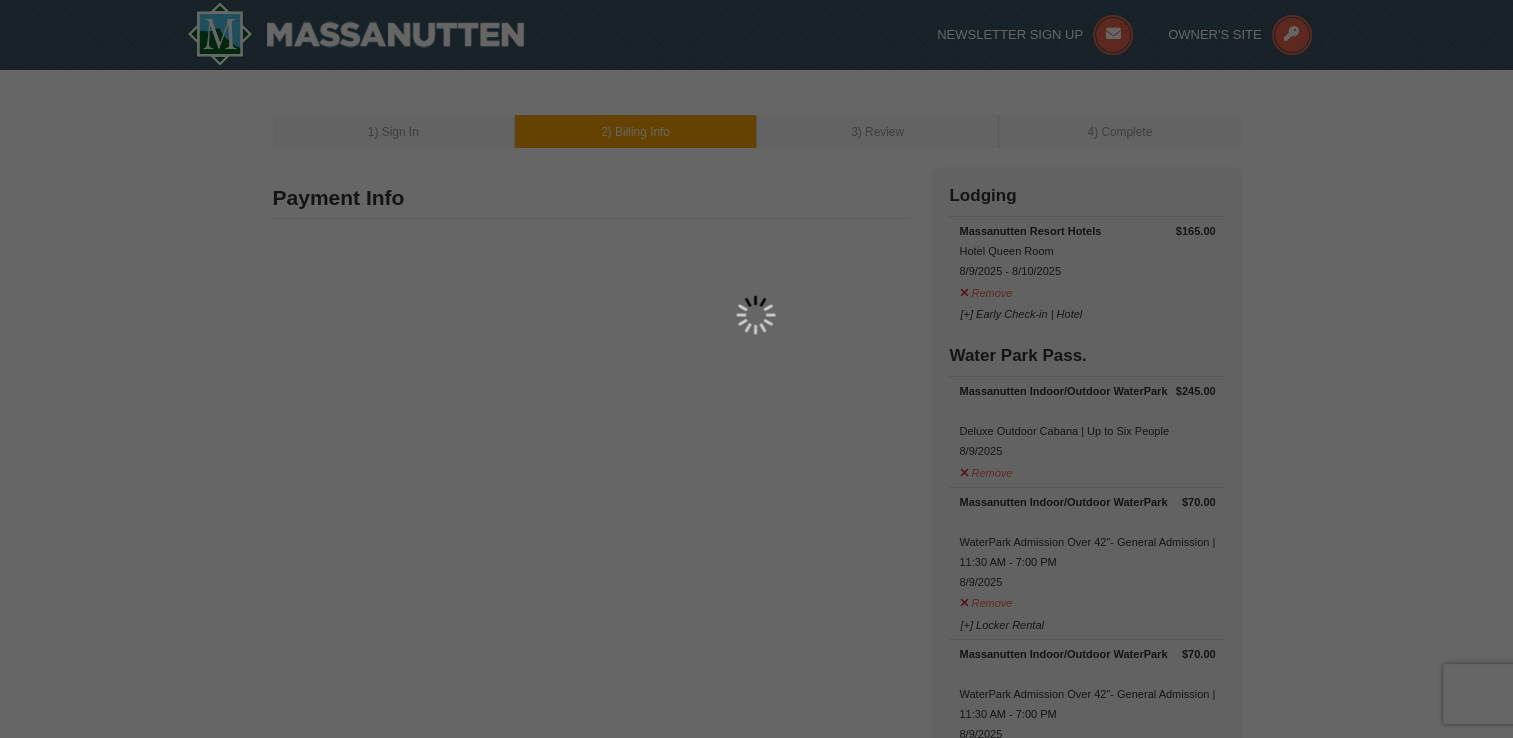 type on "671" 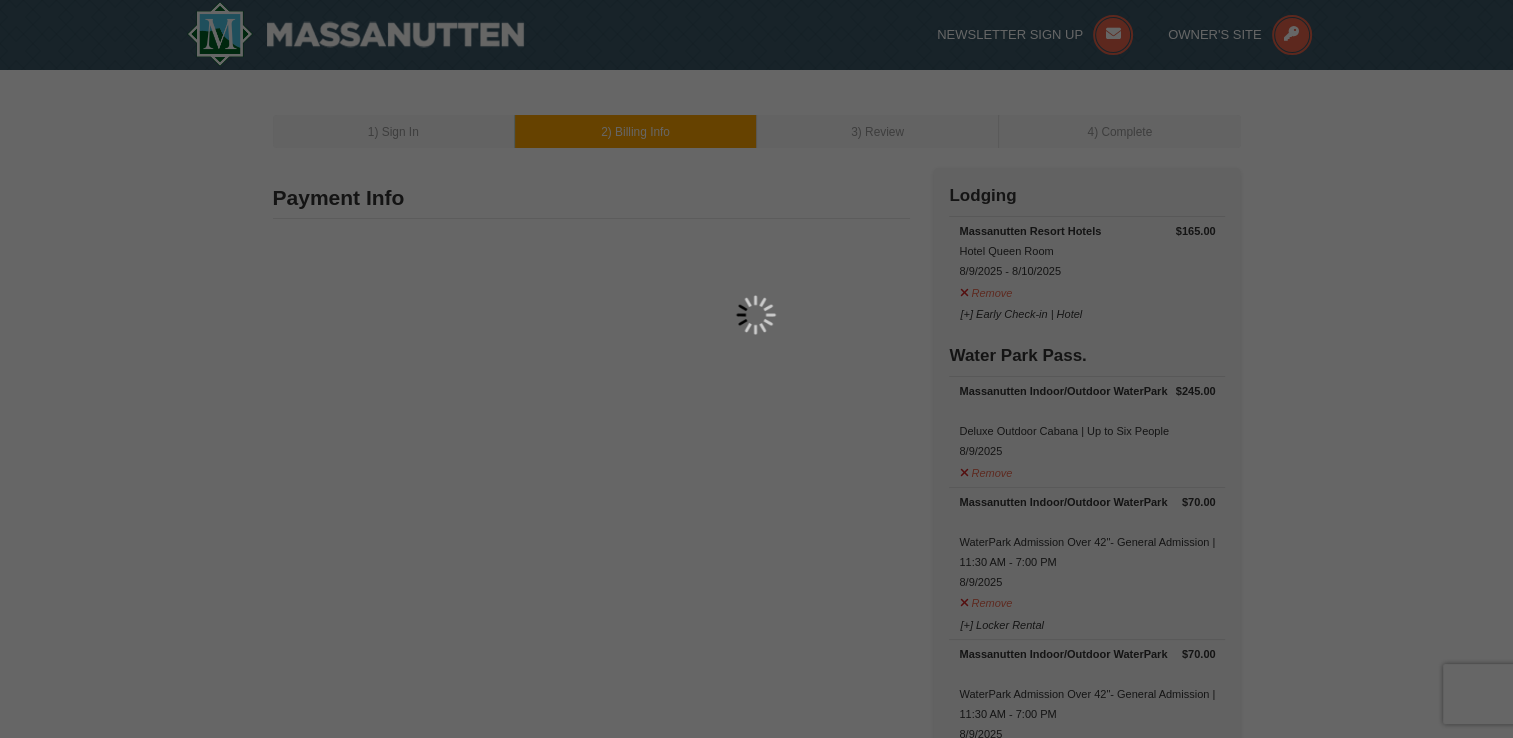 type on "4753" 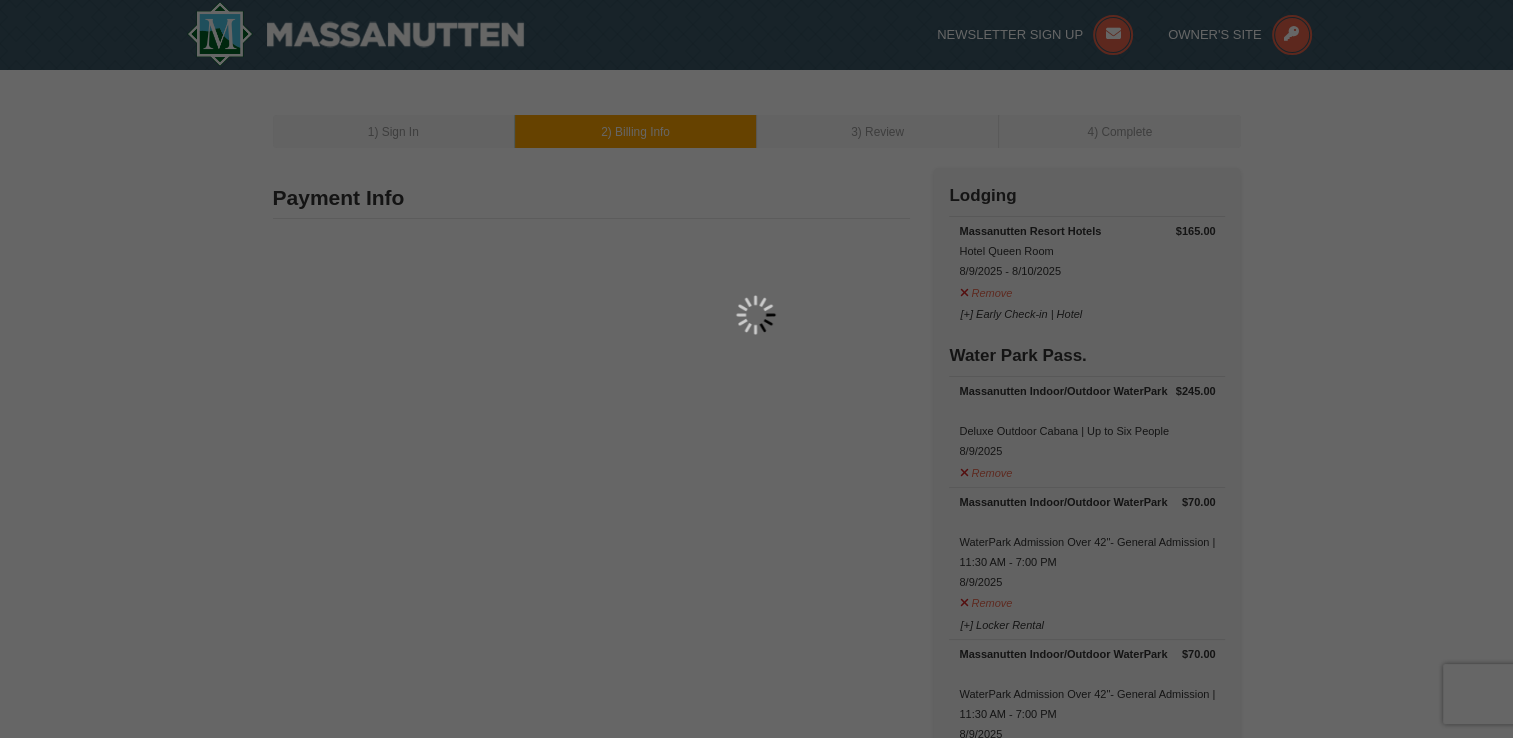type on "[EMAIL]" 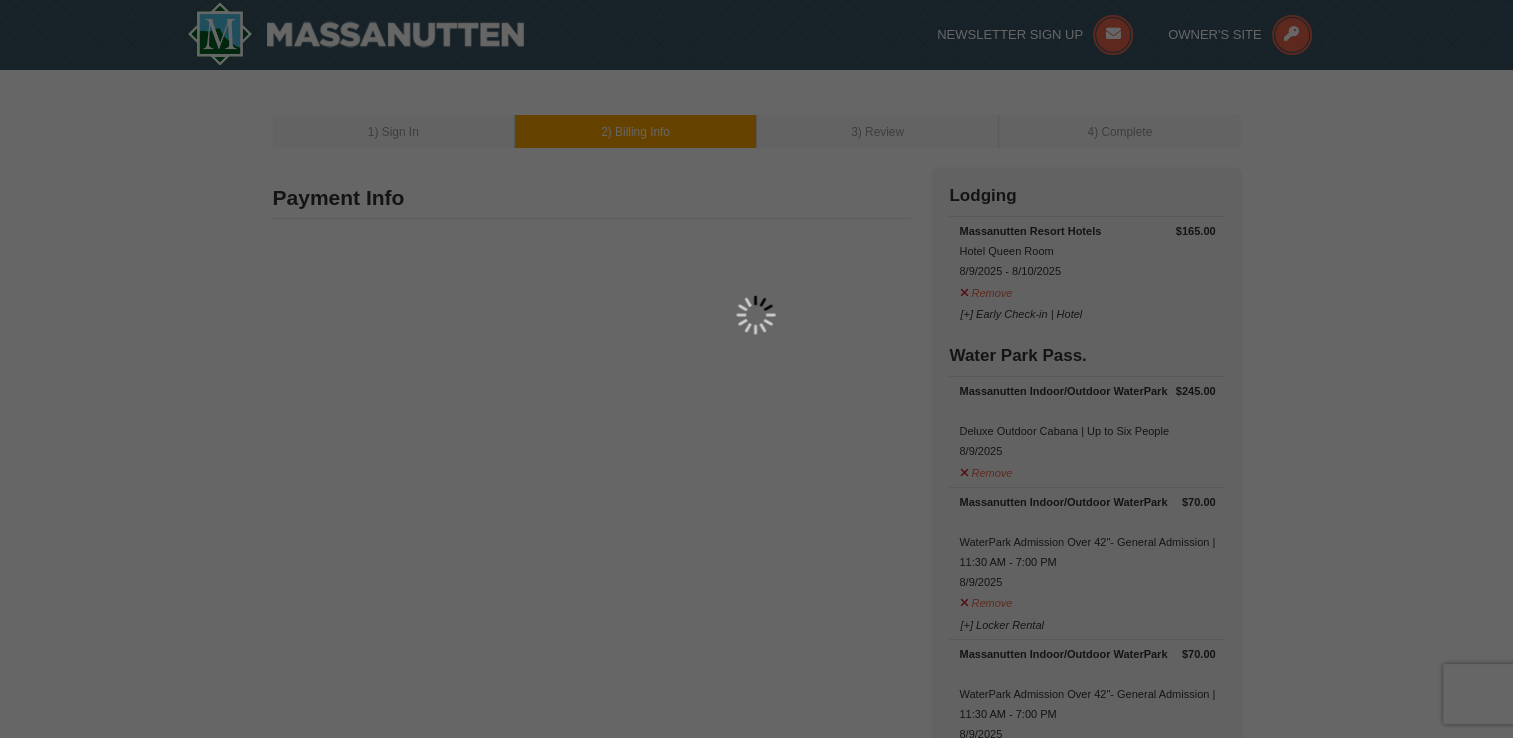 select on "[STATE]" 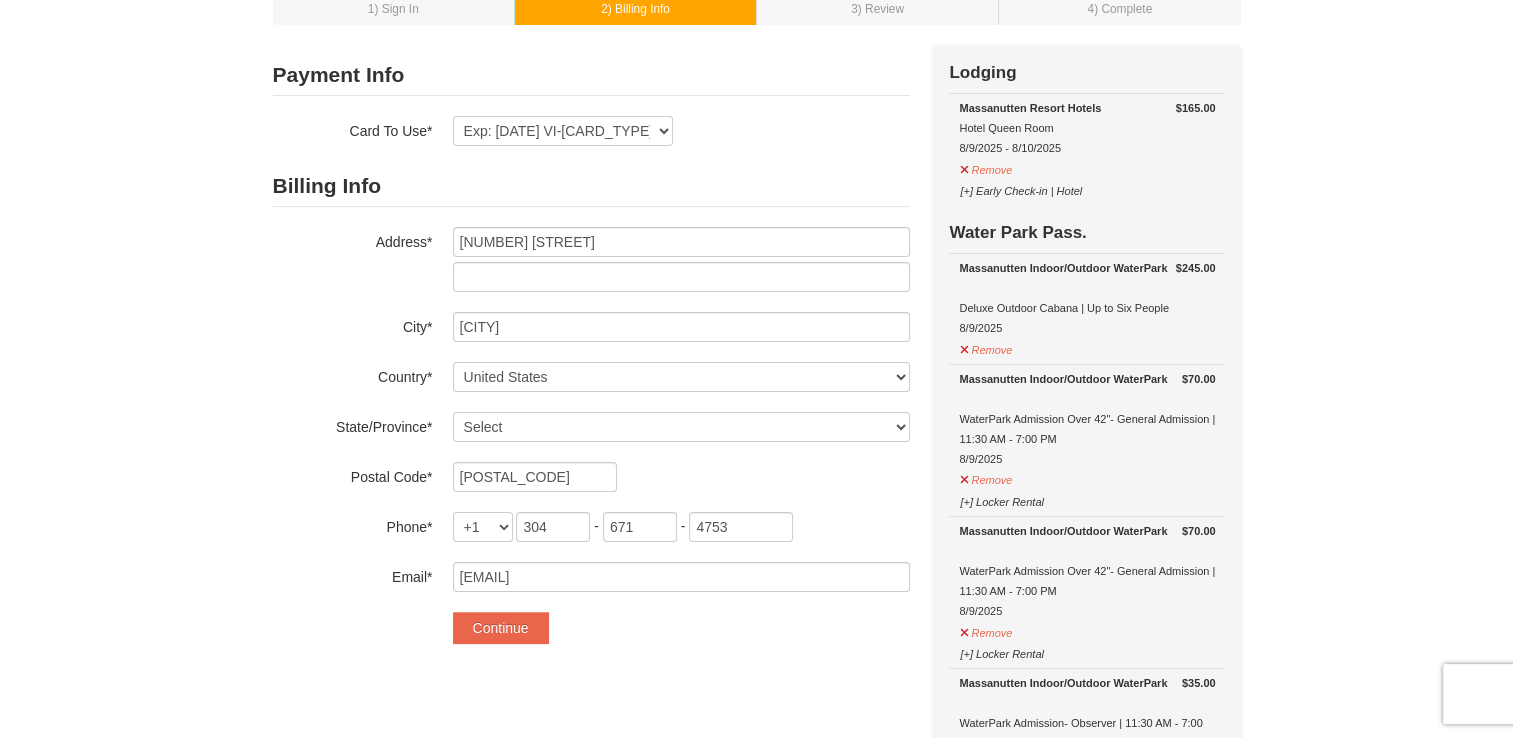 scroll, scrollTop: 0, scrollLeft: 0, axis: both 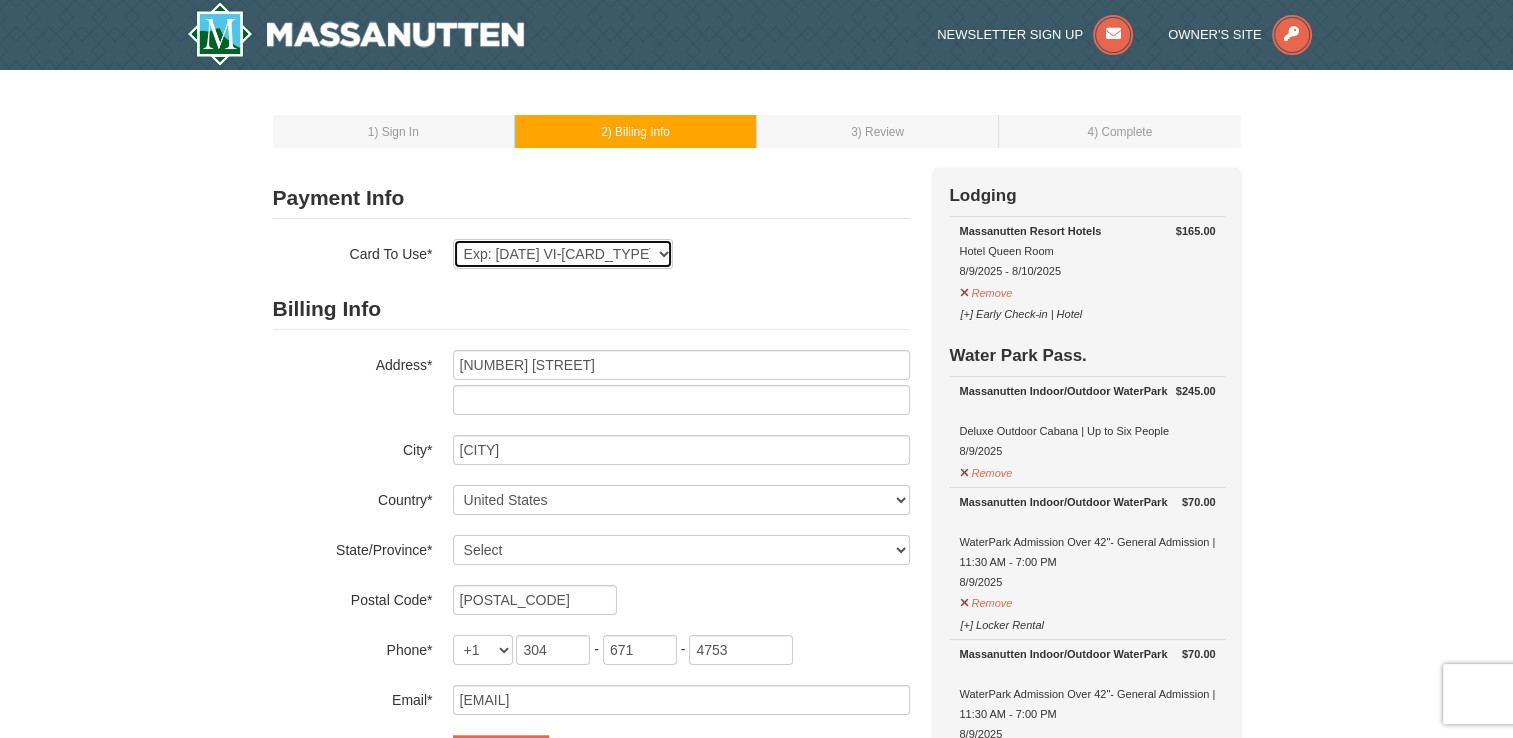 click on "Exp: [DATE] VI-[CARD_TYPE] New Card" at bounding box center [563, 254] 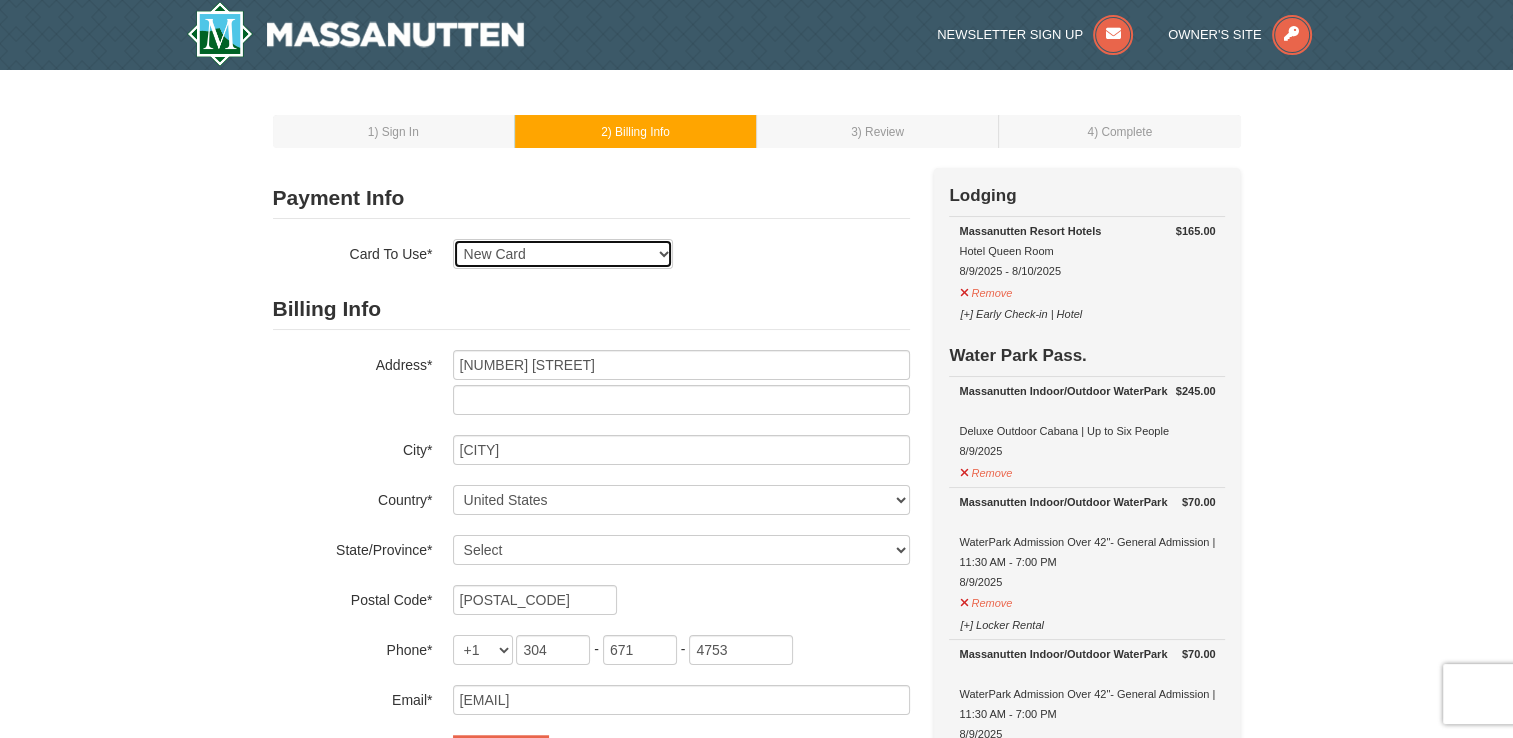 click on "Exp: [DATE] VI-[CARD_TYPE] New Card" at bounding box center (563, 254) 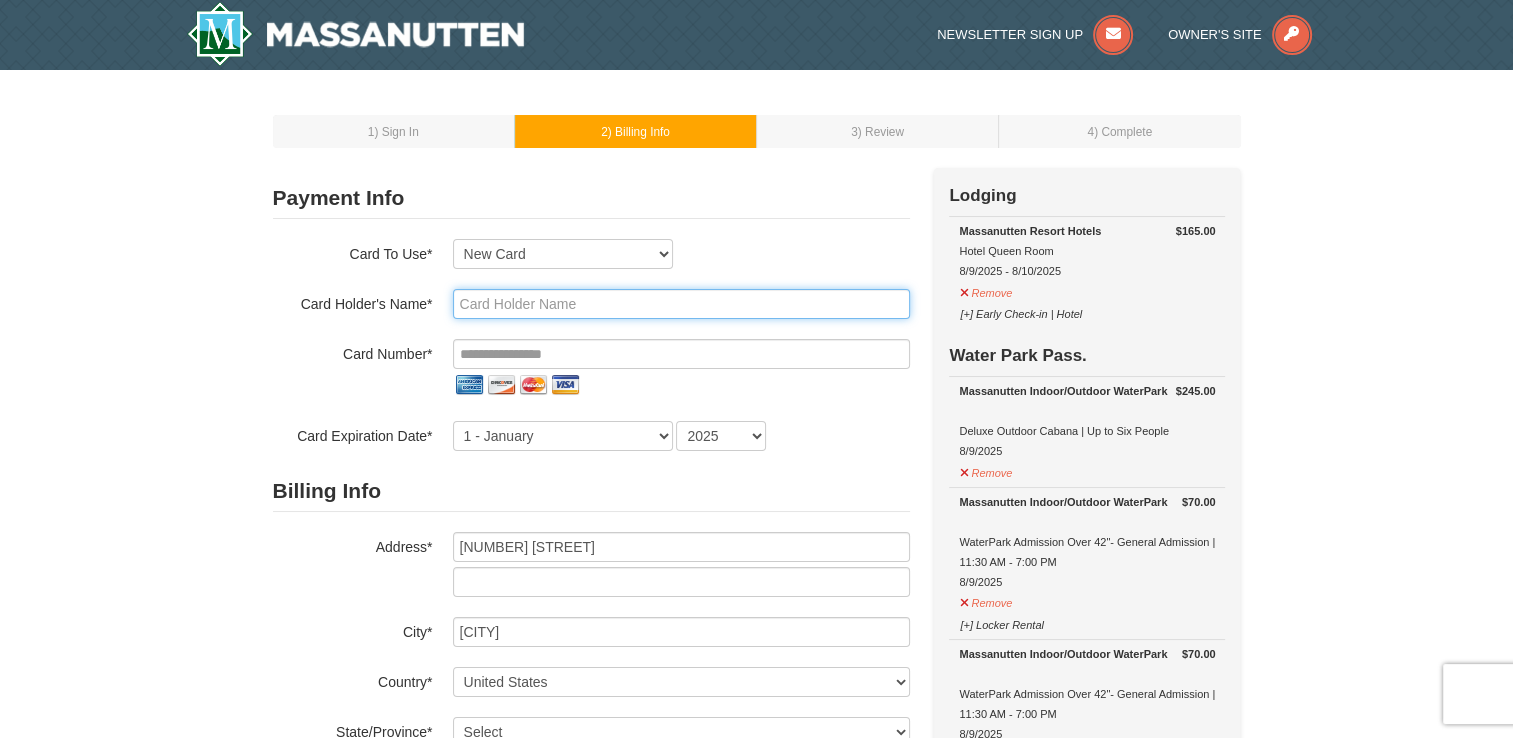click at bounding box center [681, 304] 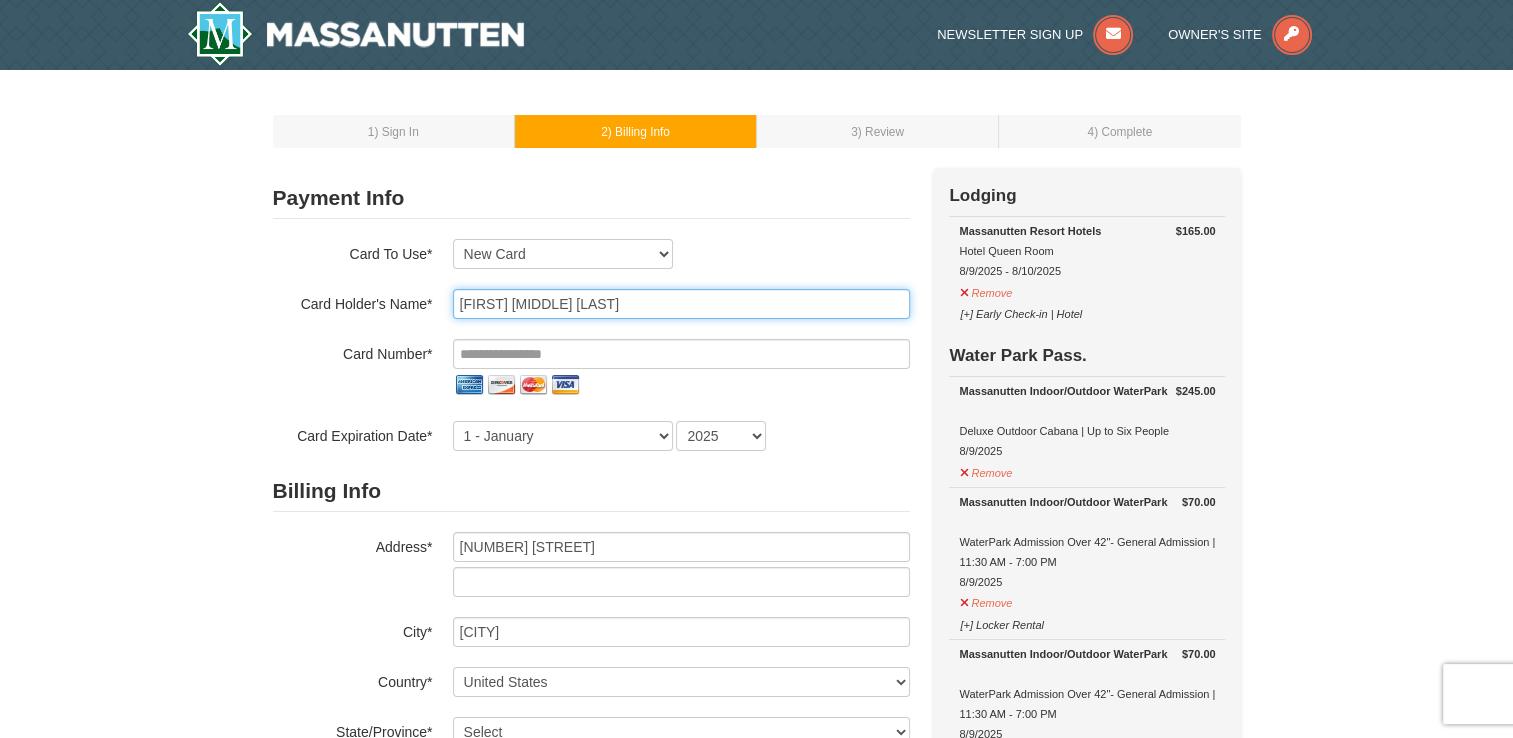 type on "[FIRST] [MIDDLE] [LAST]" 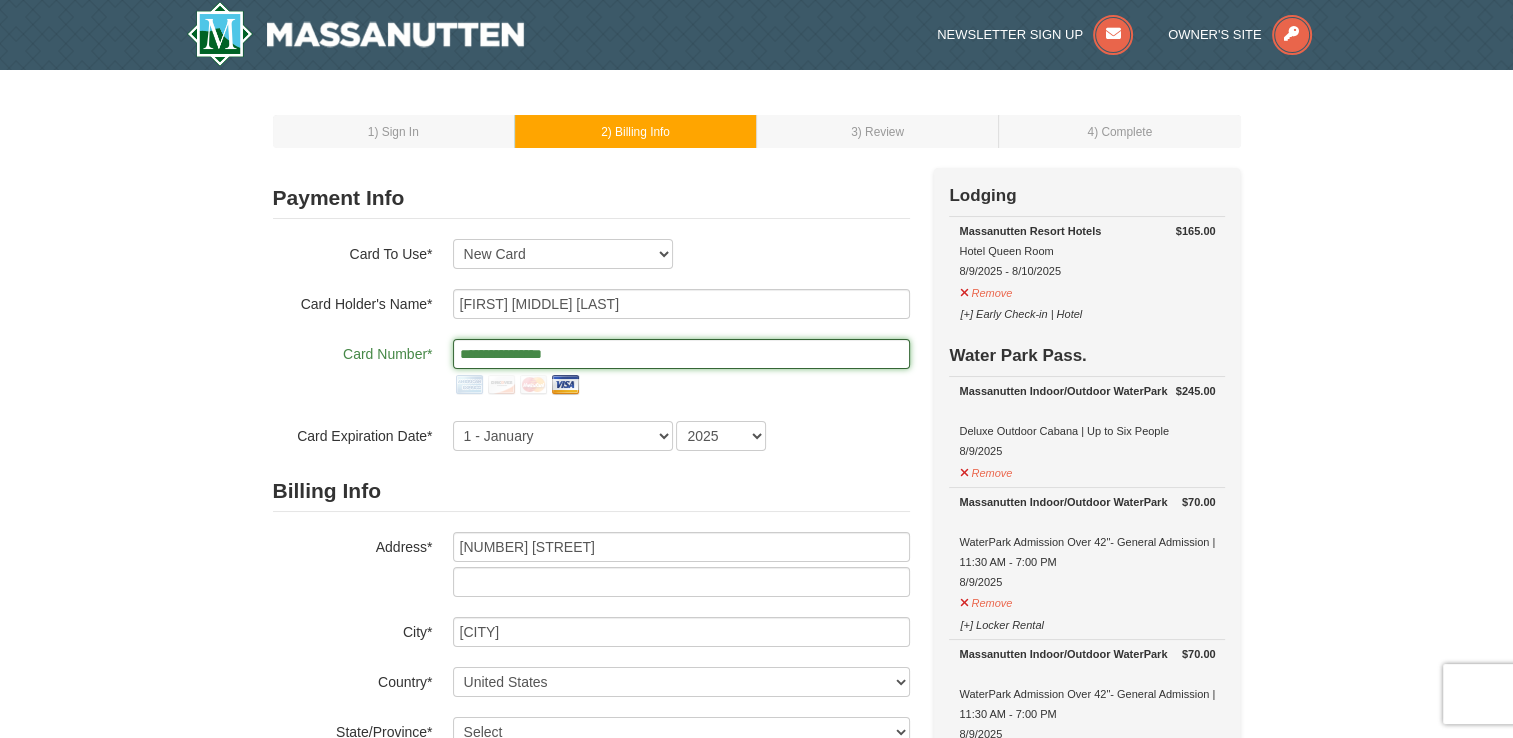 type on "**********" 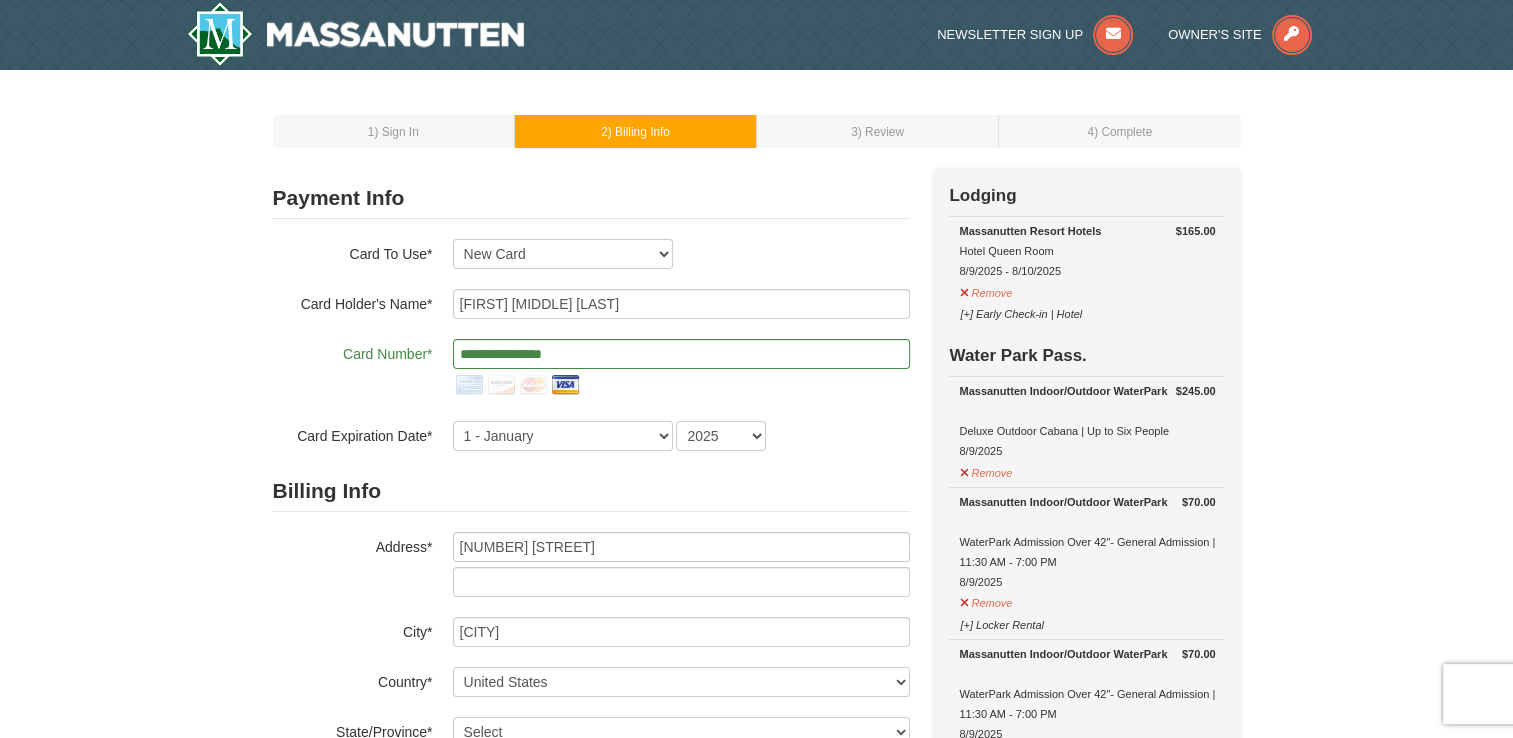 click on "Payment Info
Card To Use*
Exp: [DATE] VI-[CARD_TYPE] New Card
Are you sure you want to remove this card?
No
Yes
CVV*
[FIRST] [MIDDLE] [LAST] +1" at bounding box center [757, 981] 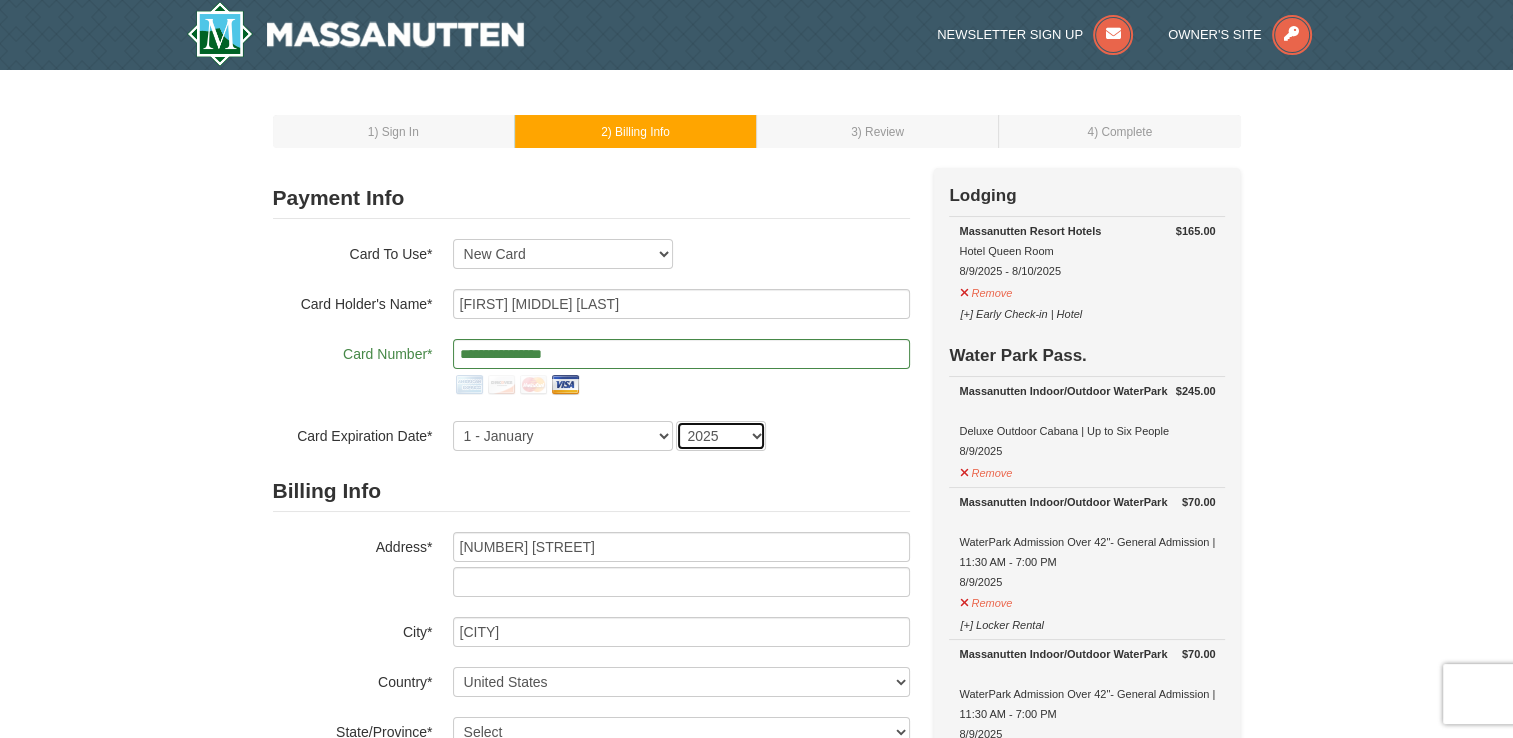 click on "2025 2026 2027 2028 2029 2030 2031 2032 2033 2034" at bounding box center [721, 436] 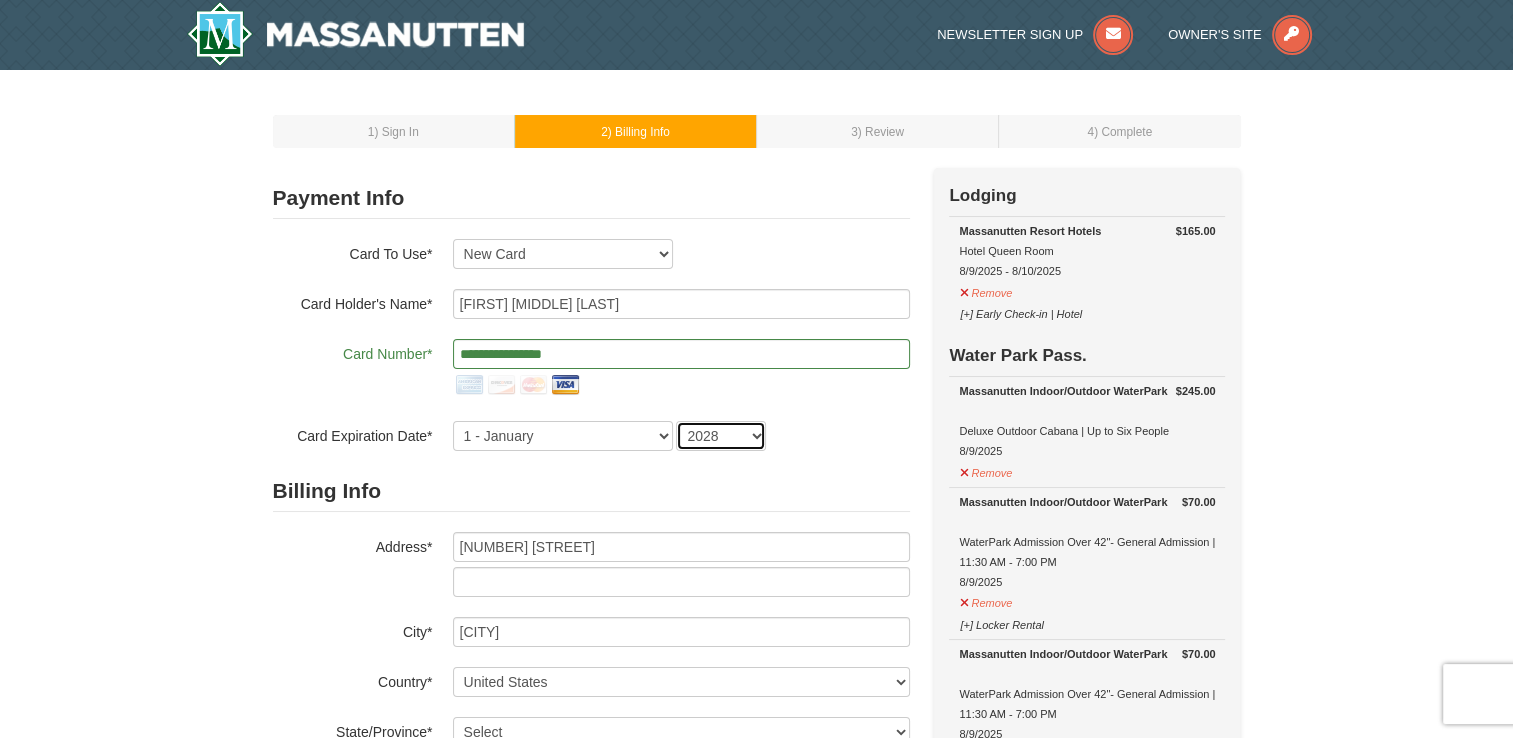 click on "2025 2026 2027 2028 2029 2030 2031 2032 2033 2034" at bounding box center (721, 436) 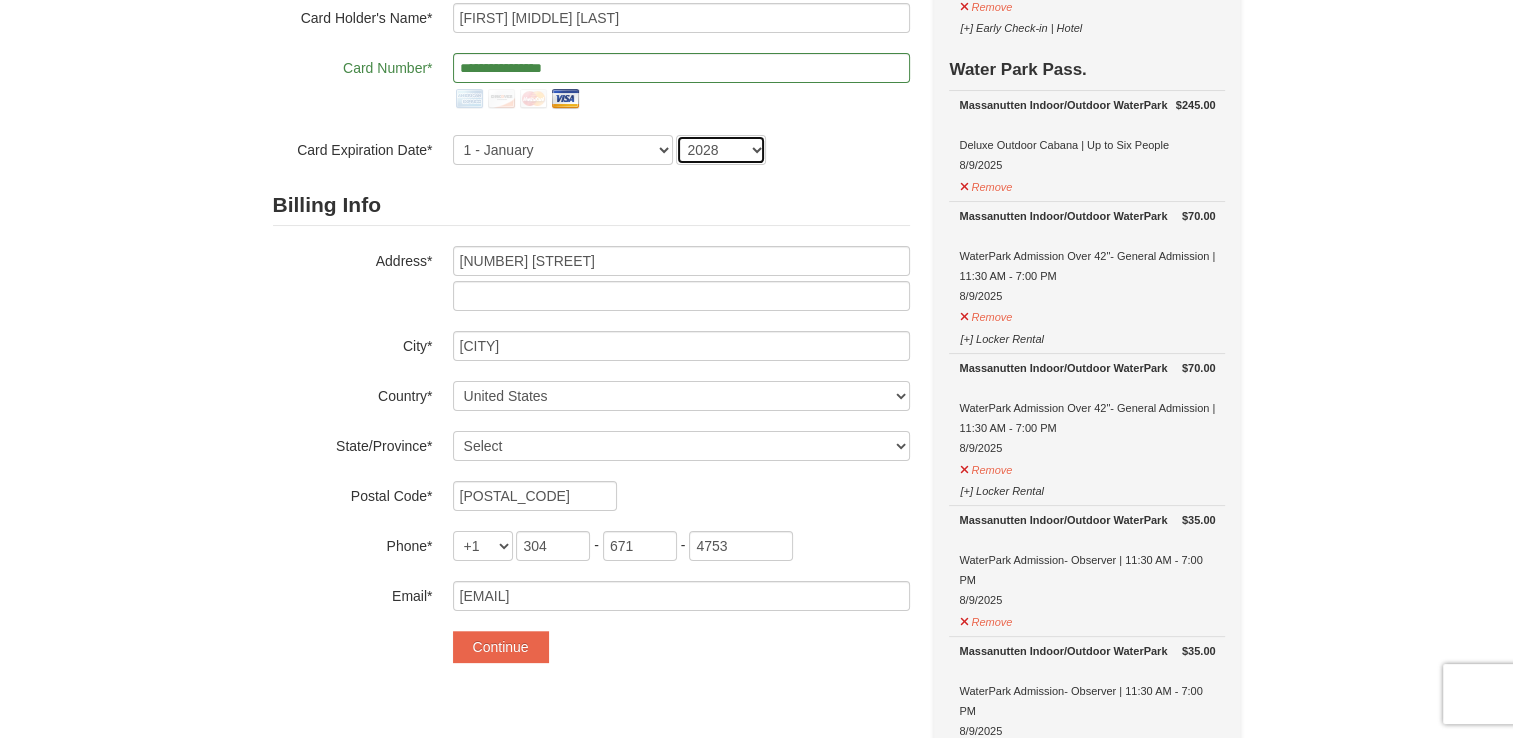 scroll, scrollTop: 400, scrollLeft: 0, axis: vertical 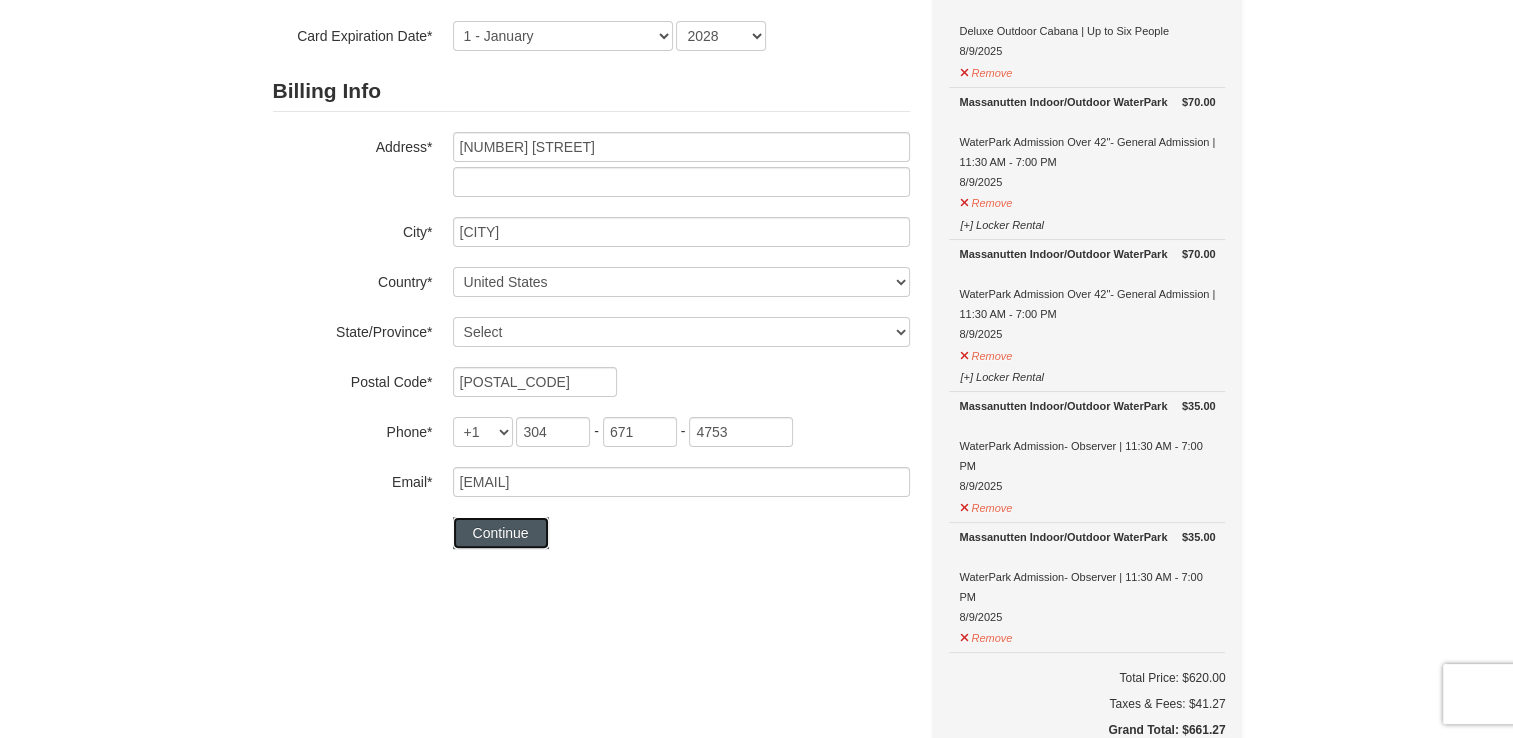 click on "Continue" at bounding box center [501, 533] 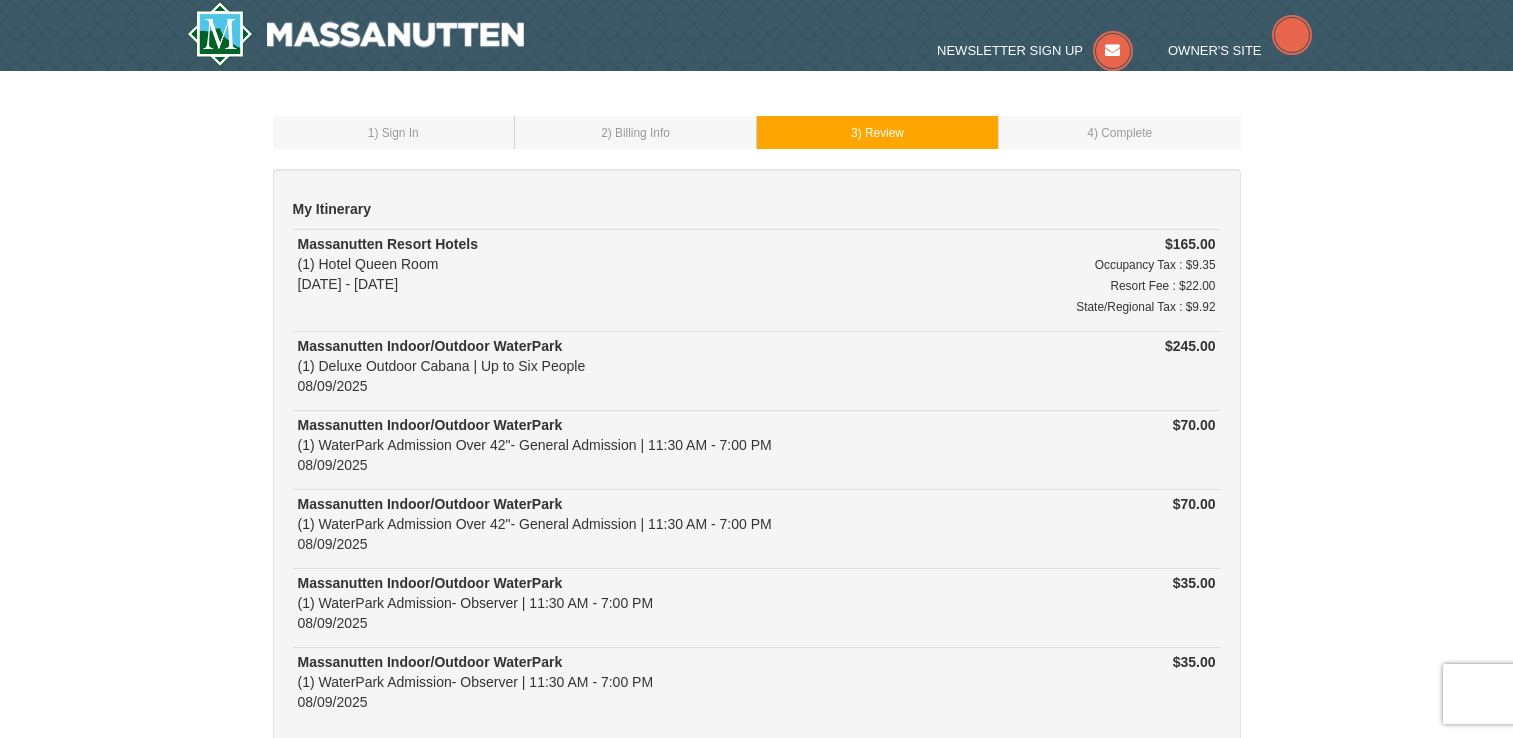 scroll, scrollTop: 0, scrollLeft: 0, axis: both 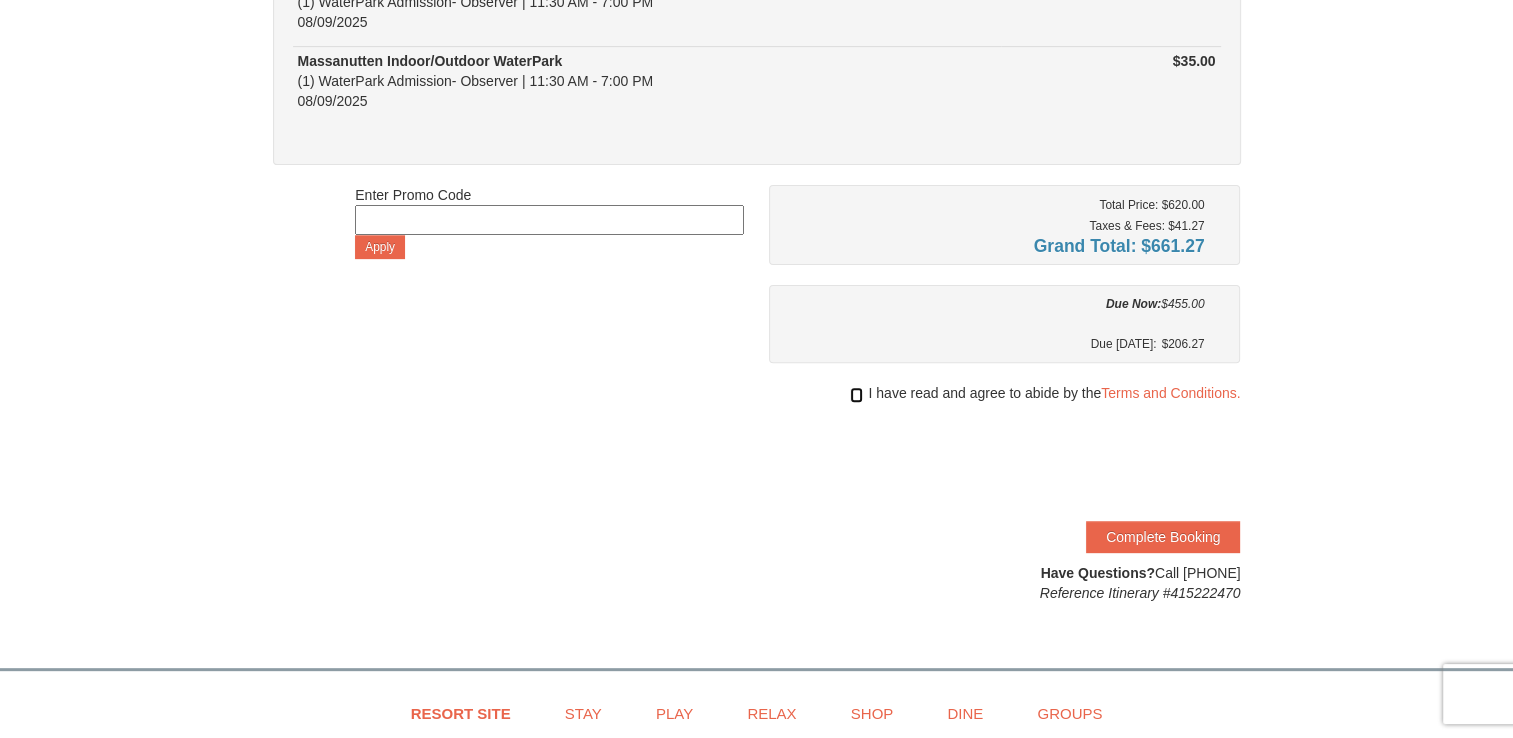 click at bounding box center (856, 395) 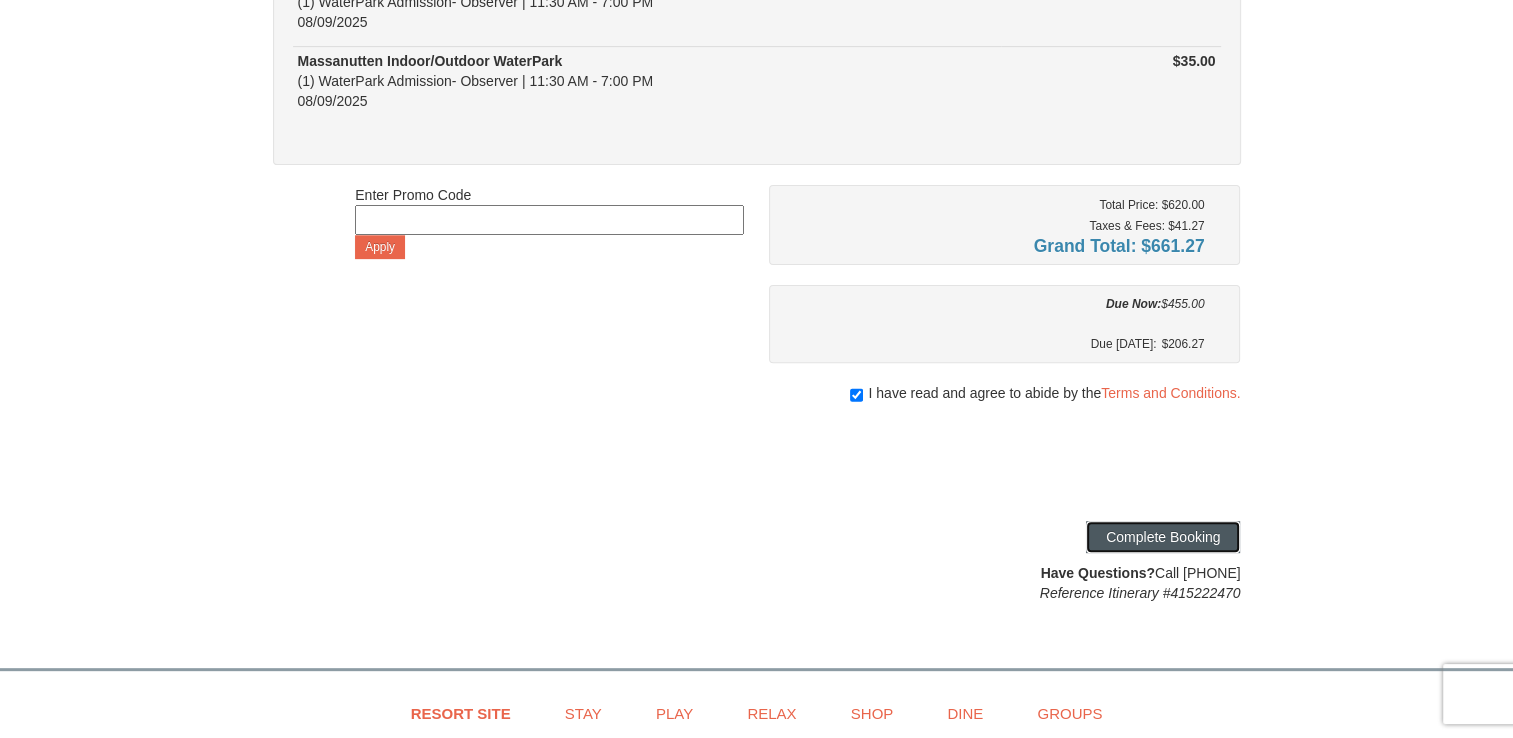 click on "Complete Booking" at bounding box center [1163, 537] 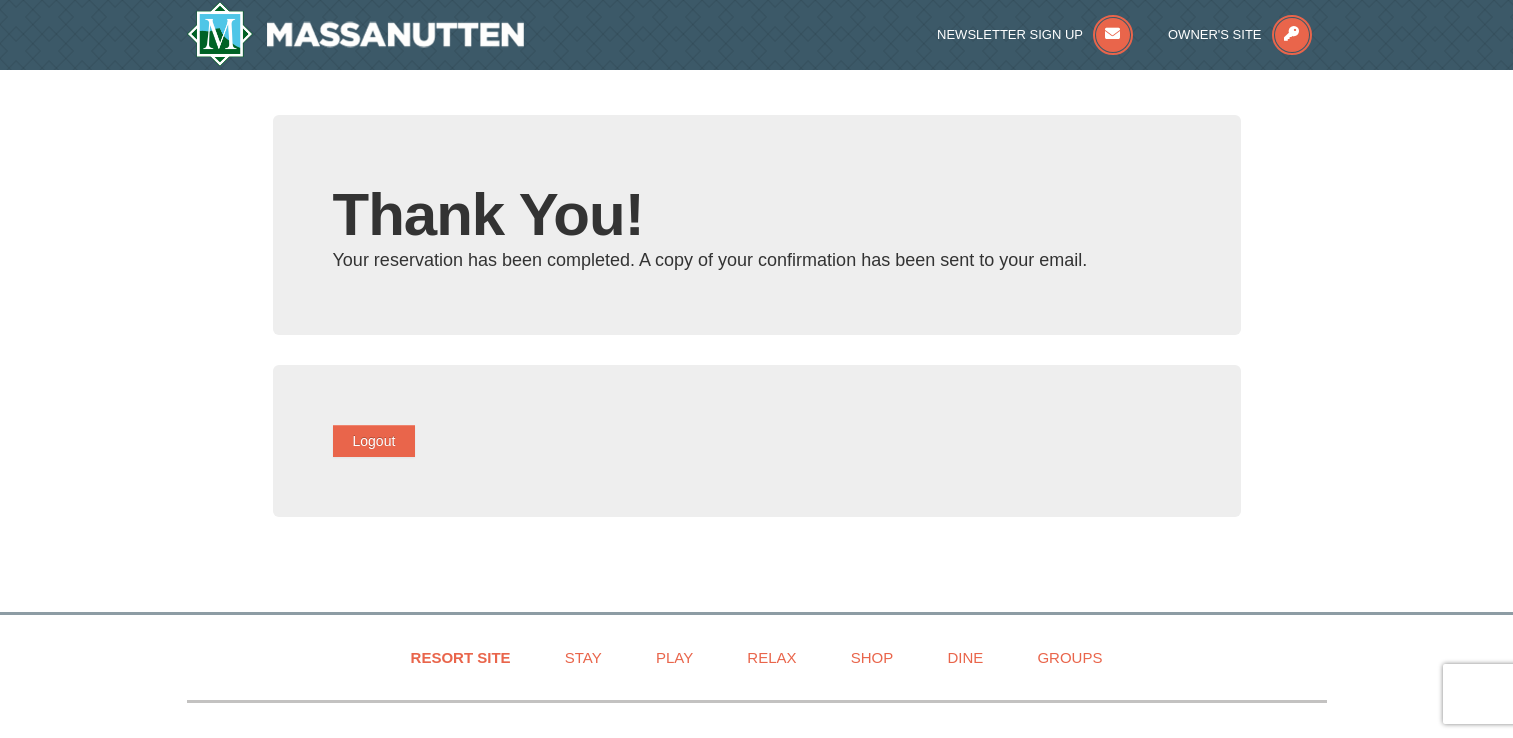 scroll, scrollTop: 0, scrollLeft: 0, axis: both 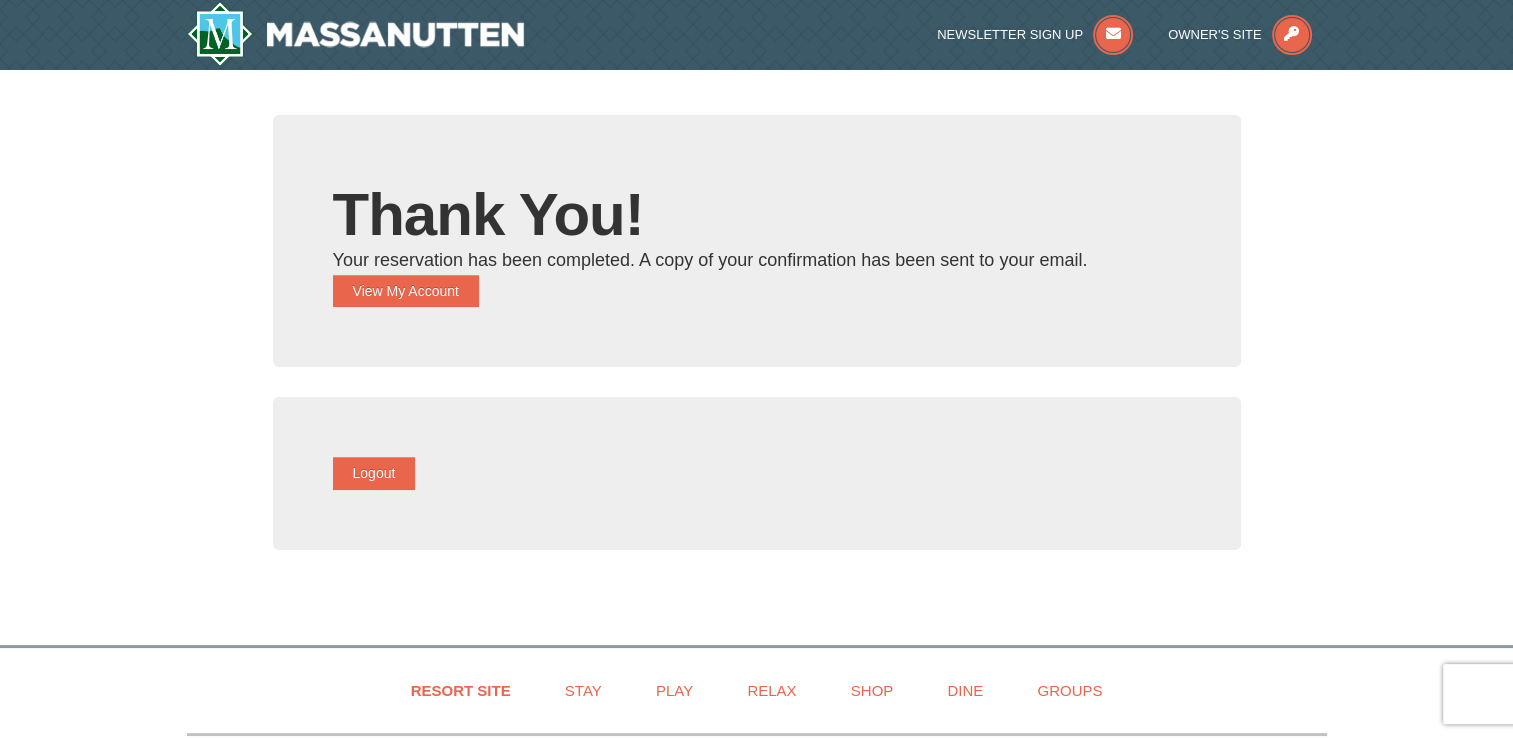 click on "Logout" at bounding box center [757, 473] 